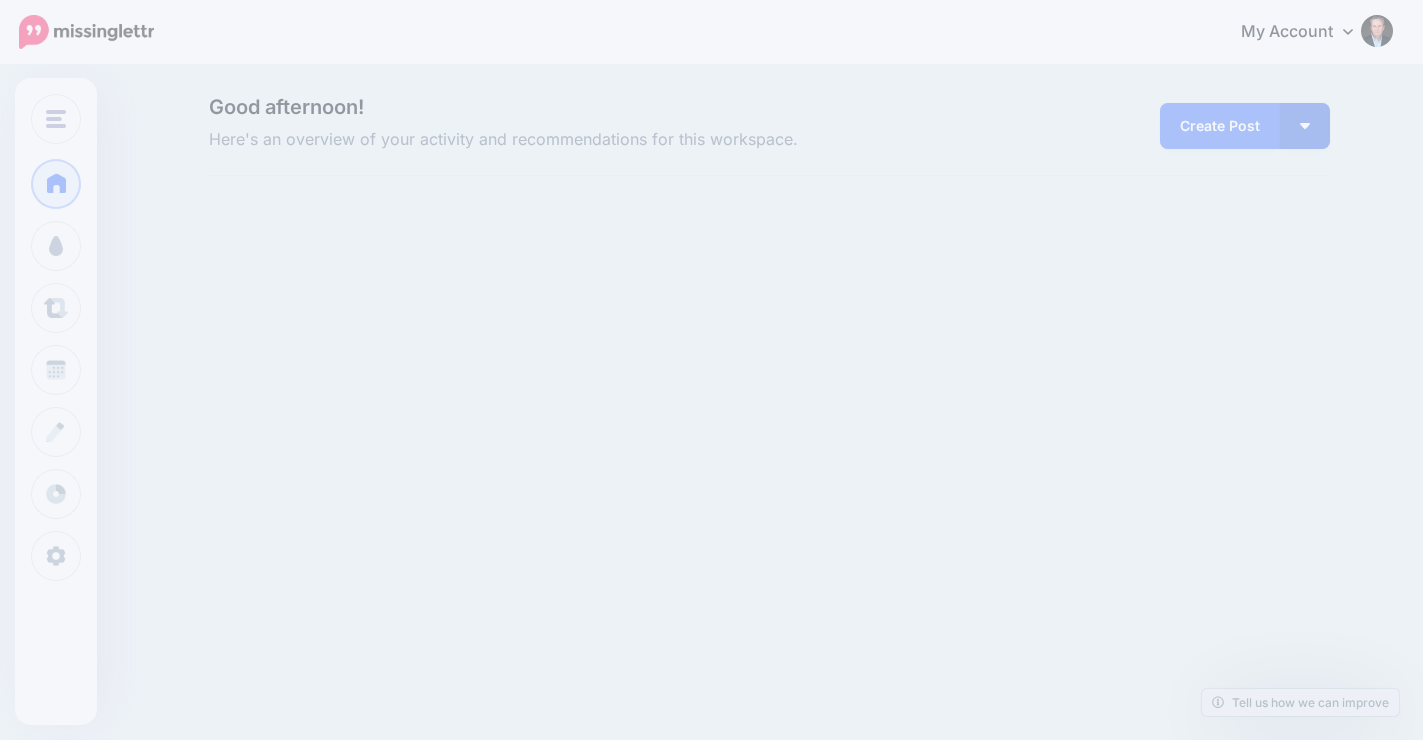 scroll, scrollTop: 0, scrollLeft: 0, axis: both 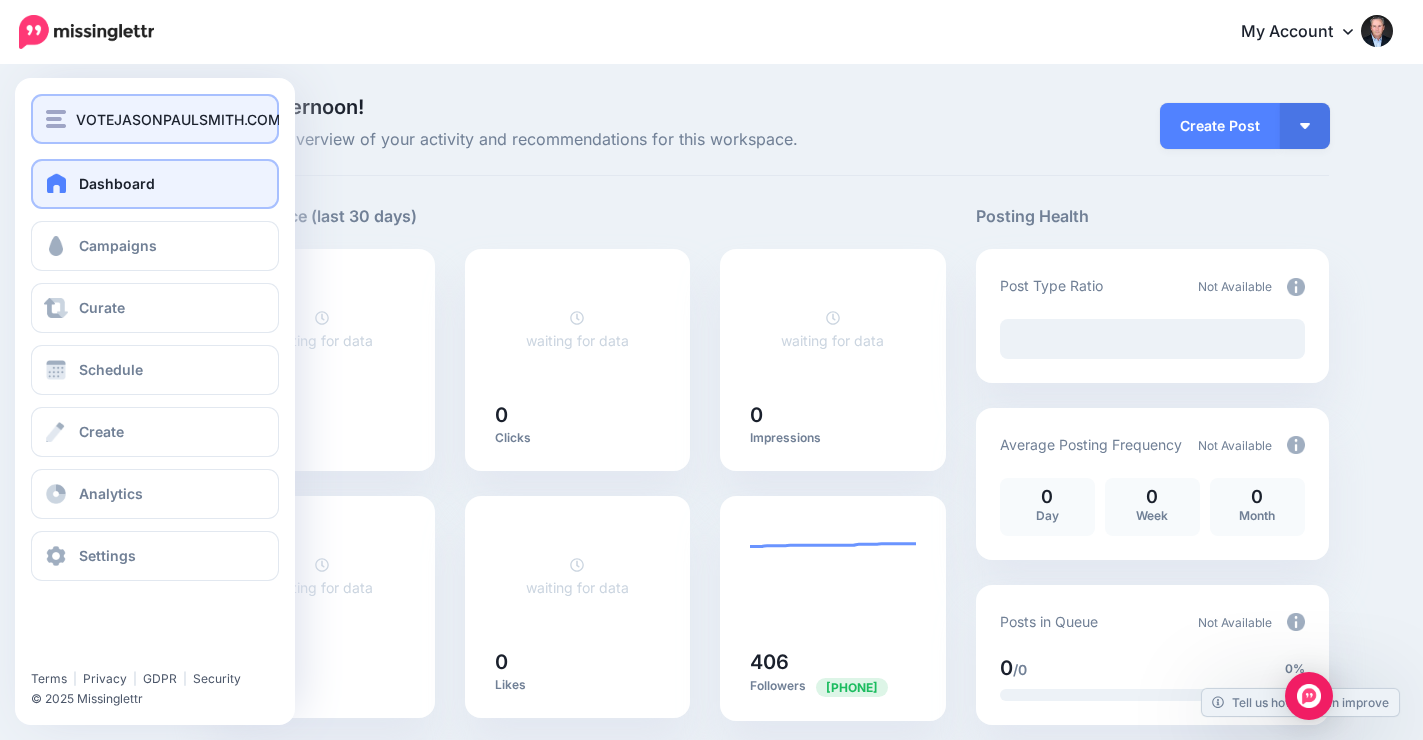click on "VOTEJASONPAULSMITH.COM" at bounding box center (155, 119) 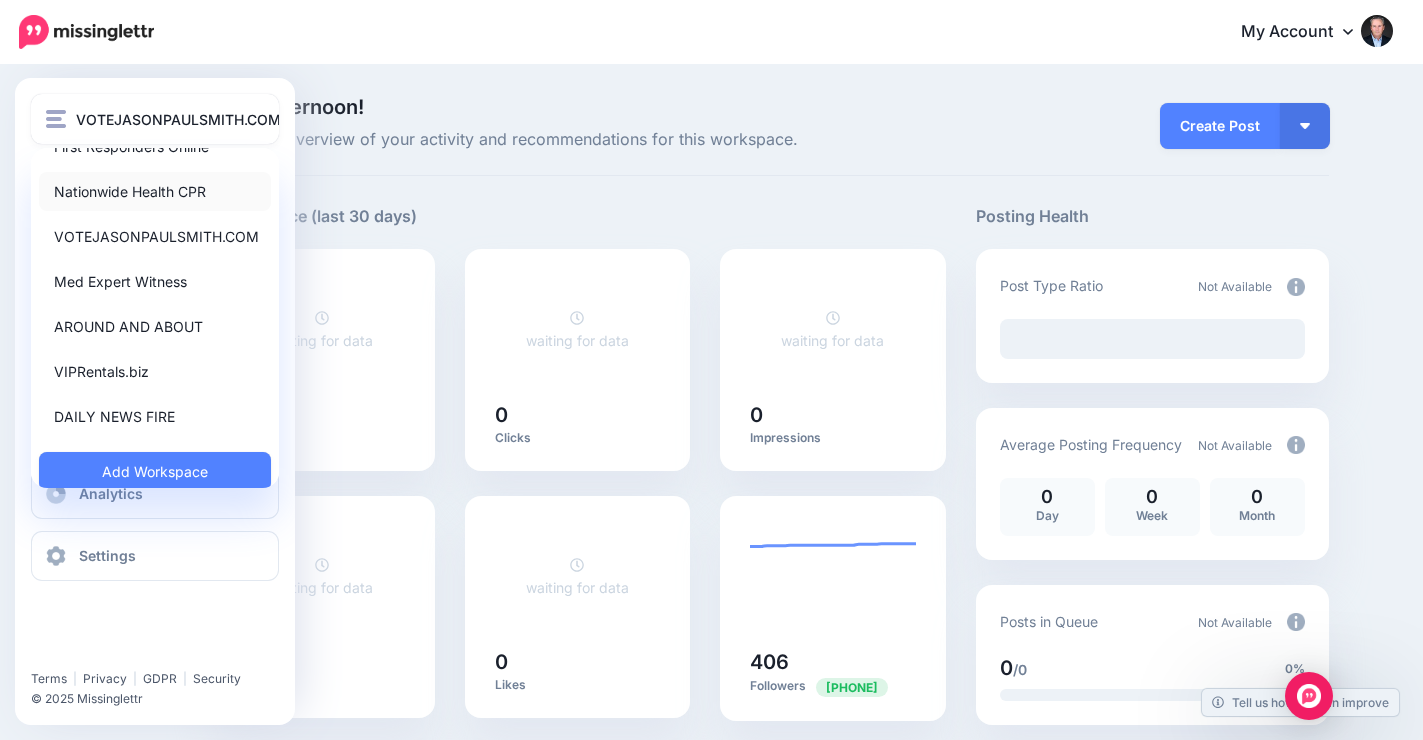 scroll, scrollTop: 175, scrollLeft: 0, axis: vertical 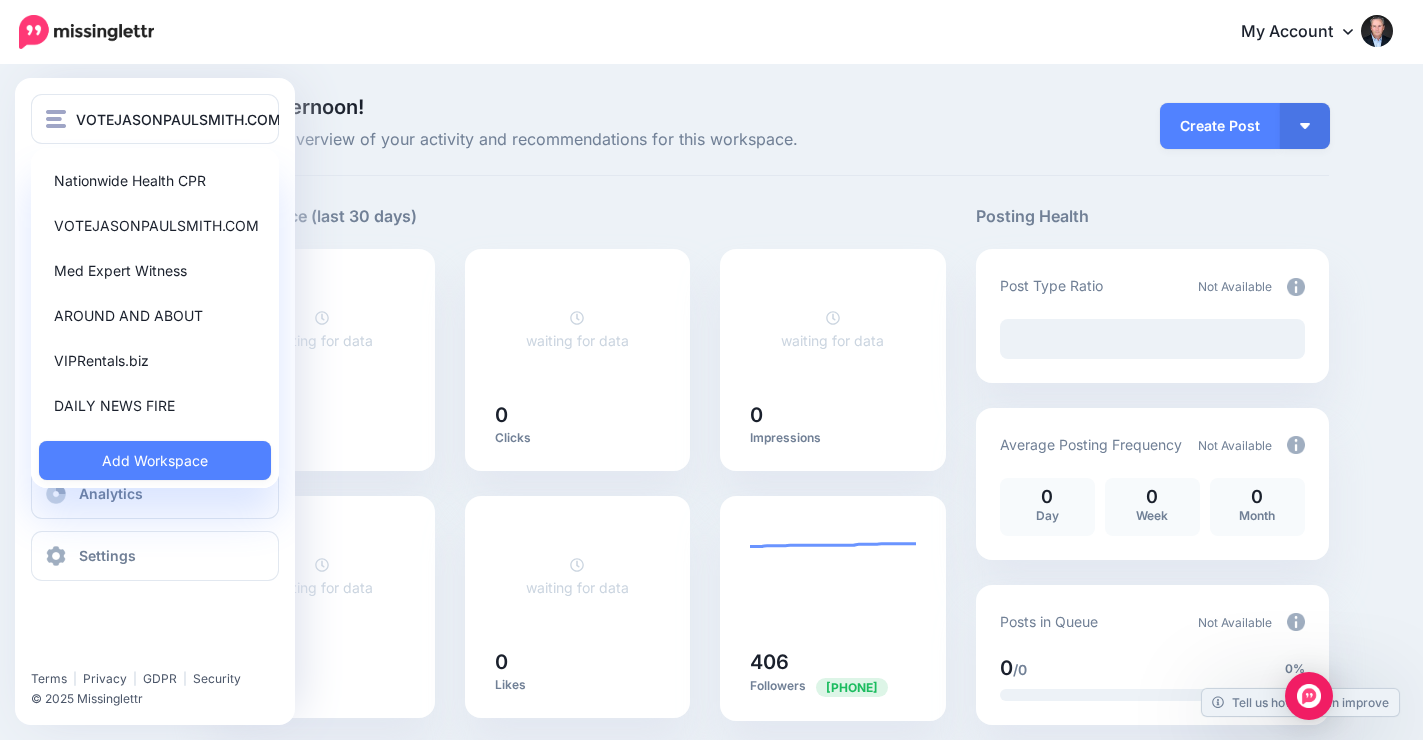 click on "southfloridasbest.com
Himlayan's Finest
Think Big Websites
First Responders Online
Nationwide Health CPR
VOTEJASONPAULSMITH.COM
Med Expert Witness
AROUND AND ABOUT
VIPRentals.biz" at bounding box center (155, 318) 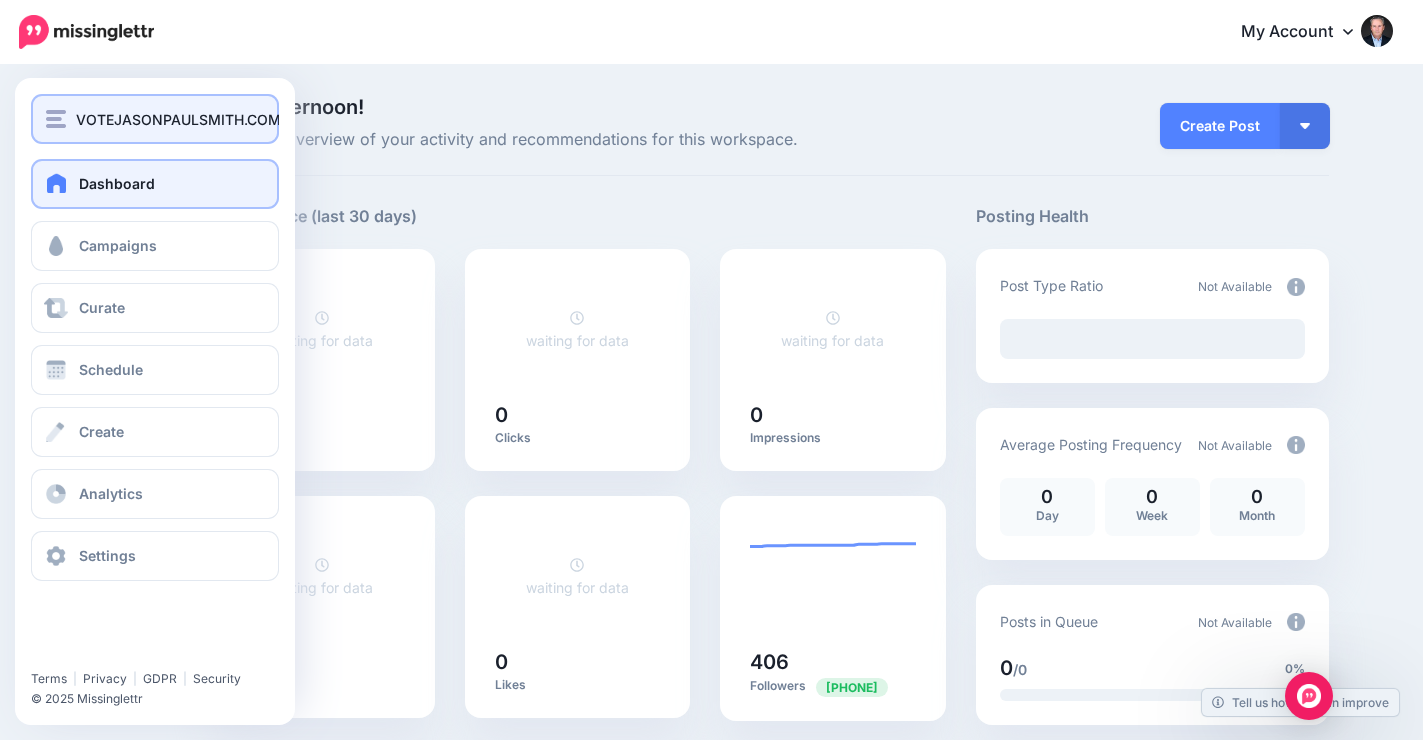click on "VOTEJASONPAULSMITH.COM" at bounding box center [178, 119] 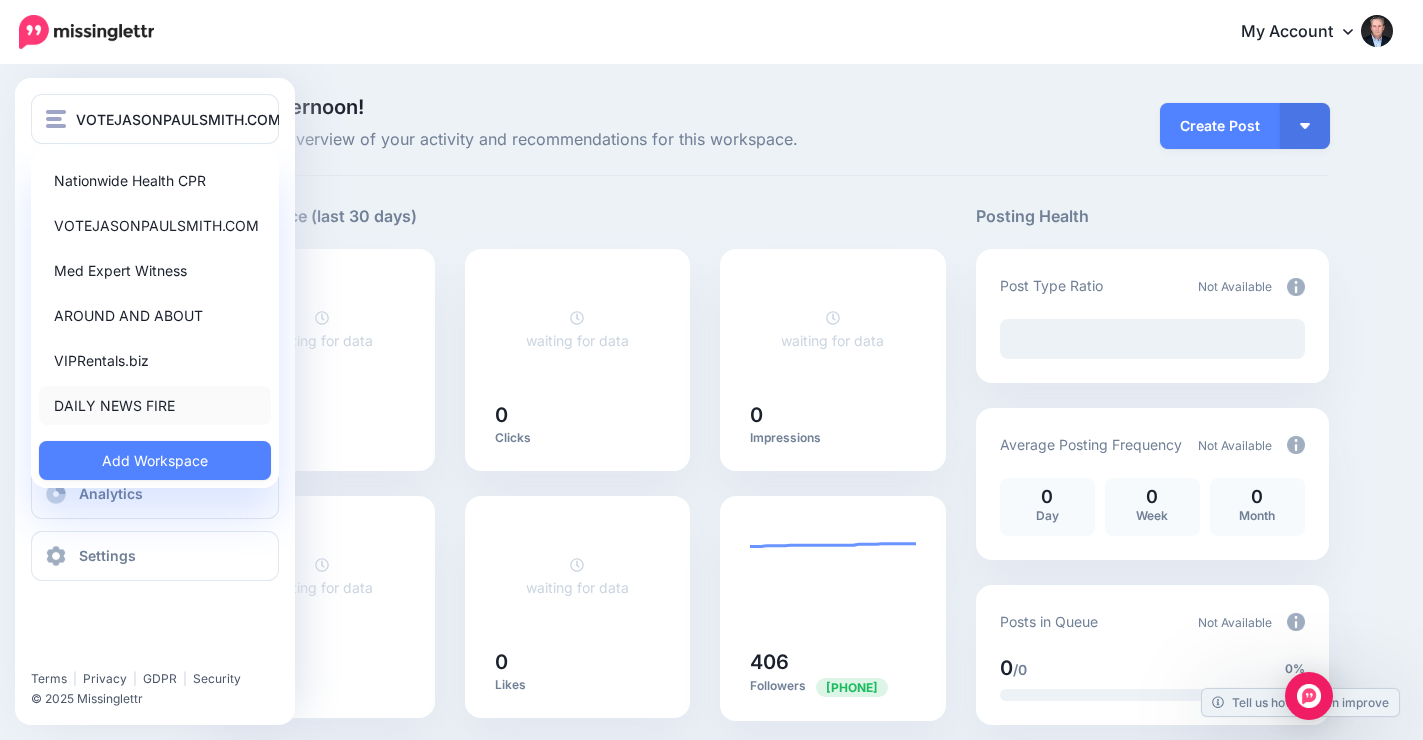 click on "DAILY NEWS FIRE" at bounding box center [155, 405] 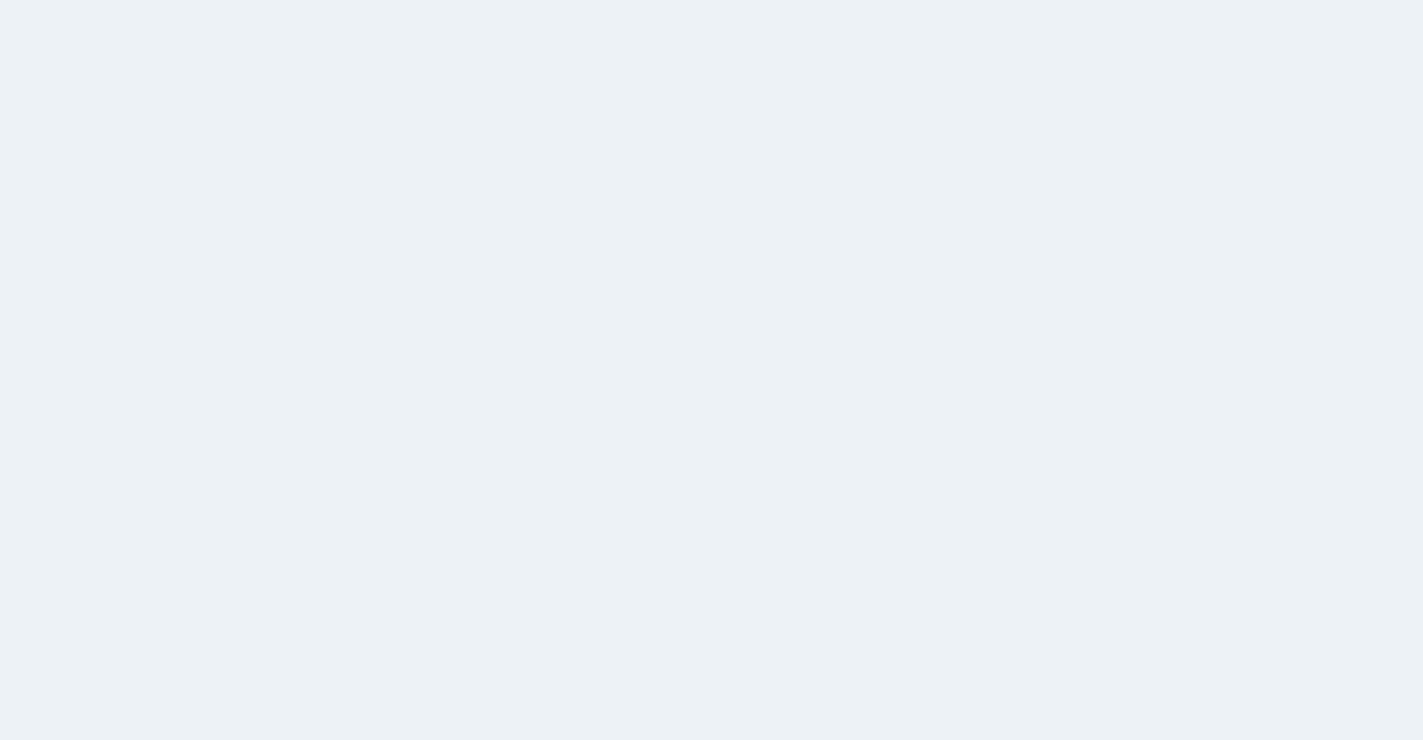 scroll, scrollTop: 0, scrollLeft: 0, axis: both 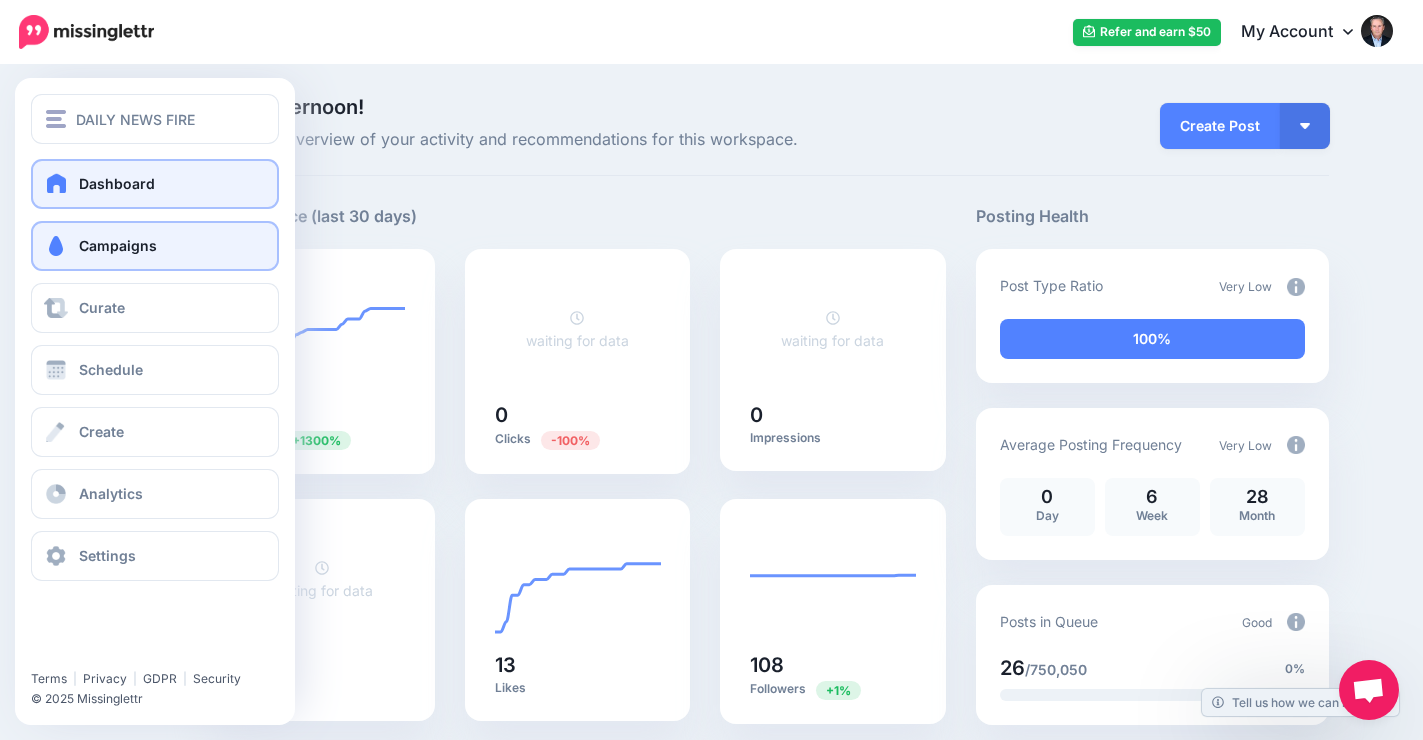 click on "Campaigns" at bounding box center [118, 245] 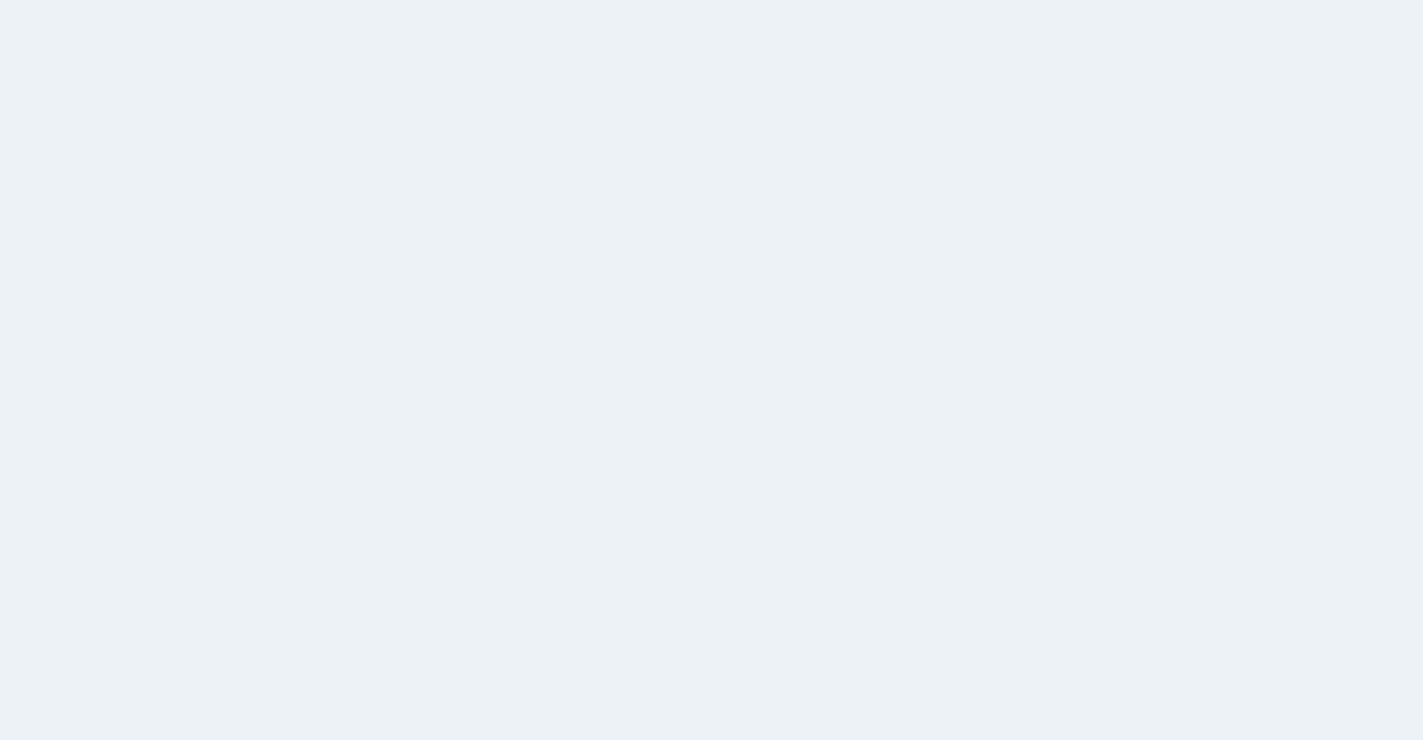 scroll, scrollTop: 0, scrollLeft: 0, axis: both 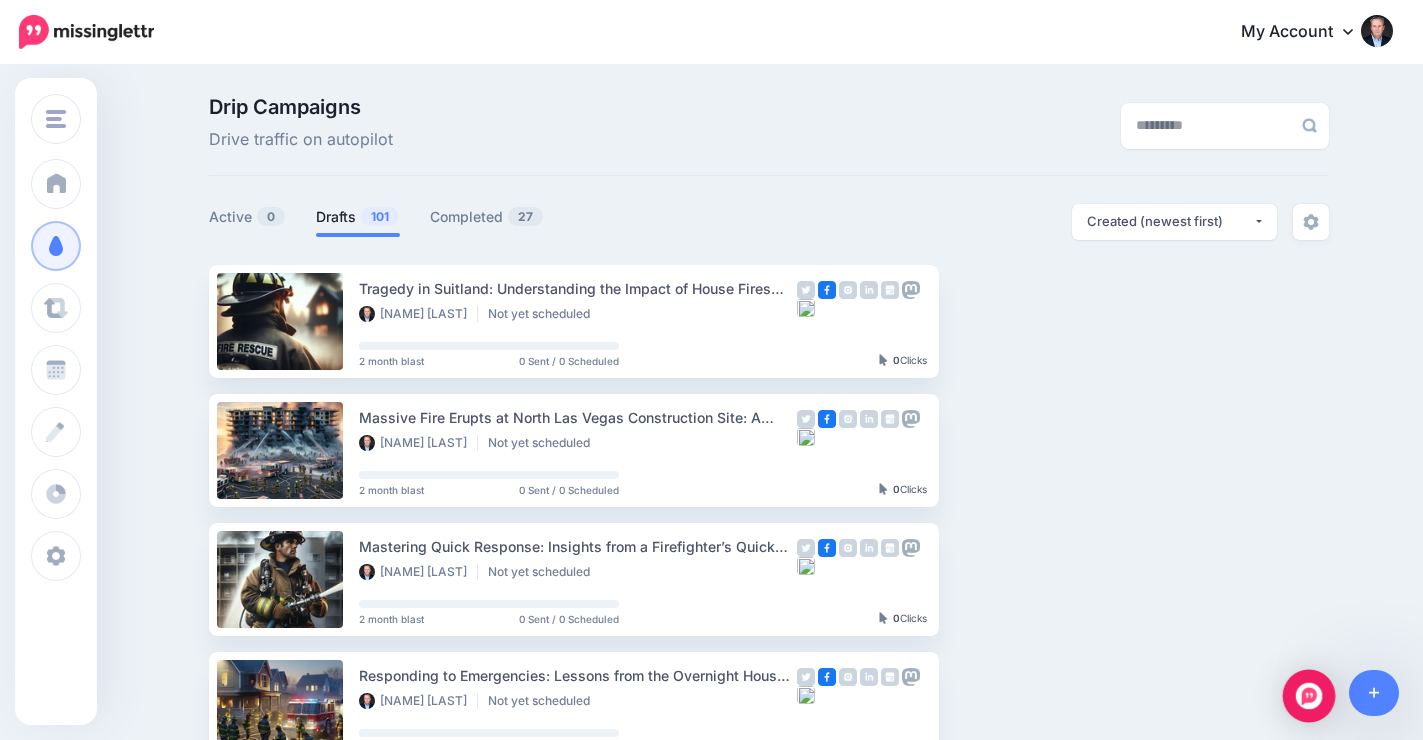 click at bounding box center (1309, 696) 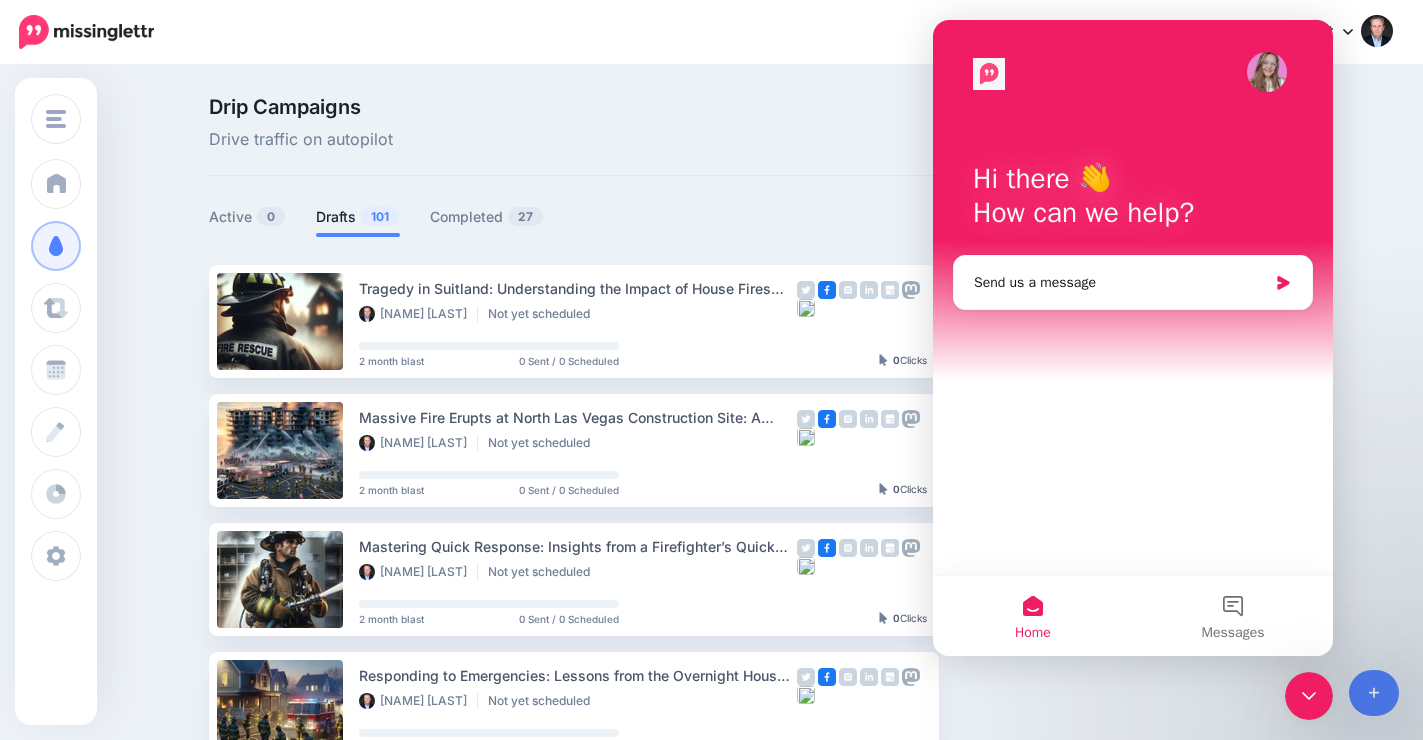 scroll, scrollTop: 0, scrollLeft: 0, axis: both 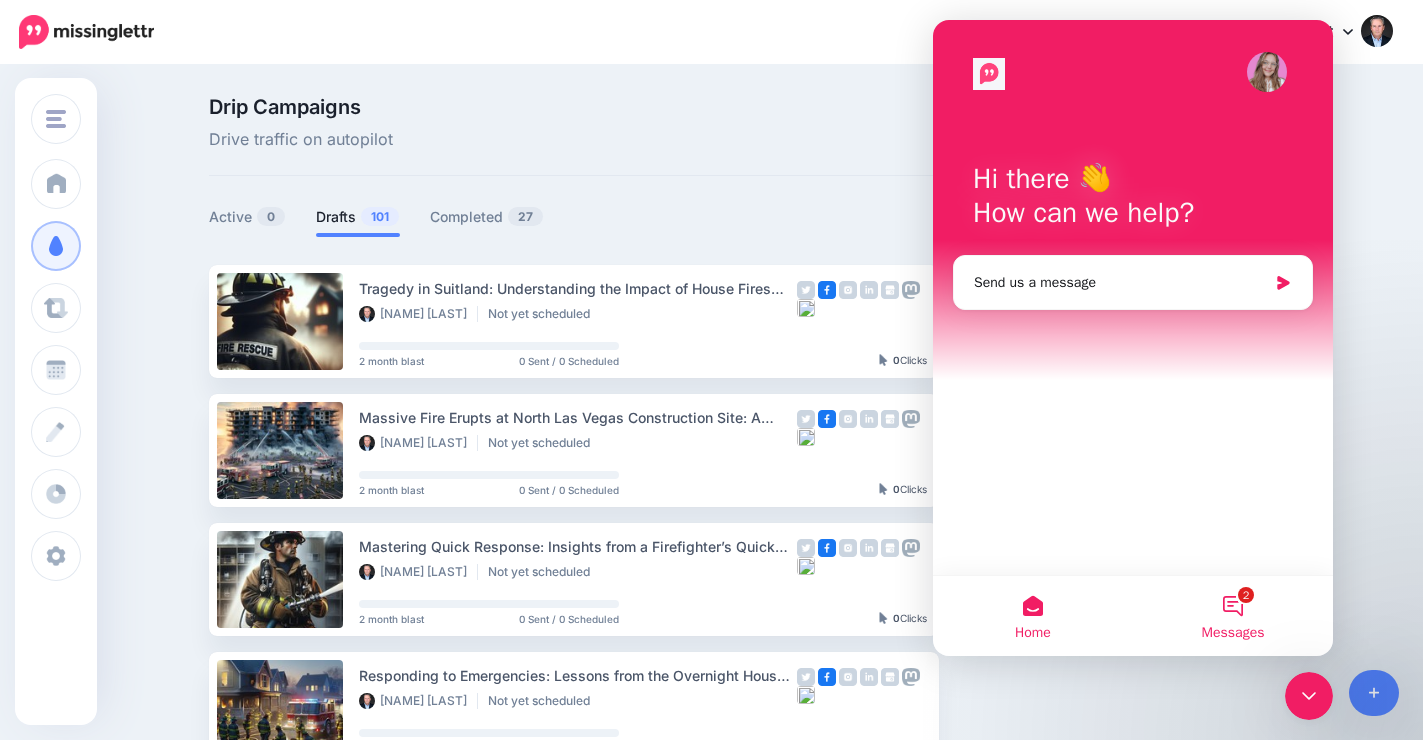 click on "2 Messages" at bounding box center (1233, 616) 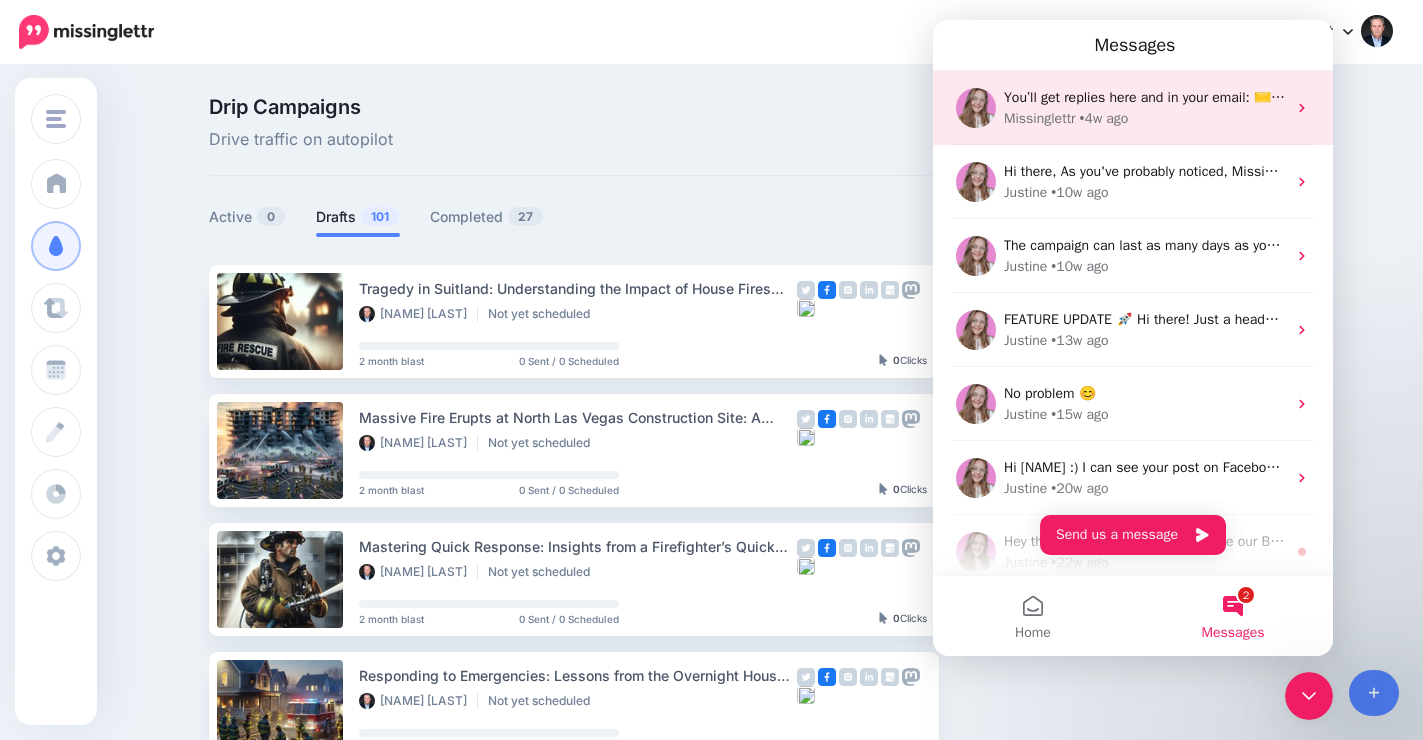 click on "•  4w ago" at bounding box center [1104, 118] 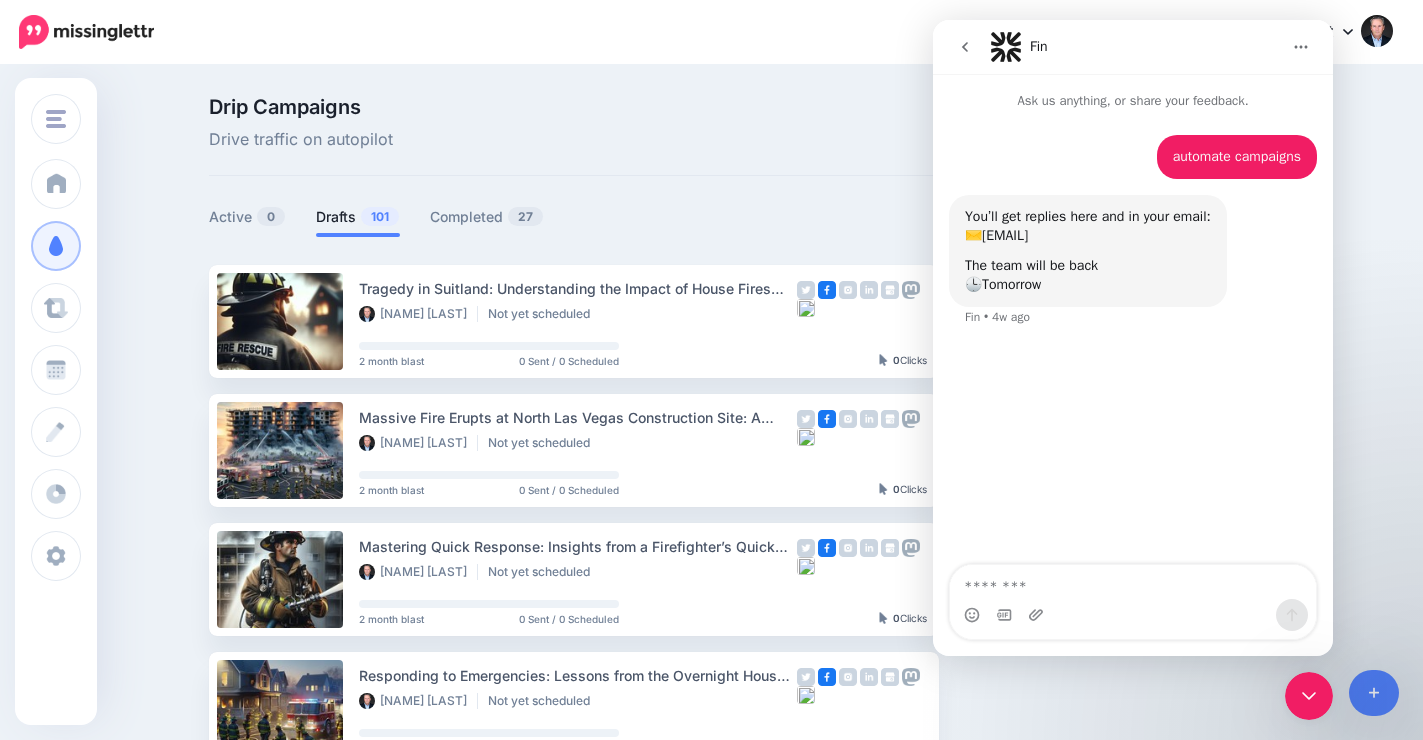 click at bounding box center [1133, 582] 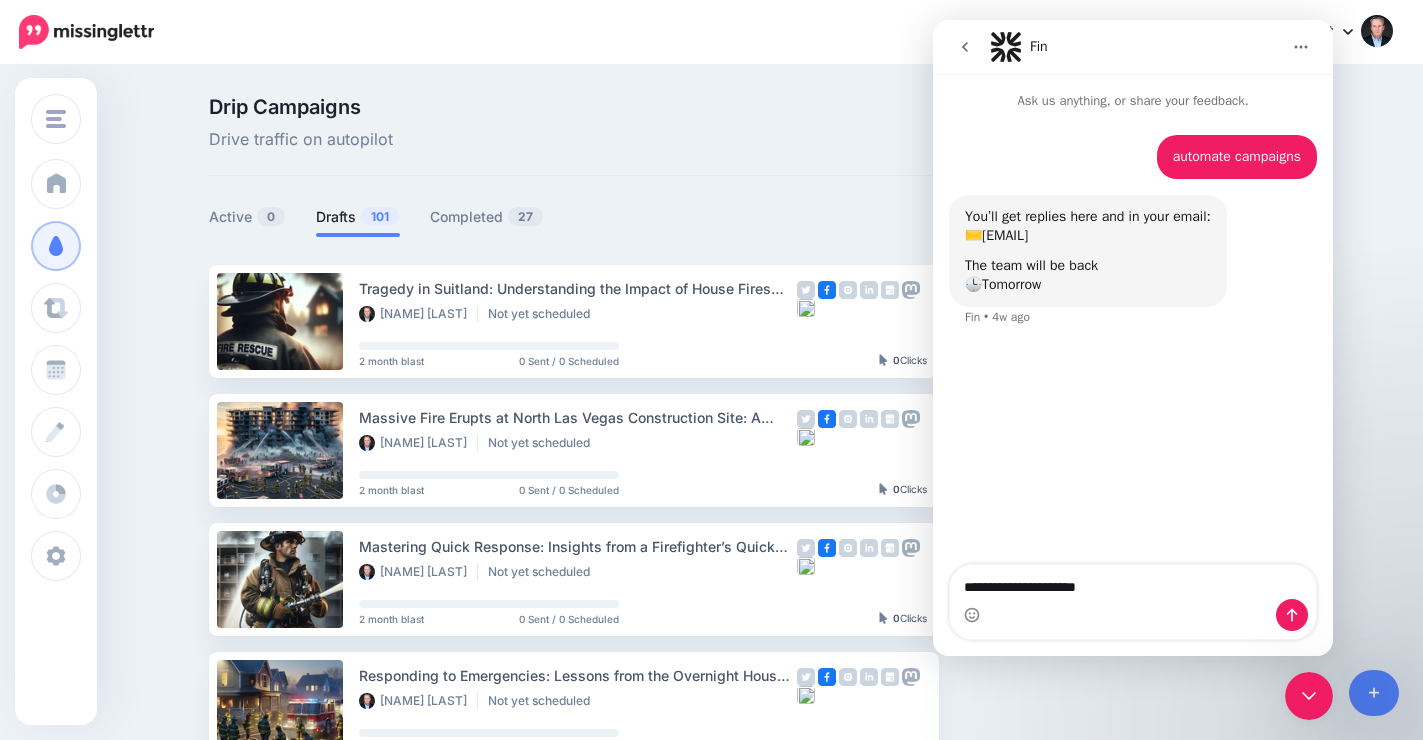 type on "**********" 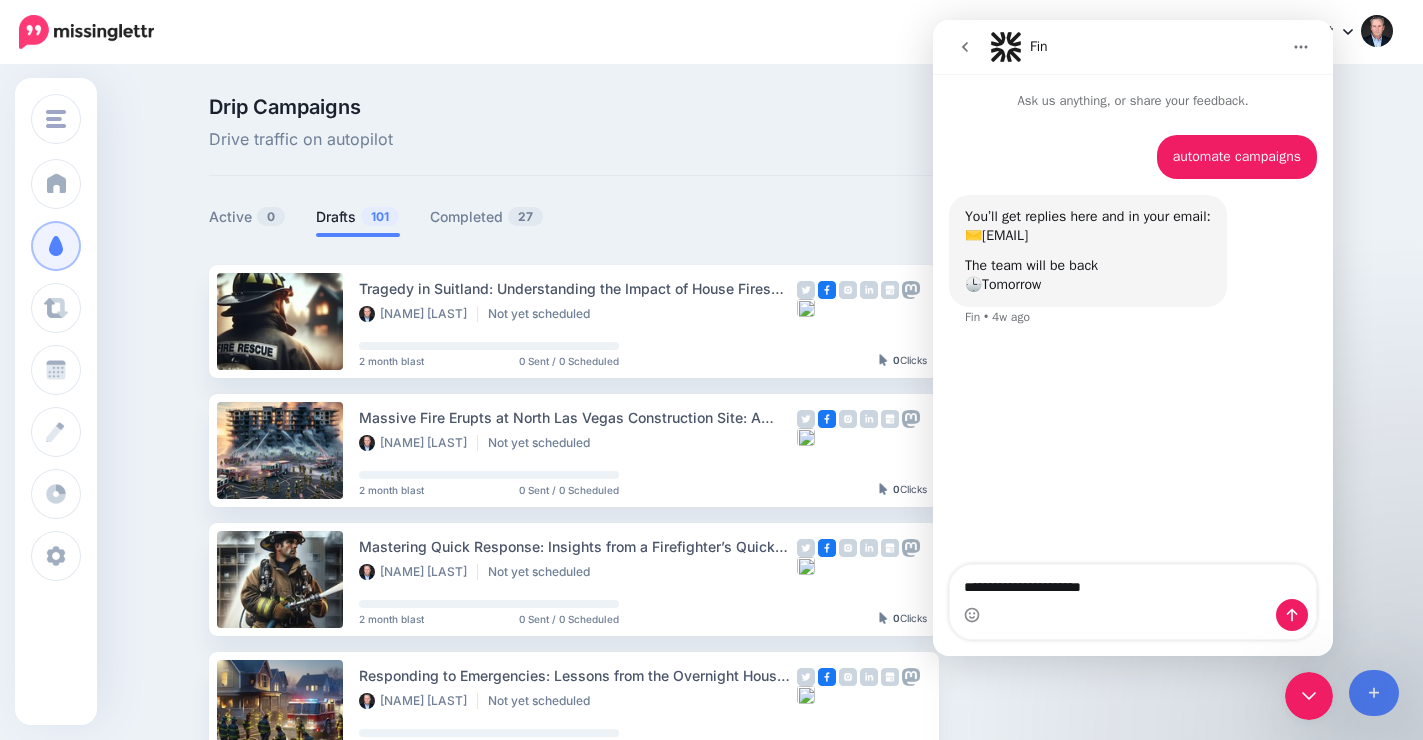 type 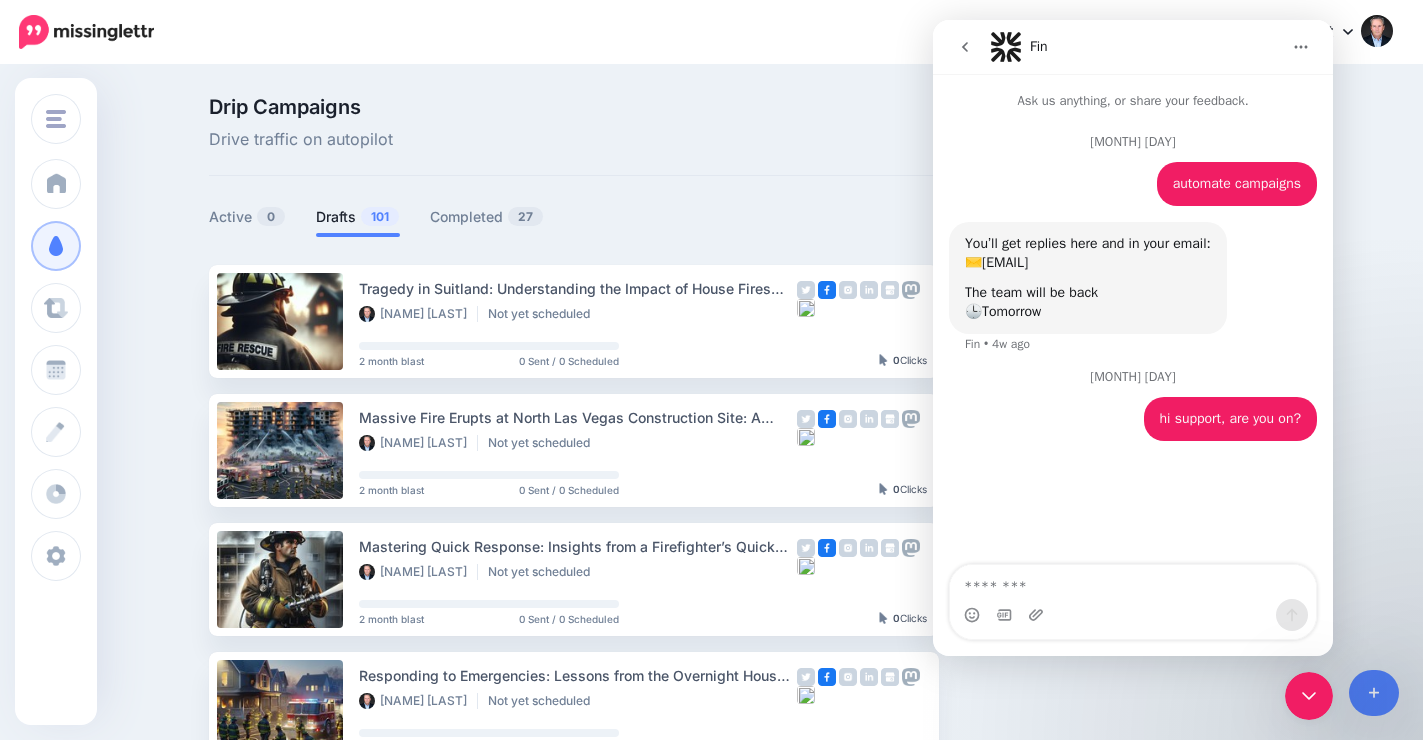 click on "Drip Campaigns
Drive traffic on autopilot
Active  0
101" at bounding box center (769, 911) 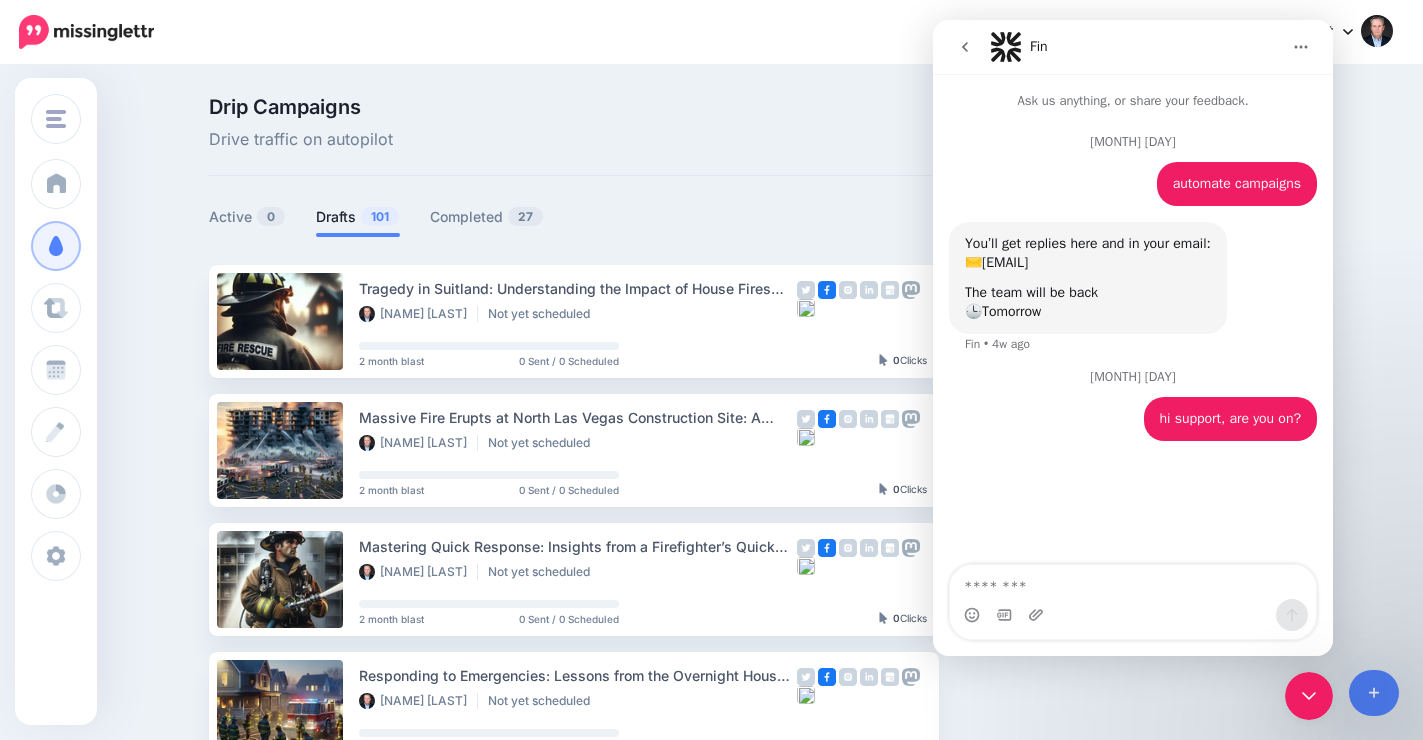 click 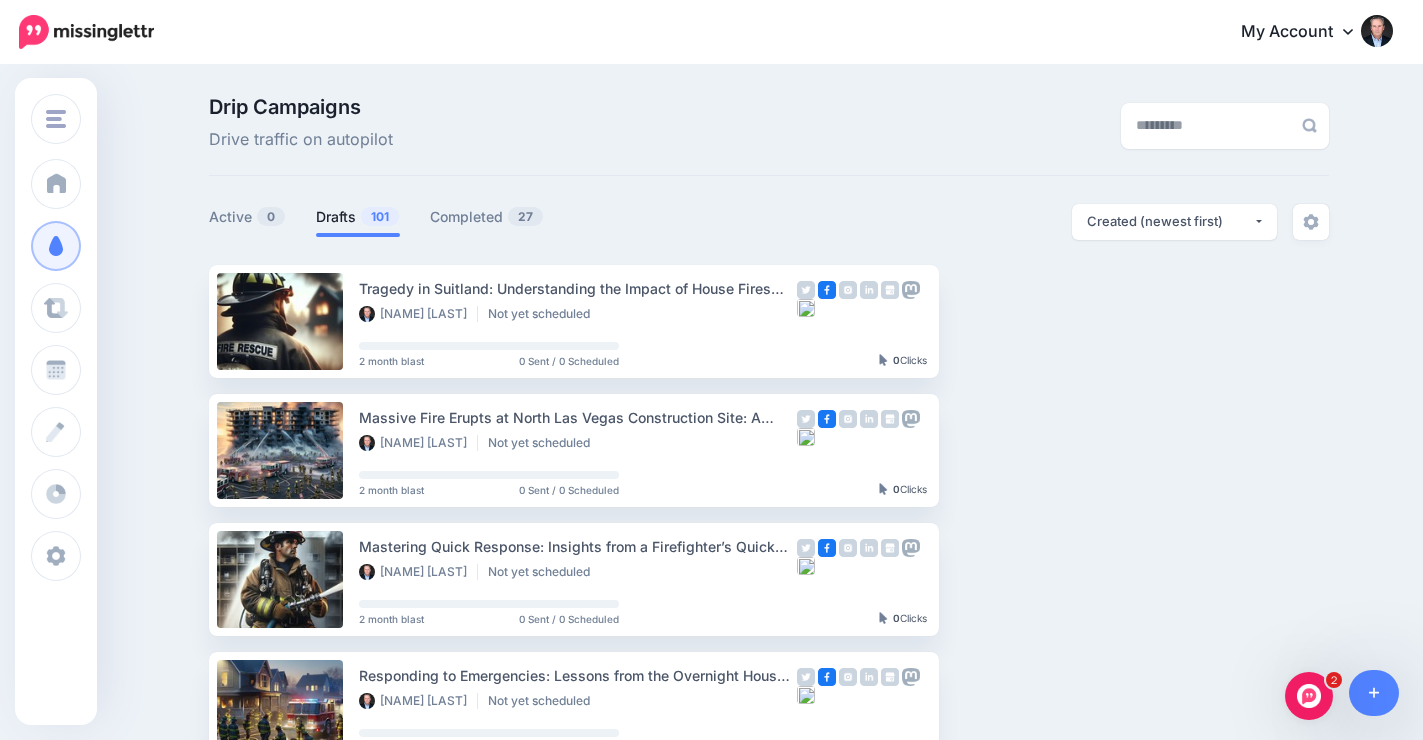 scroll, scrollTop: 0, scrollLeft: 0, axis: both 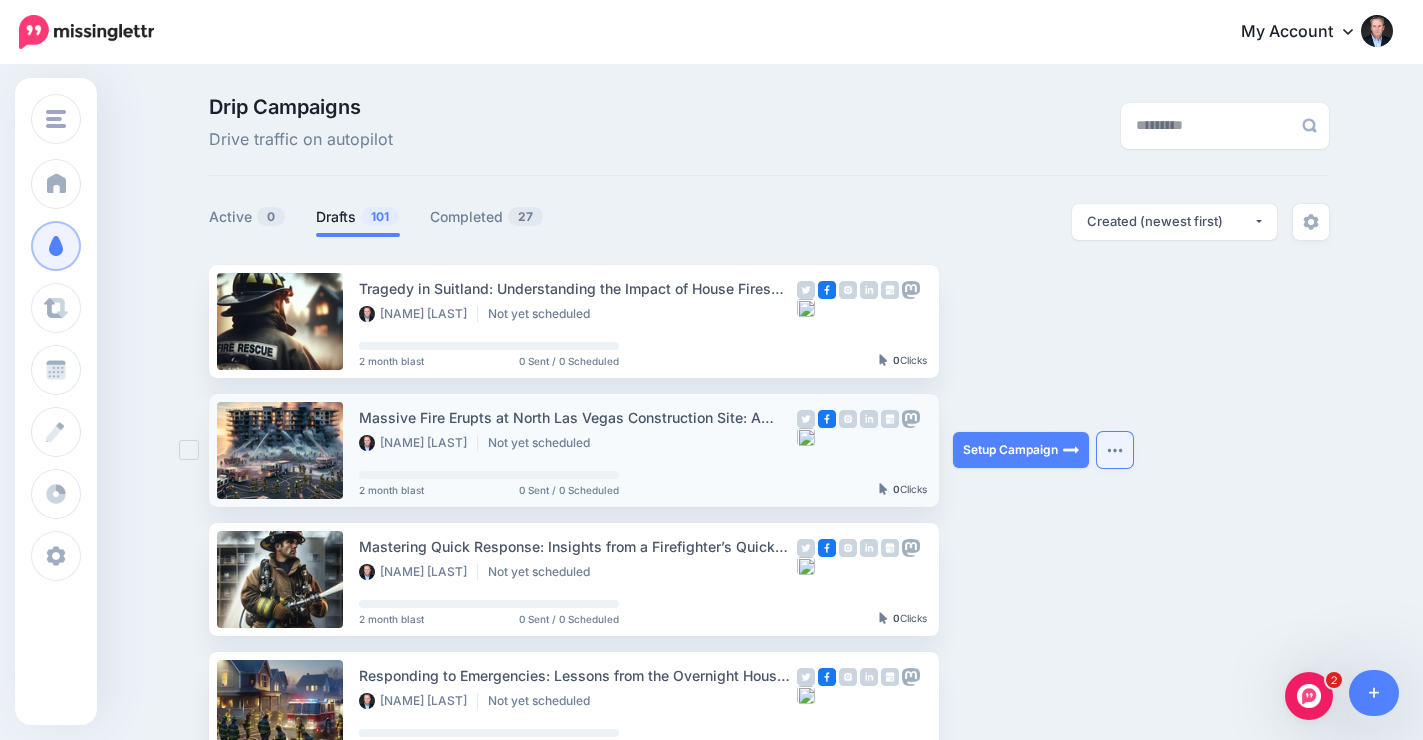 click at bounding box center [1115, 450] 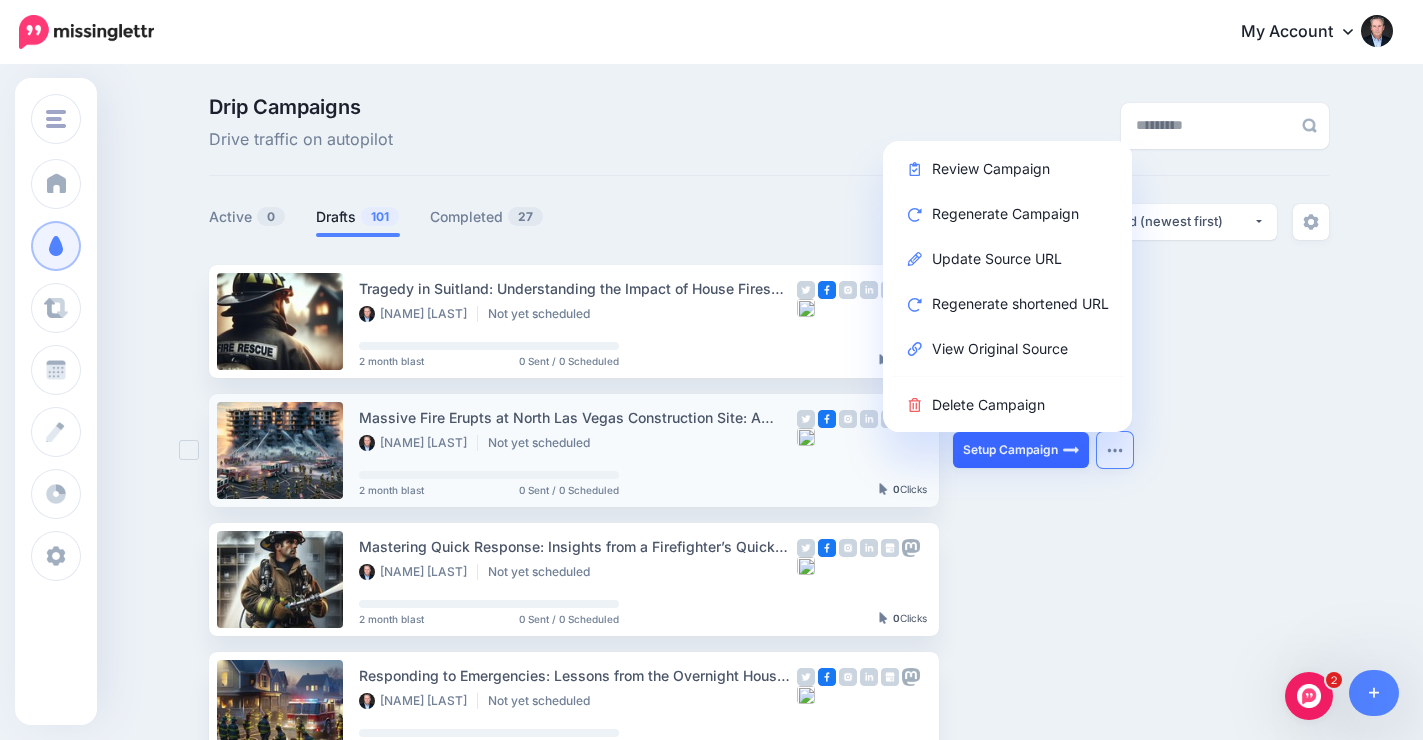 click on "Setup Campaign" at bounding box center [1021, 450] 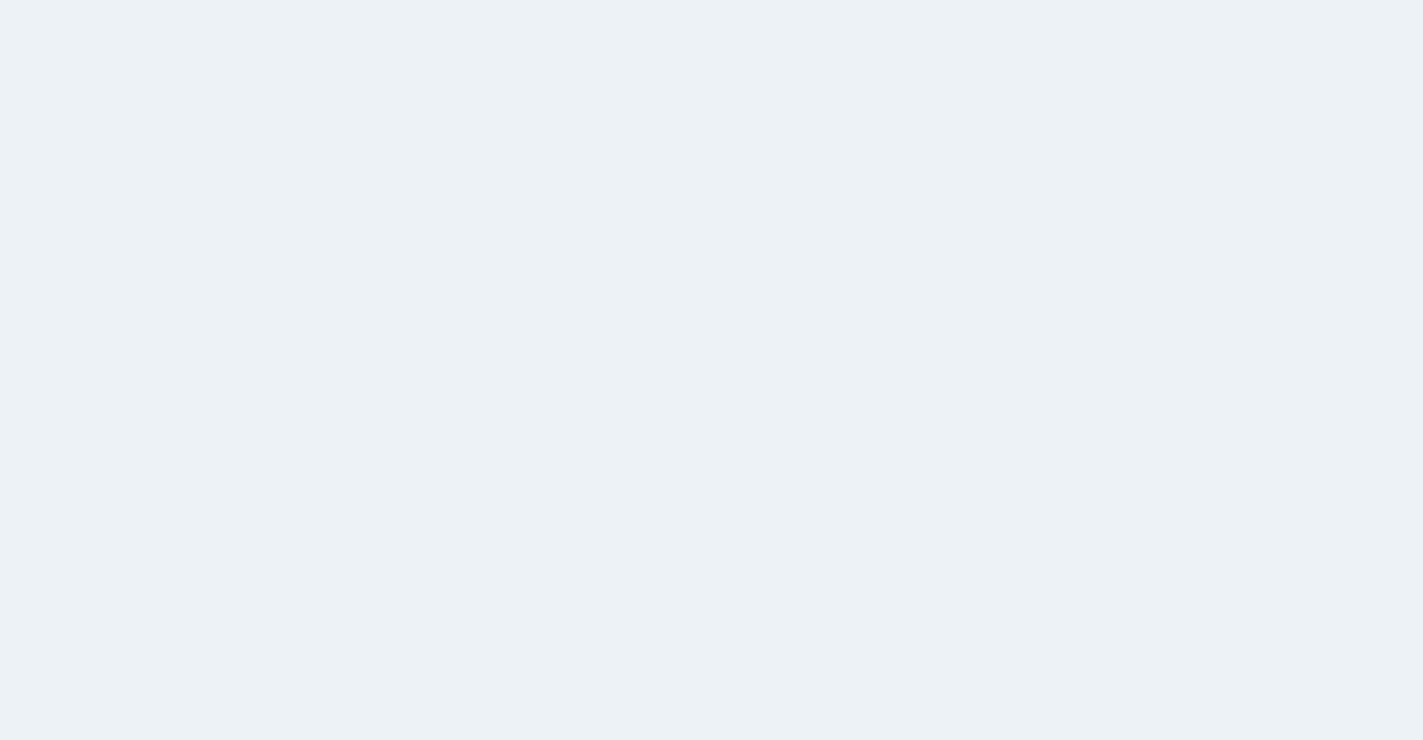 scroll, scrollTop: 0, scrollLeft: 0, axis: both 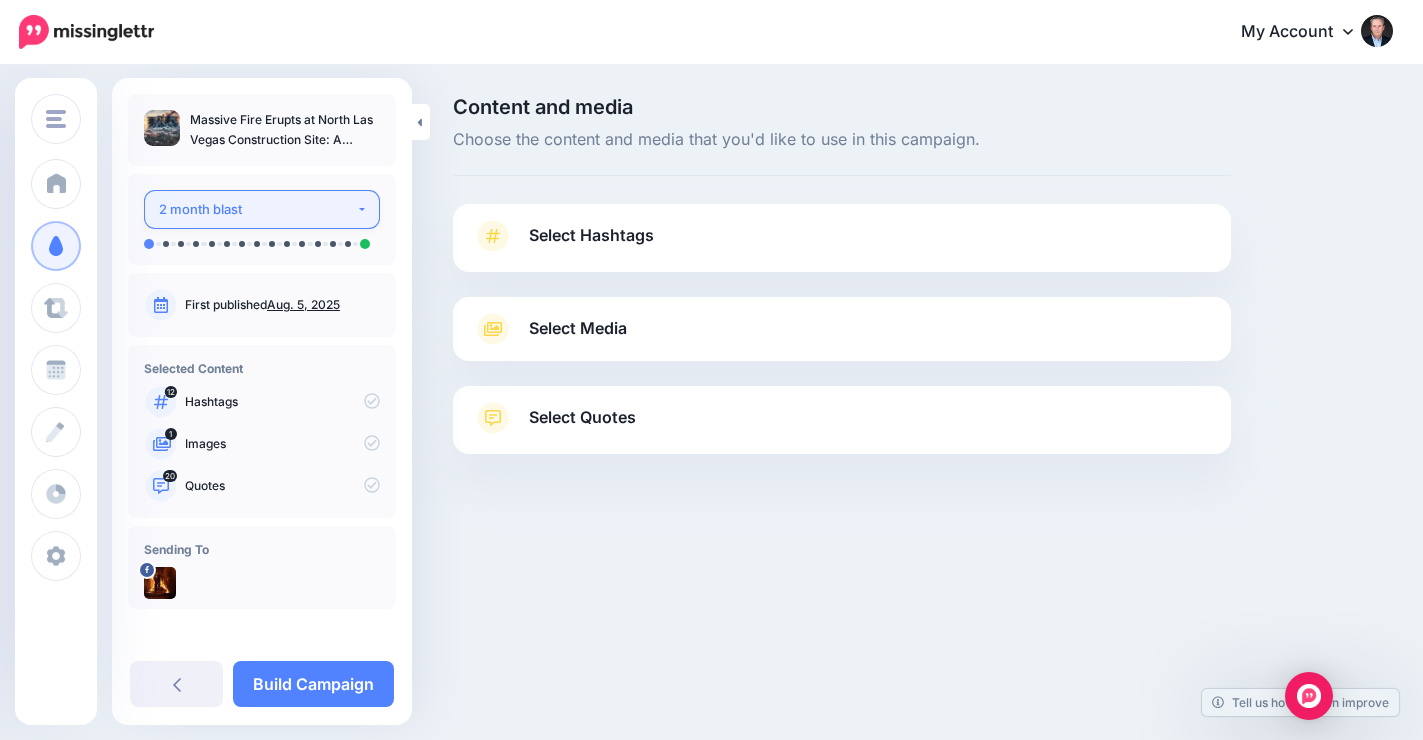 click on "2 month blast" at bounding box center [257, 209] 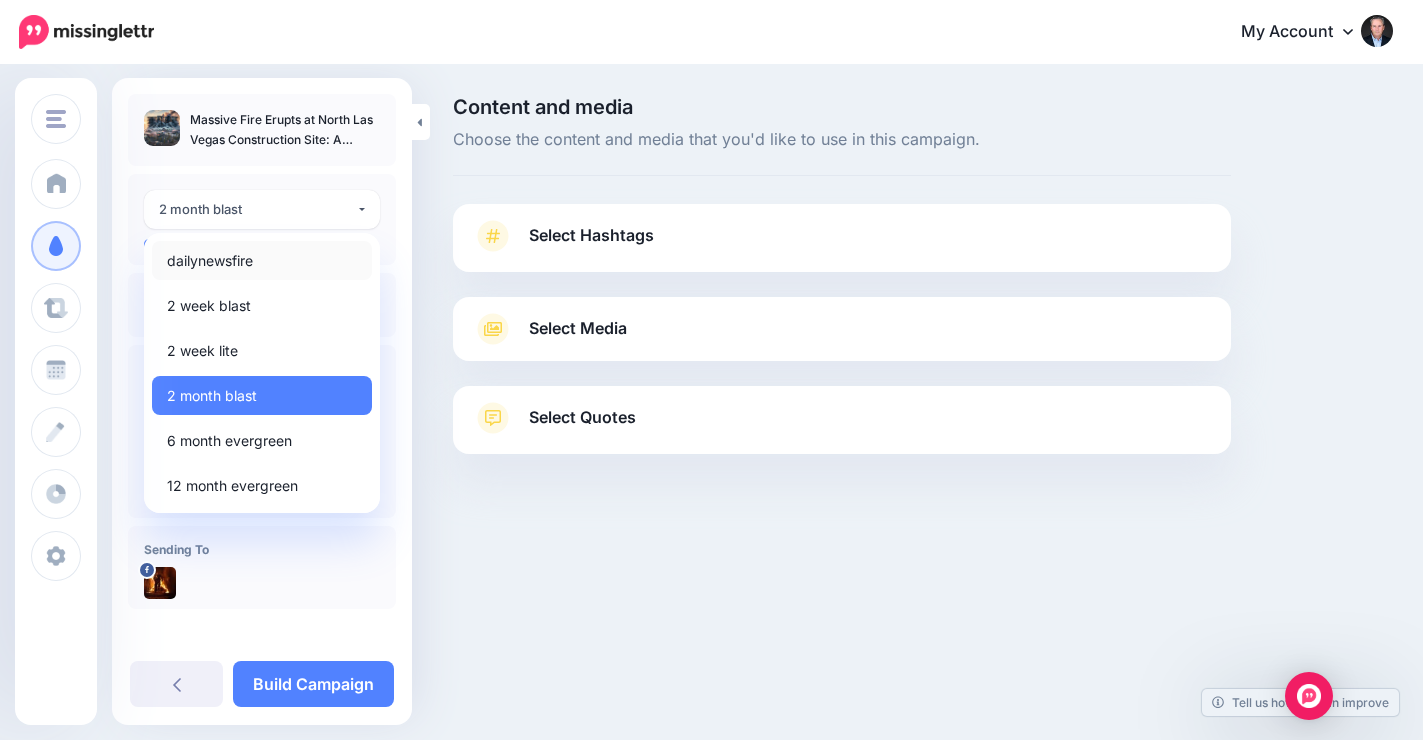 click on "dailynewsfire" at bounding box center [262, 260] 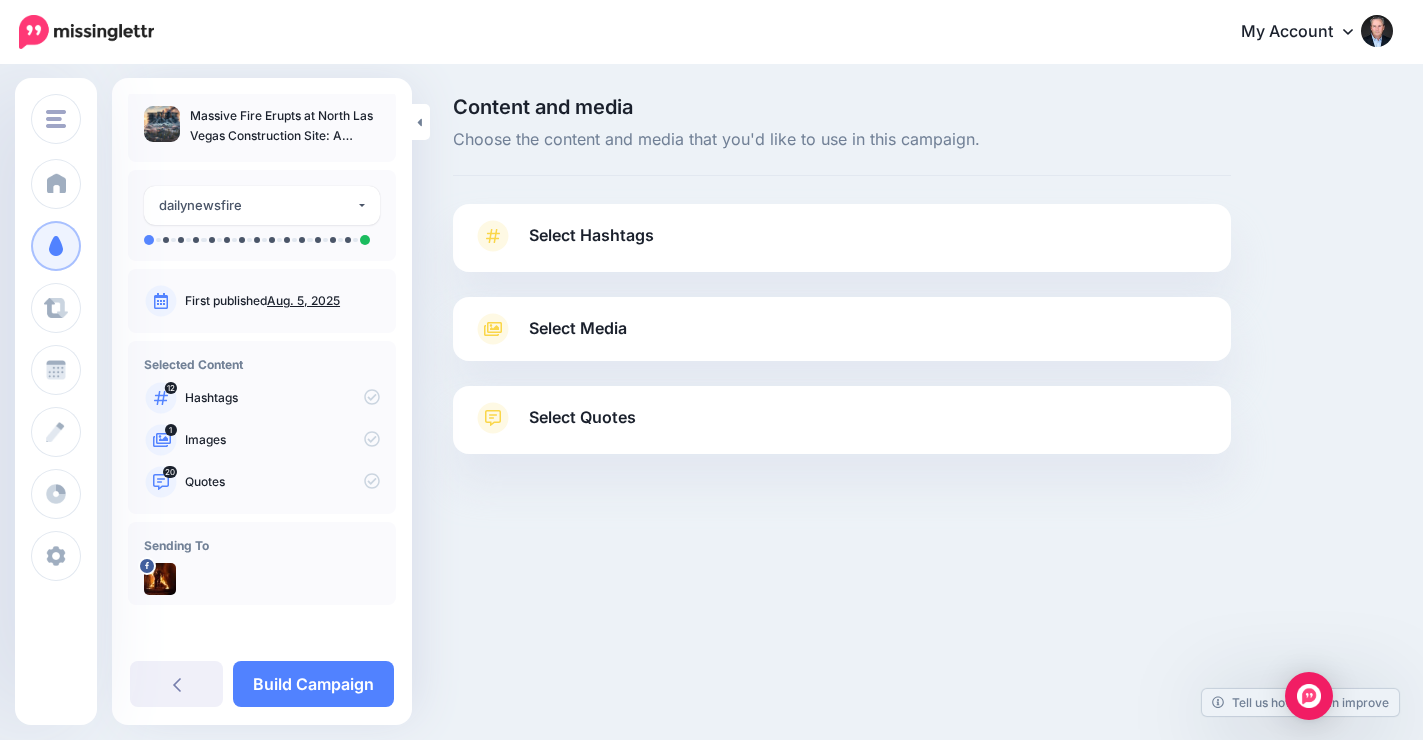 scroll, scrollTop: 4, scrollLeft: 0, axis: vertical 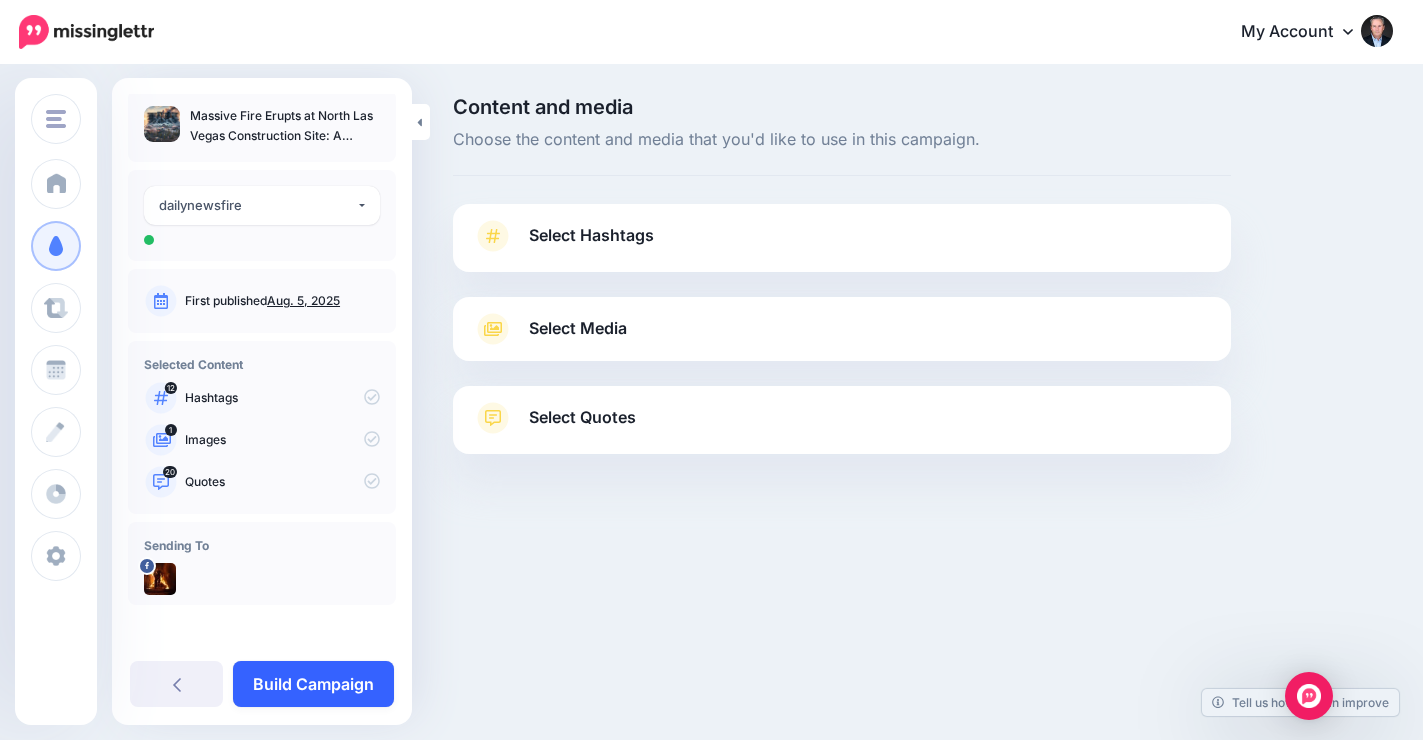 click on "Build Campaign" at bounding box center (313, 684) 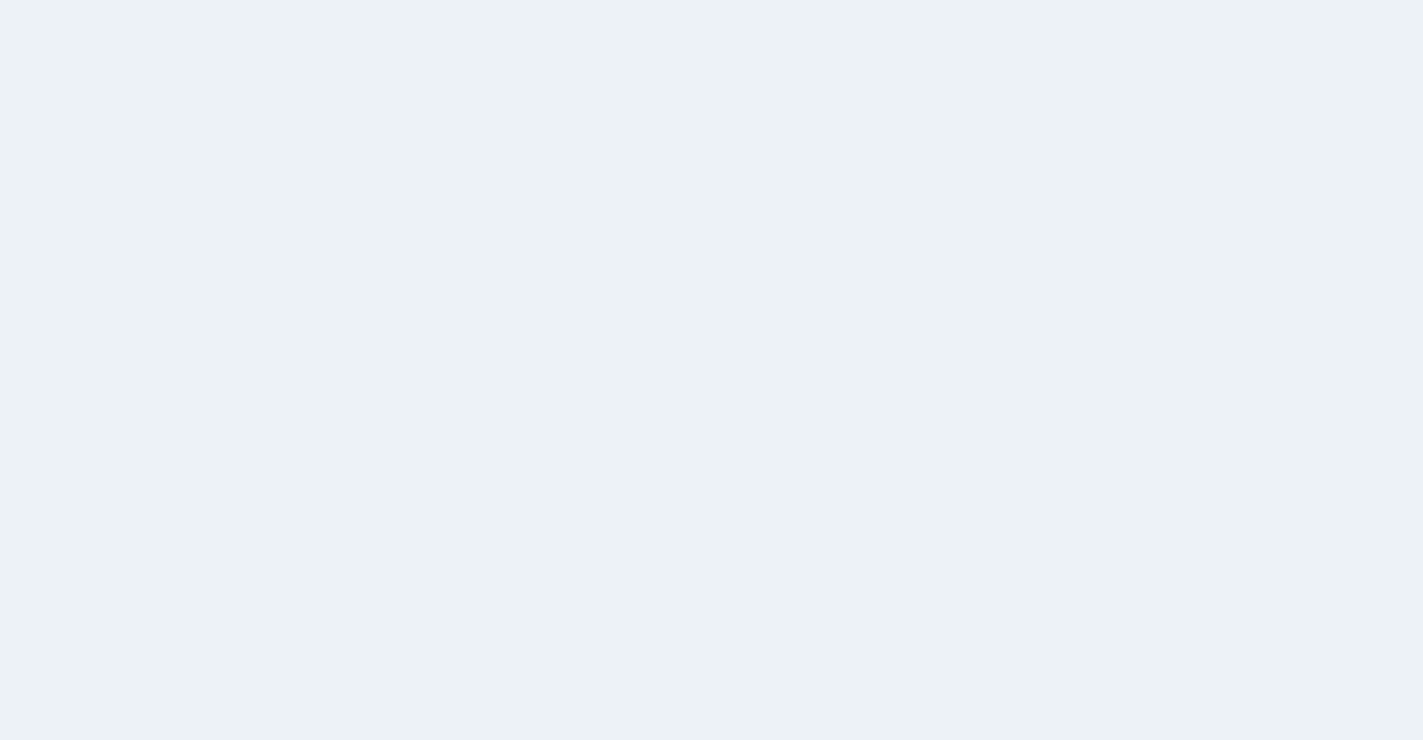 scroll, scrollTop: 0, scrollLeft: 0, axis: both 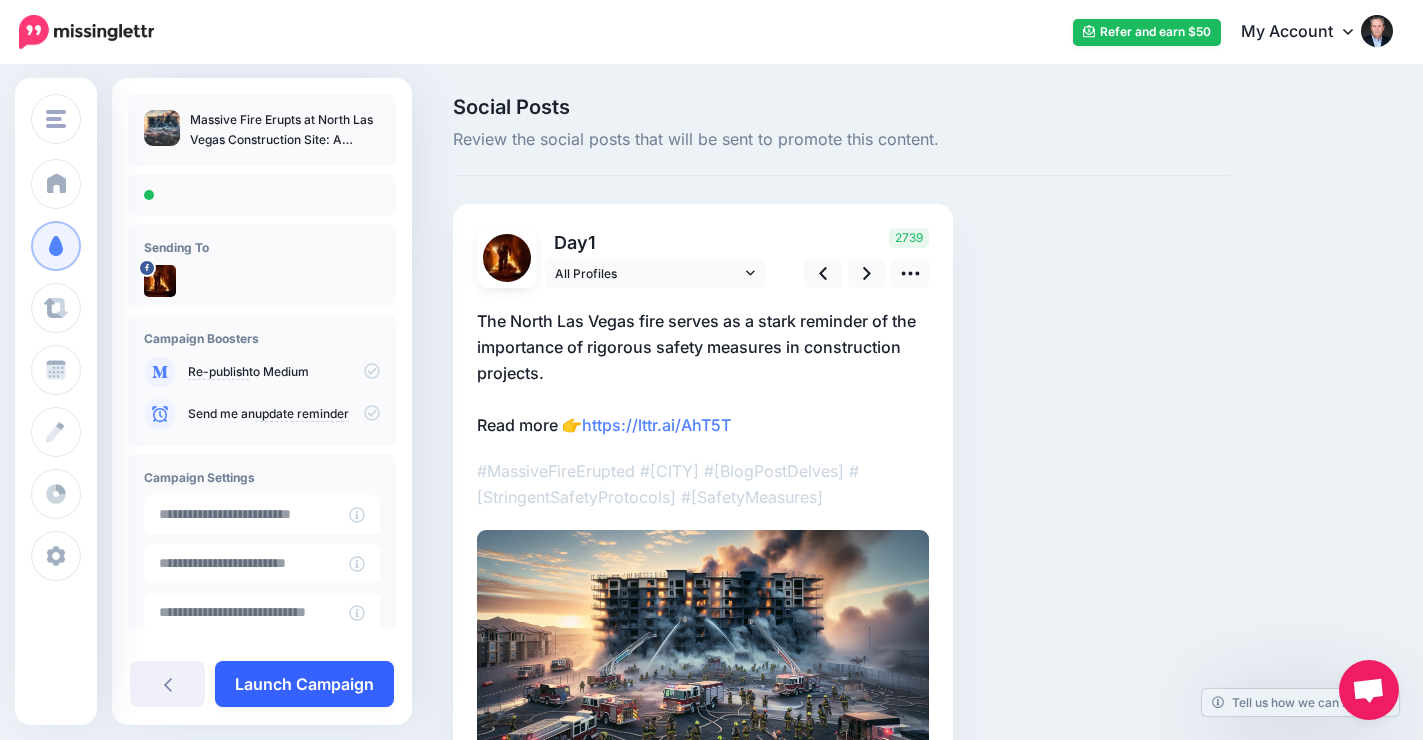click on "Launch Campaign" at bounding box center [304, 684] 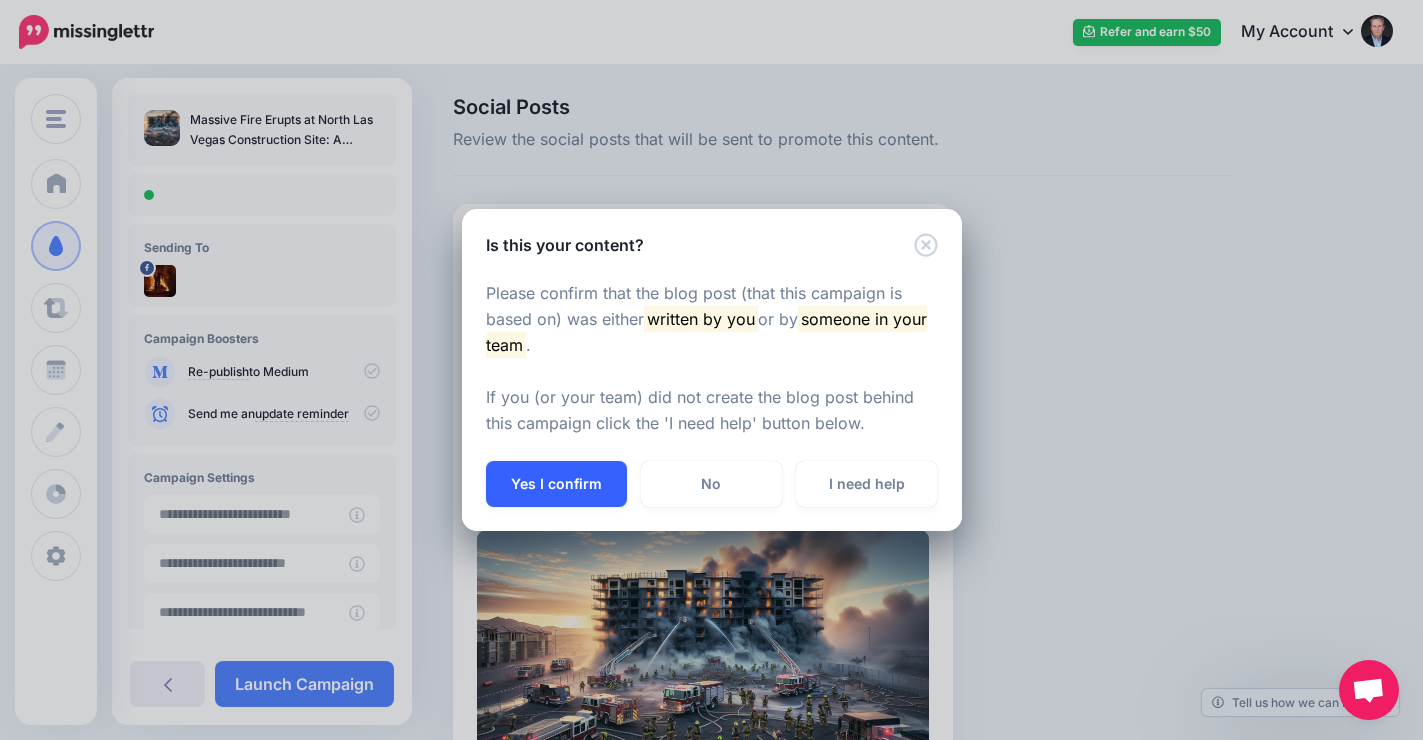 click on "Yes I confirm" at bounding box center (556, 484) 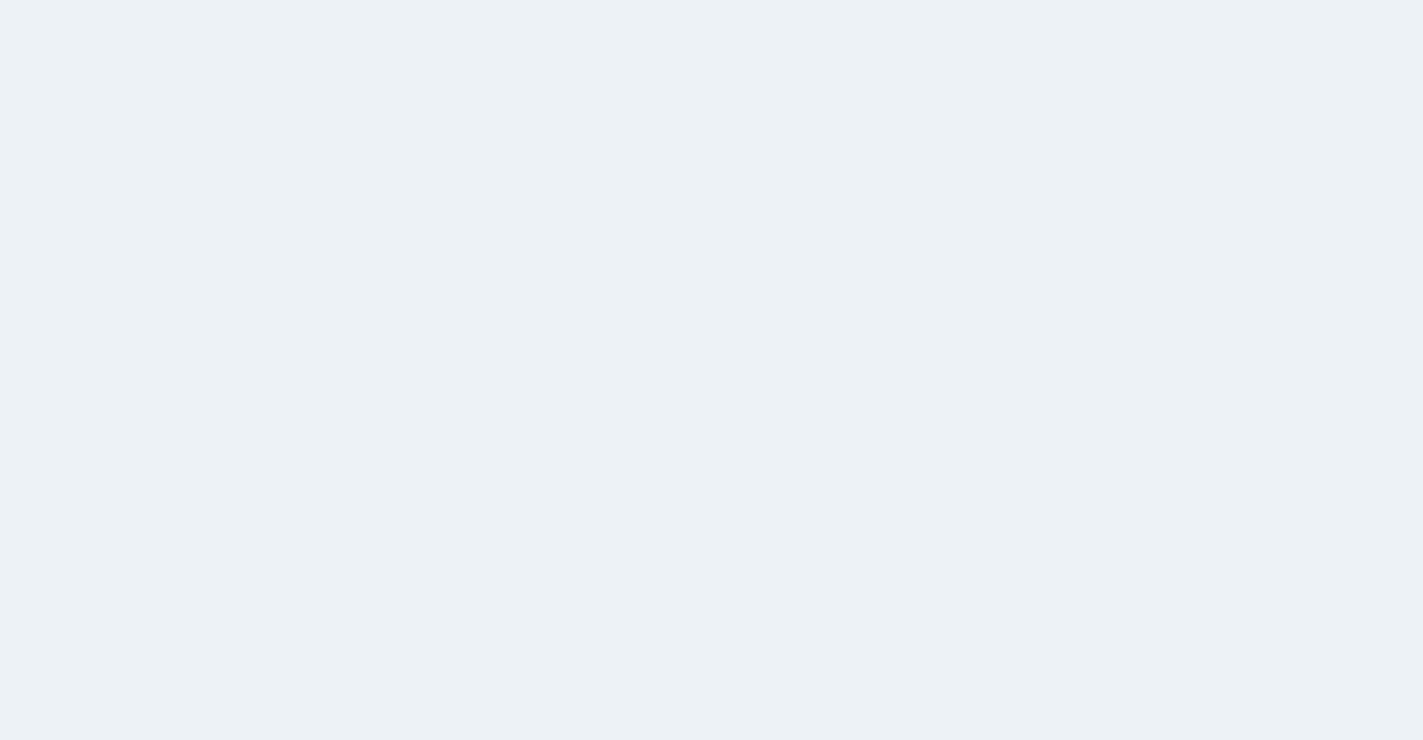 scroll, scrollTop: 0, scrollLeft: 0, axis: both 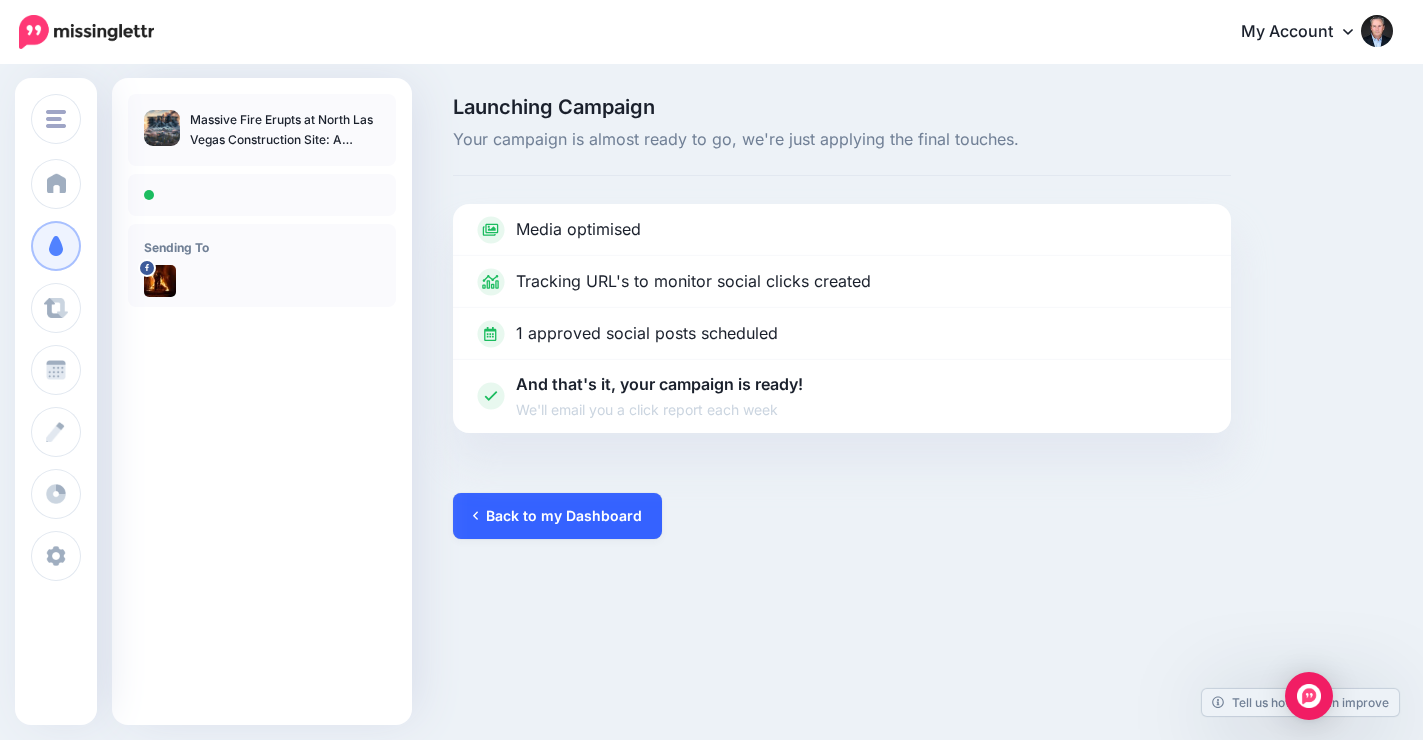click on "Back to my Dashboard" at bounding box center (557, 516) 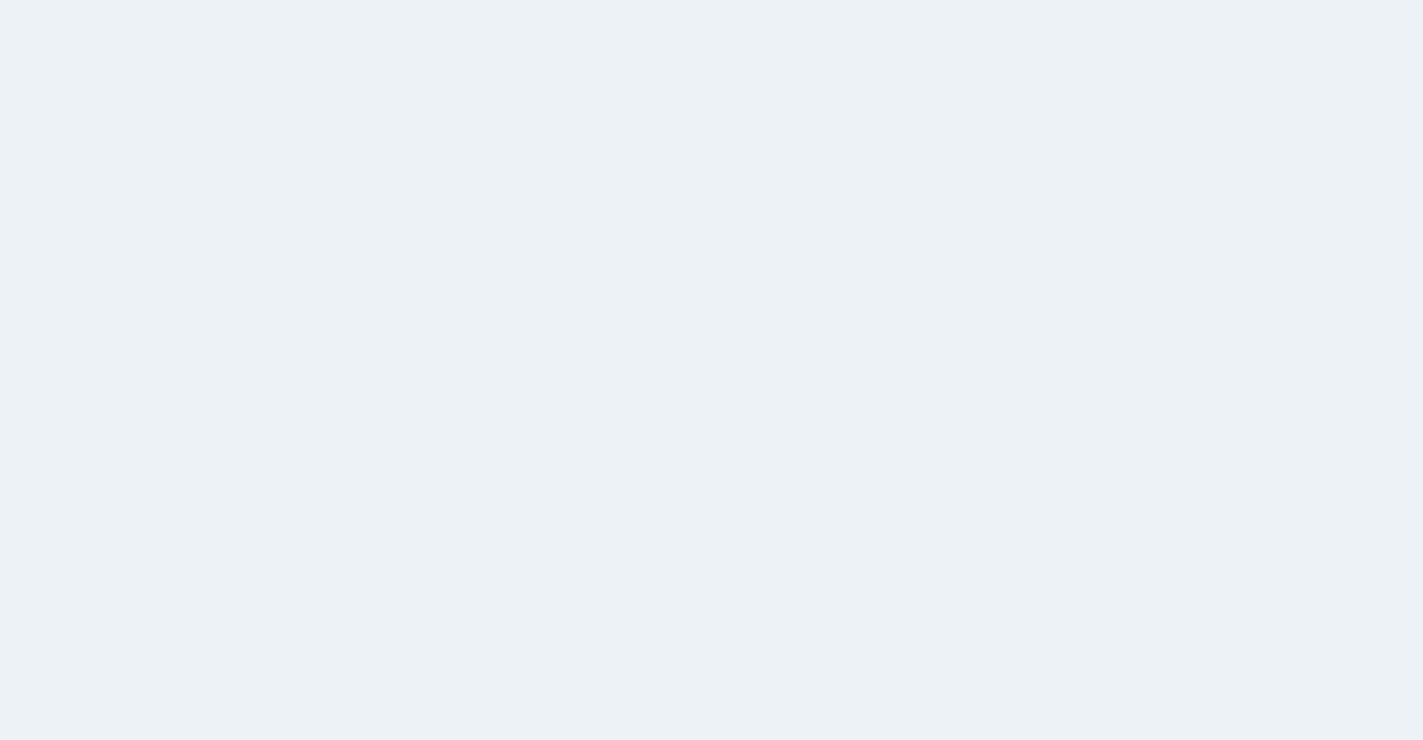 scroll, scrollTop: 0, scrollLeft: 0, axis: both 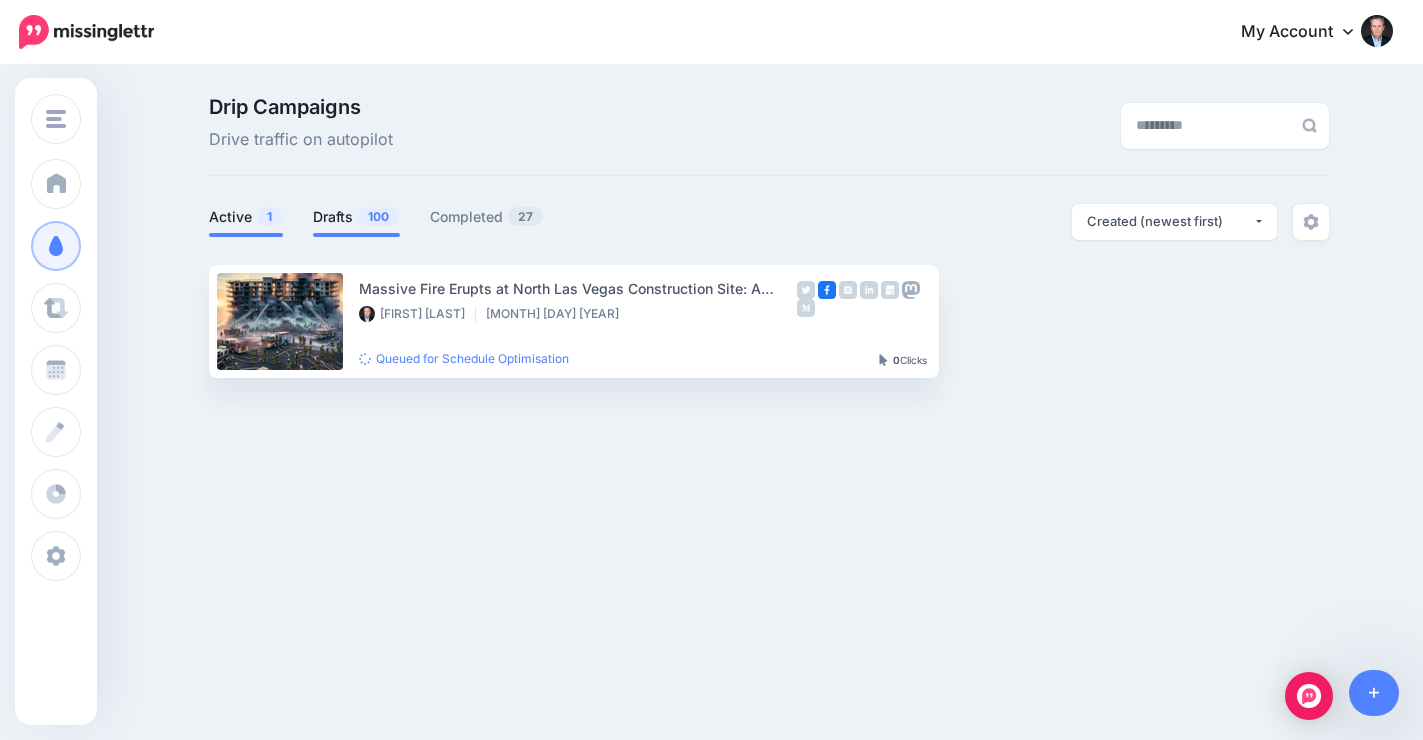 click on "Drafts  100" at bounding box center [356, 217] 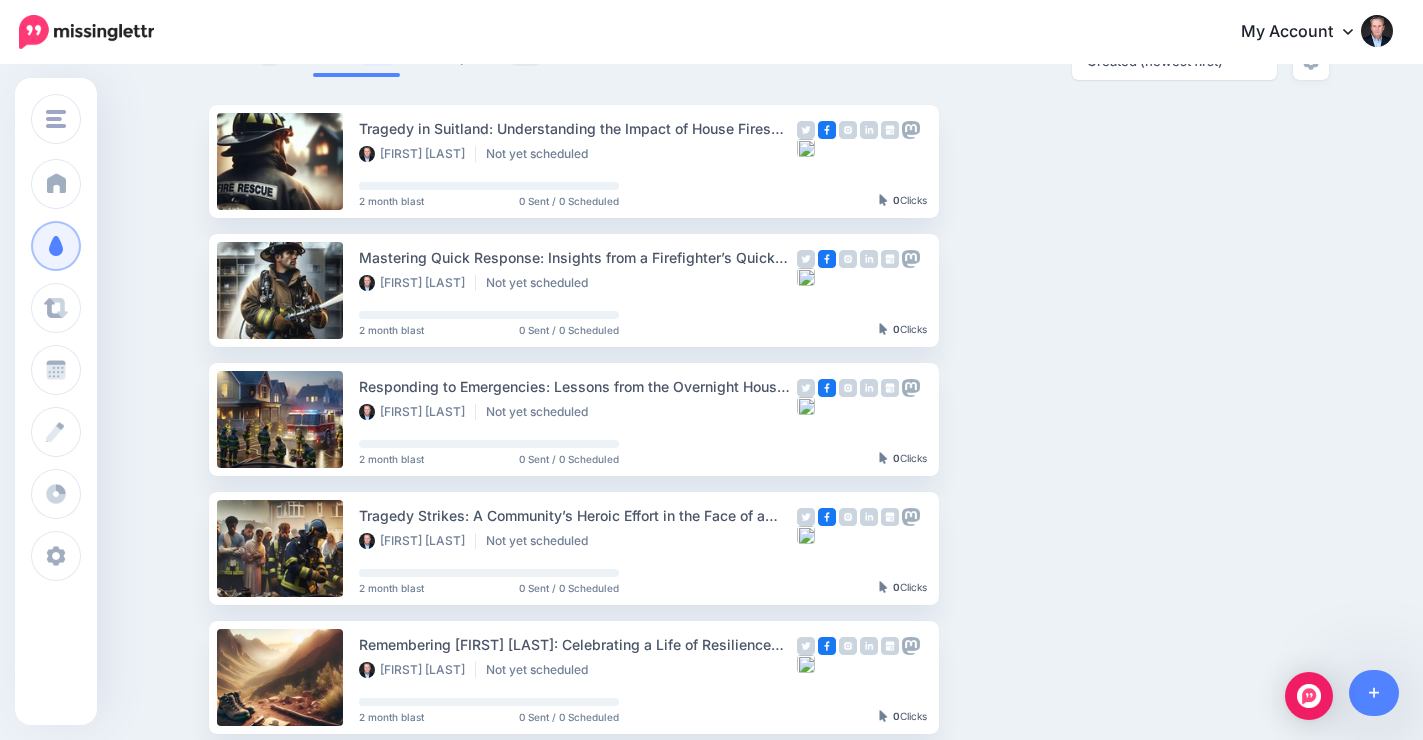scroll, scrollTop: 167, scrollLeft: 0, axis: vertical 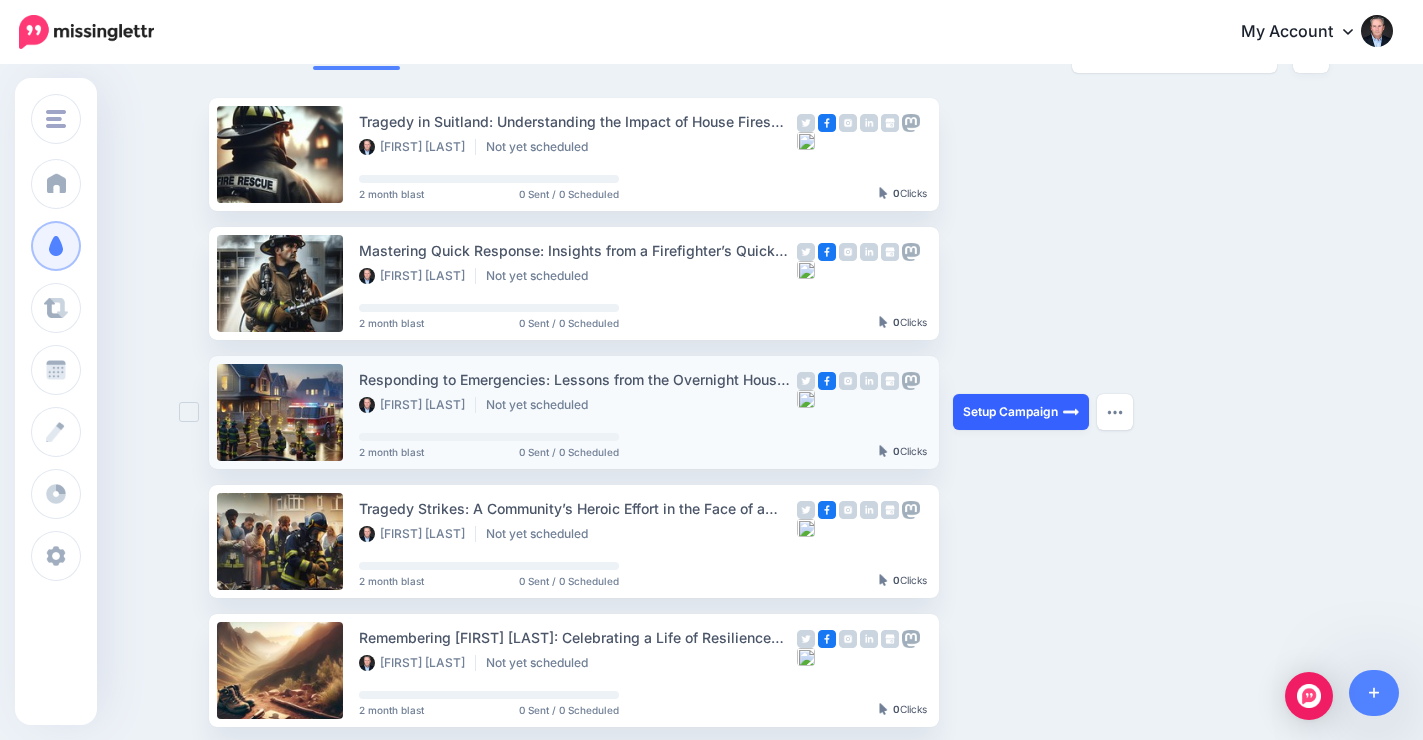click on "Setup Campaign" at bounding box center [1021, 412] 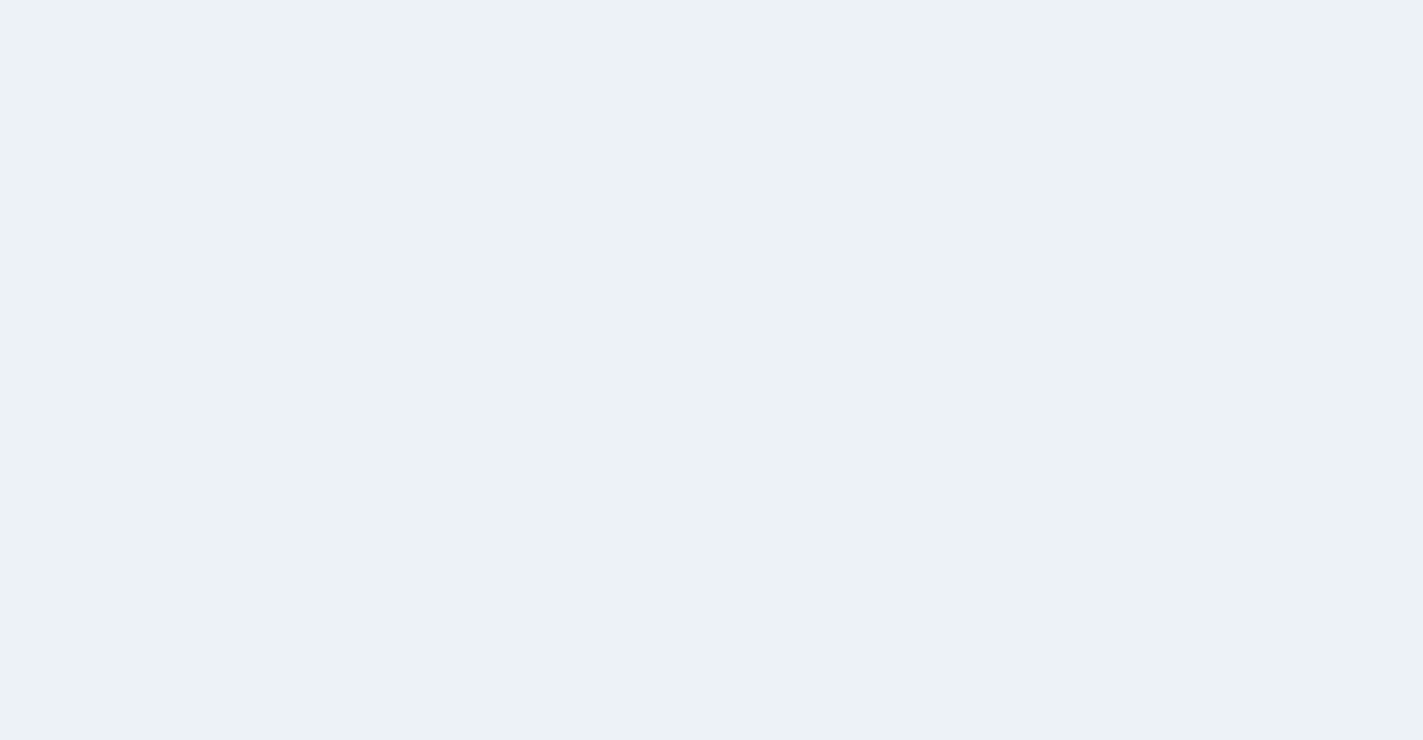 scroll, scrollTop: 0, scrollLeft: 0, axis: both 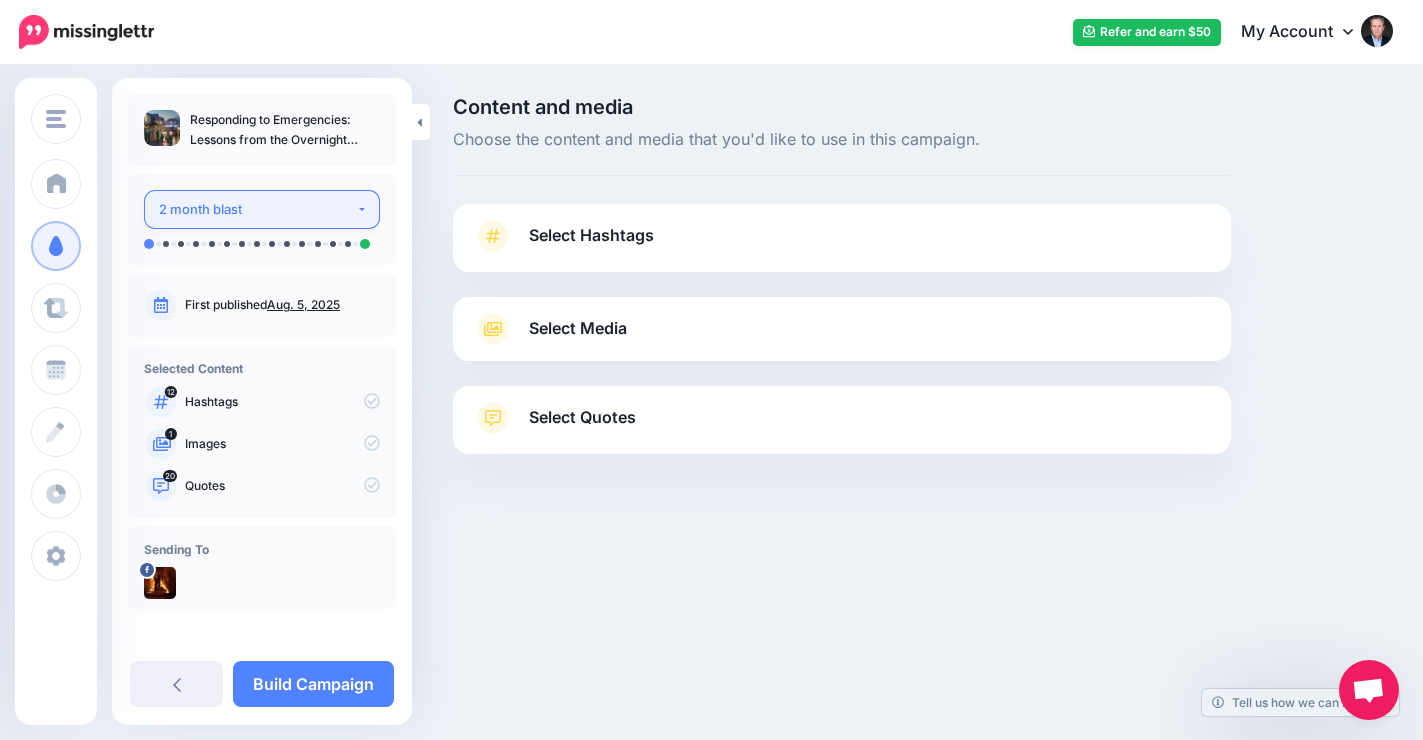 click on "2 month blast" at bounding box center [257, 209] 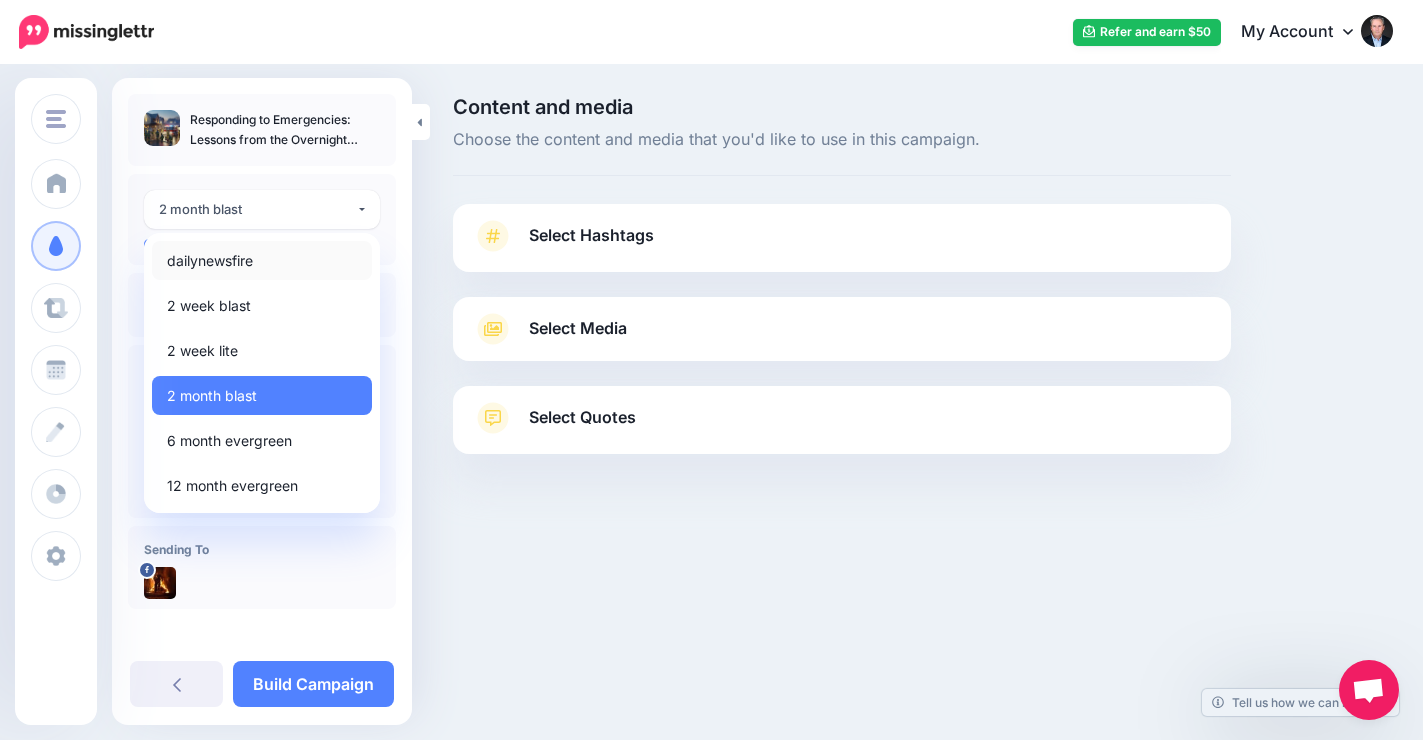 click on "dailynewsfire" at bounding box center (262, 260) 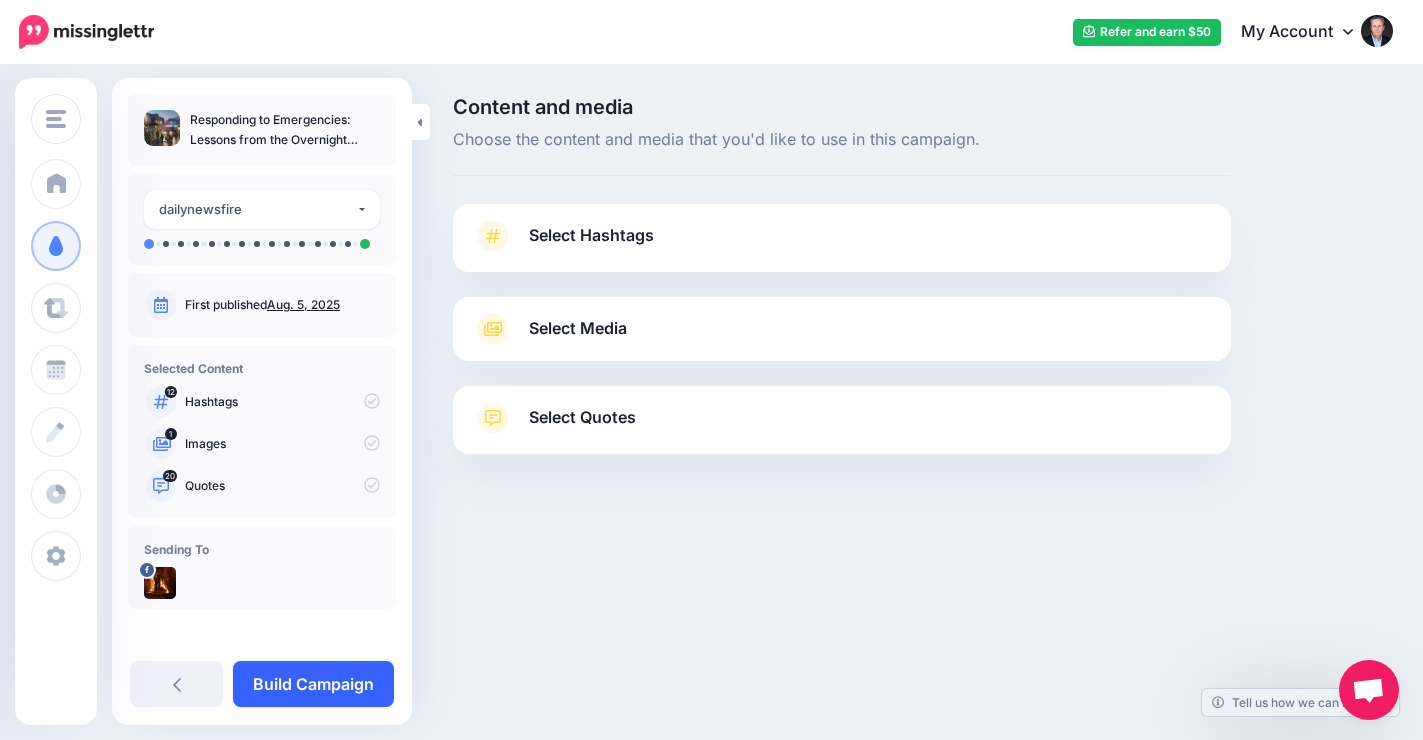 click on "Build Campaign" at bounding box center [313, 684] 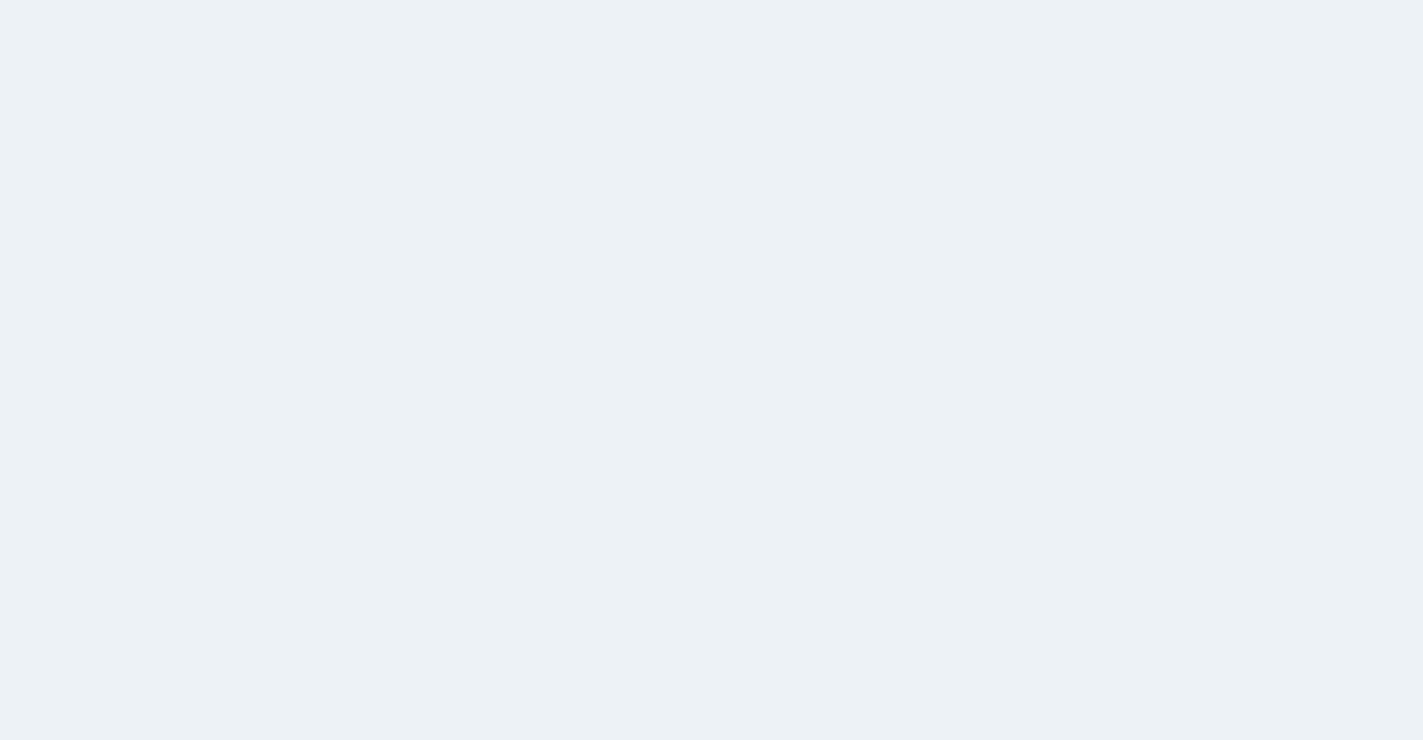 scroll, scrollTop: 0, scrollLeft: 0, axis: both 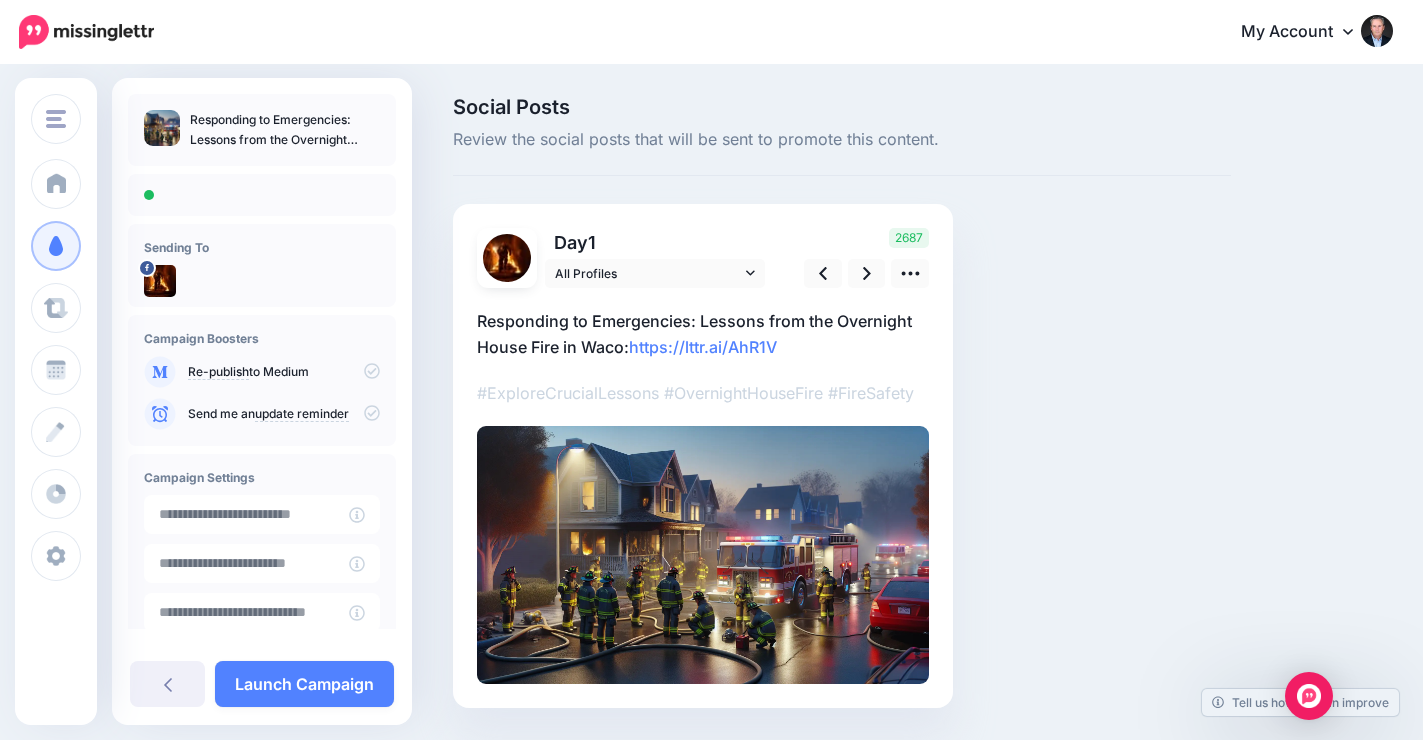 click on "Launch Campaign" at bounding box center (304, 684) 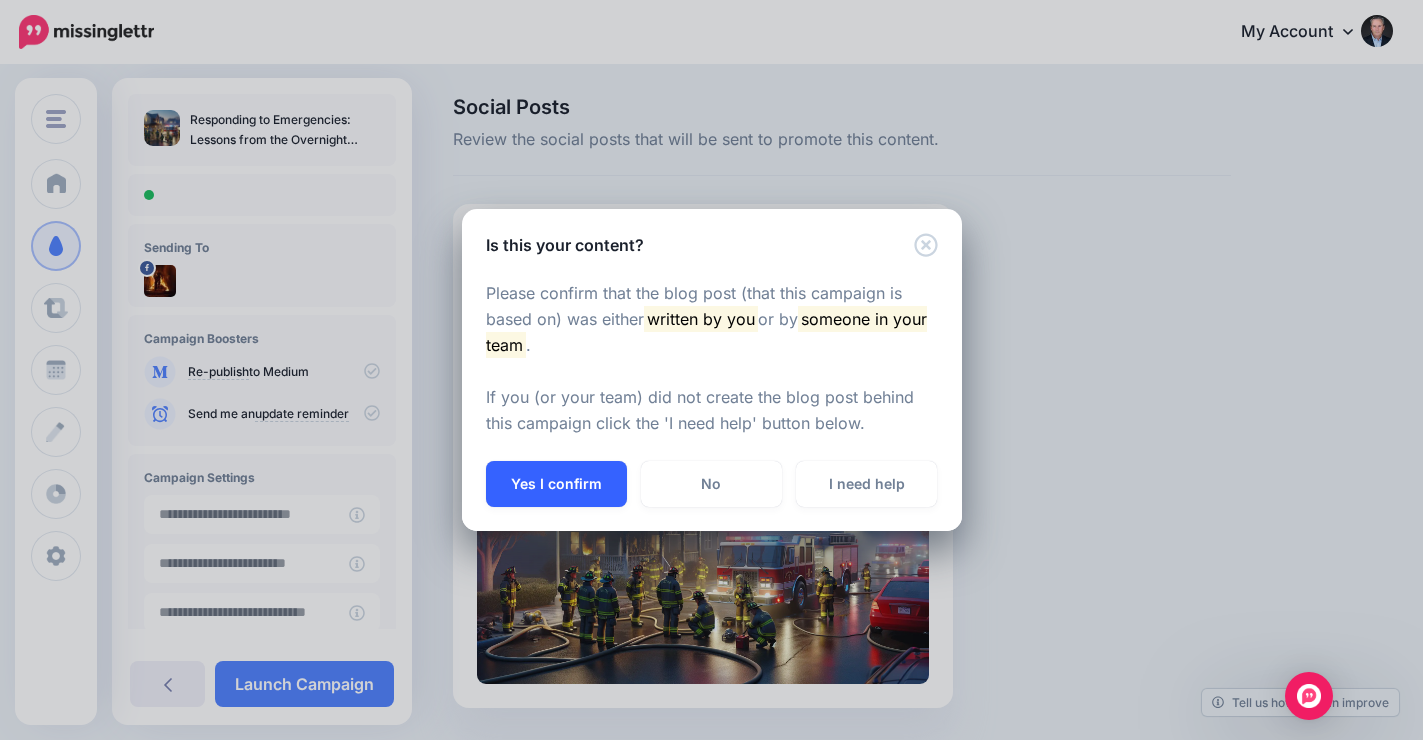 click on "Yes I confirm" at bounding box center [556, 484] 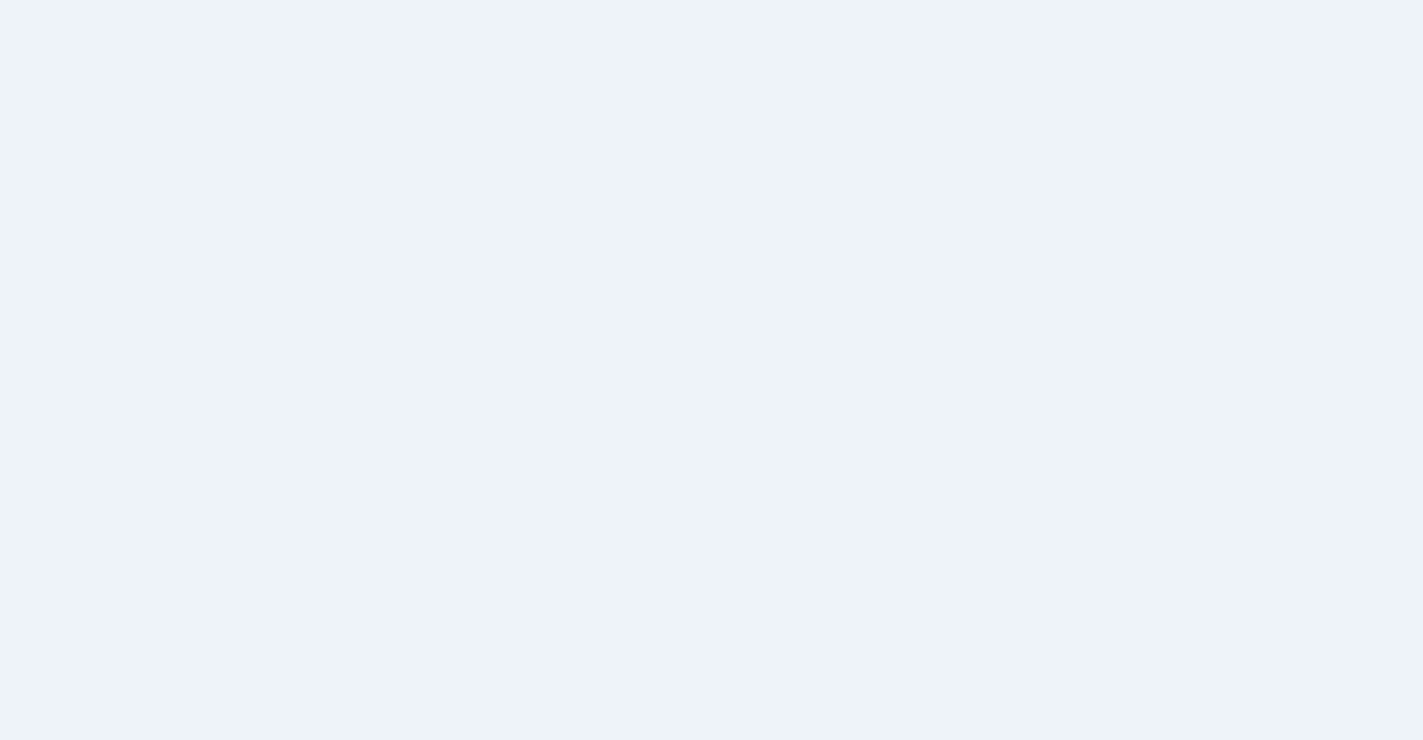 scroll, scrollTop: 0, scrollLeft: 0, axis: both 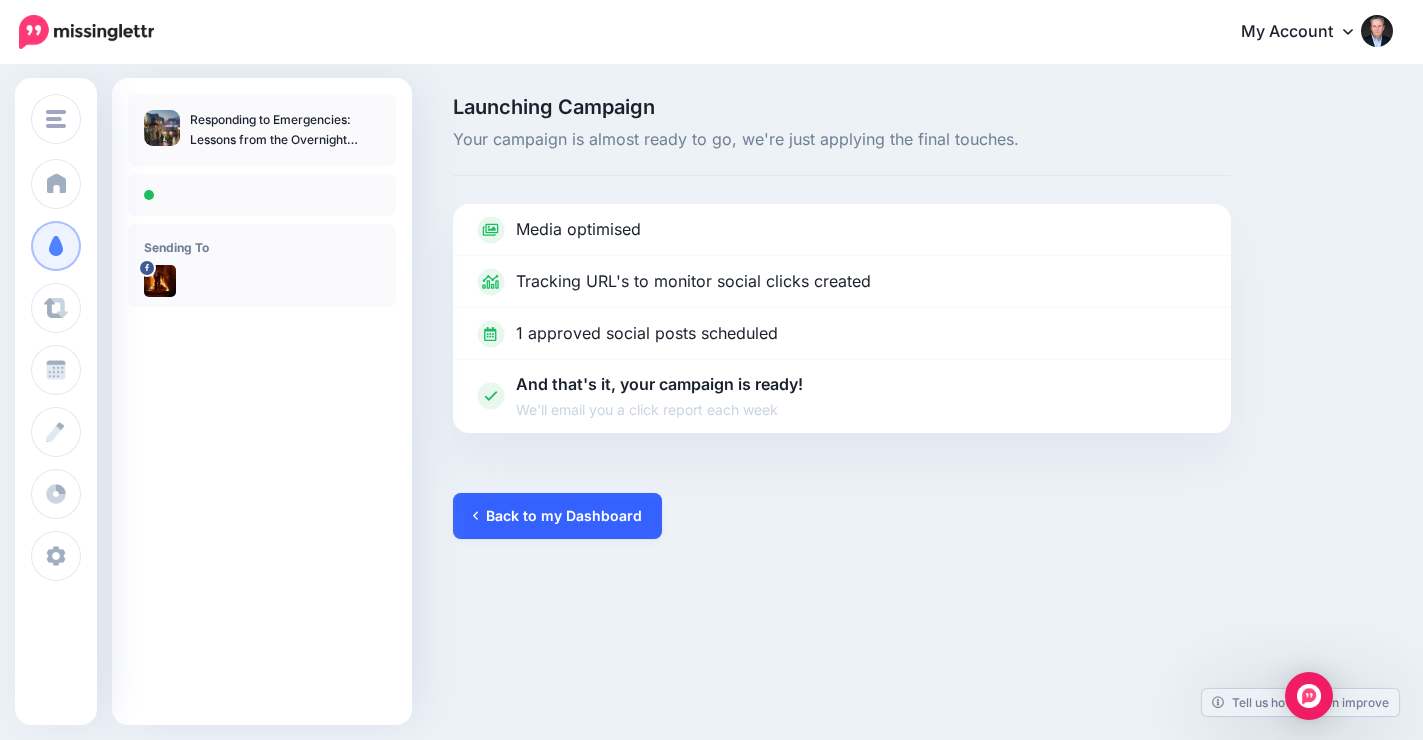 click on "Back to my Dashboard" at bounding box center (557, 516) 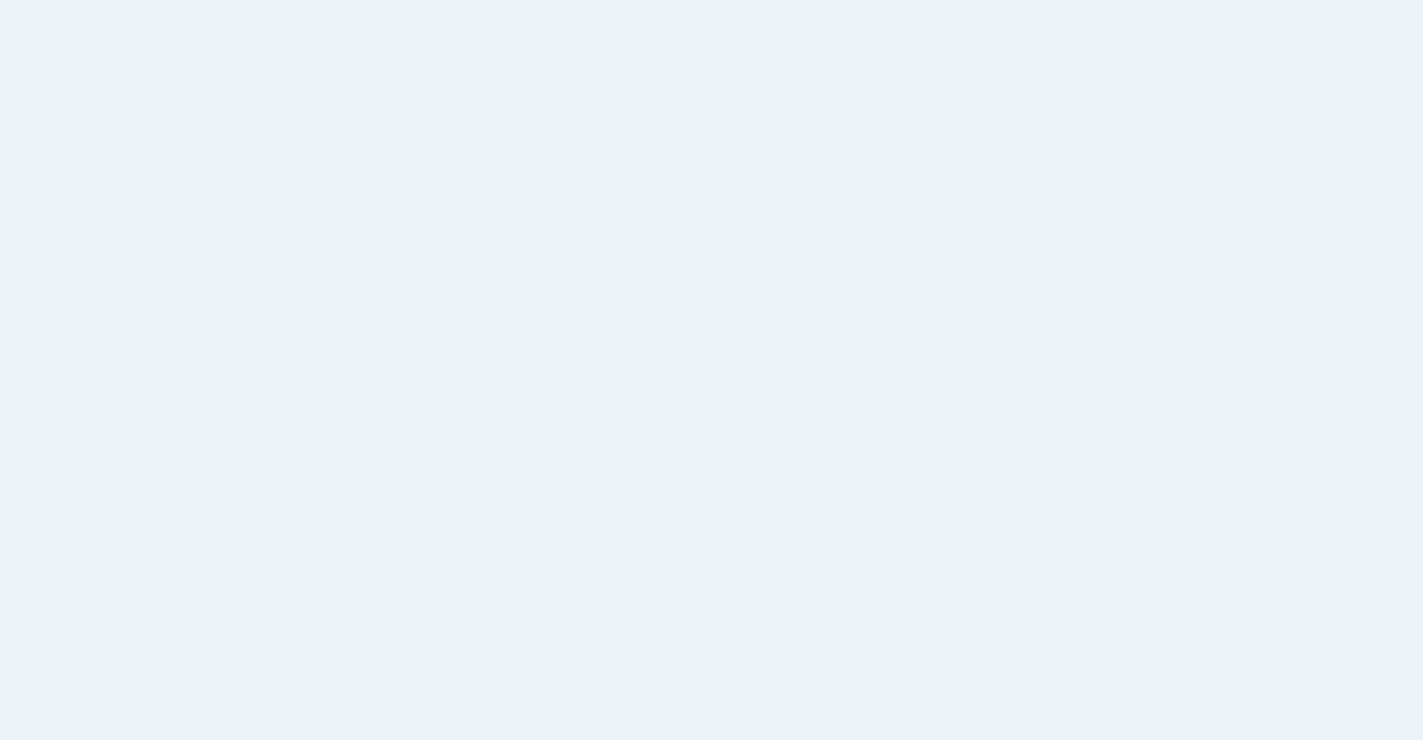 scroll, scrollTop: 0, scrollLeft: 0, axis: both 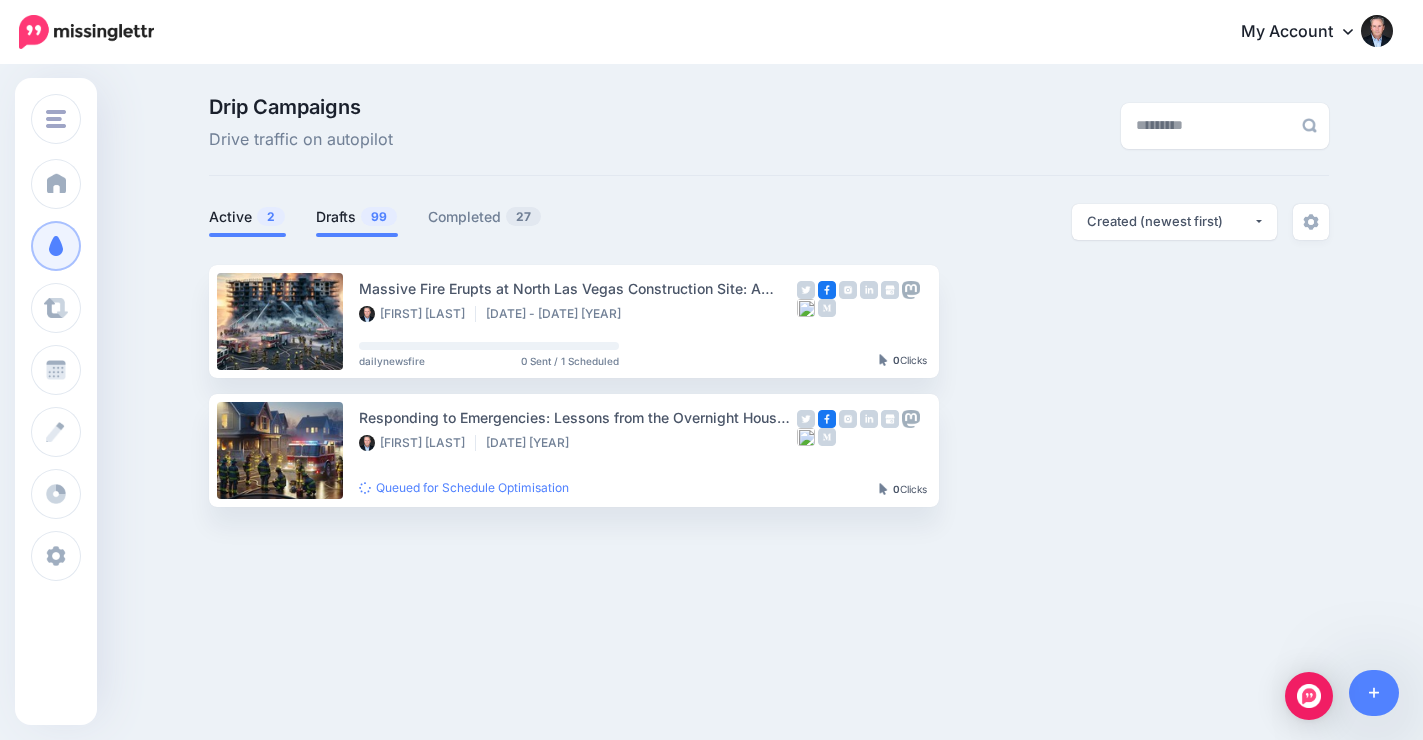 click on "Drafts  99" at bounding box center (357, 217) 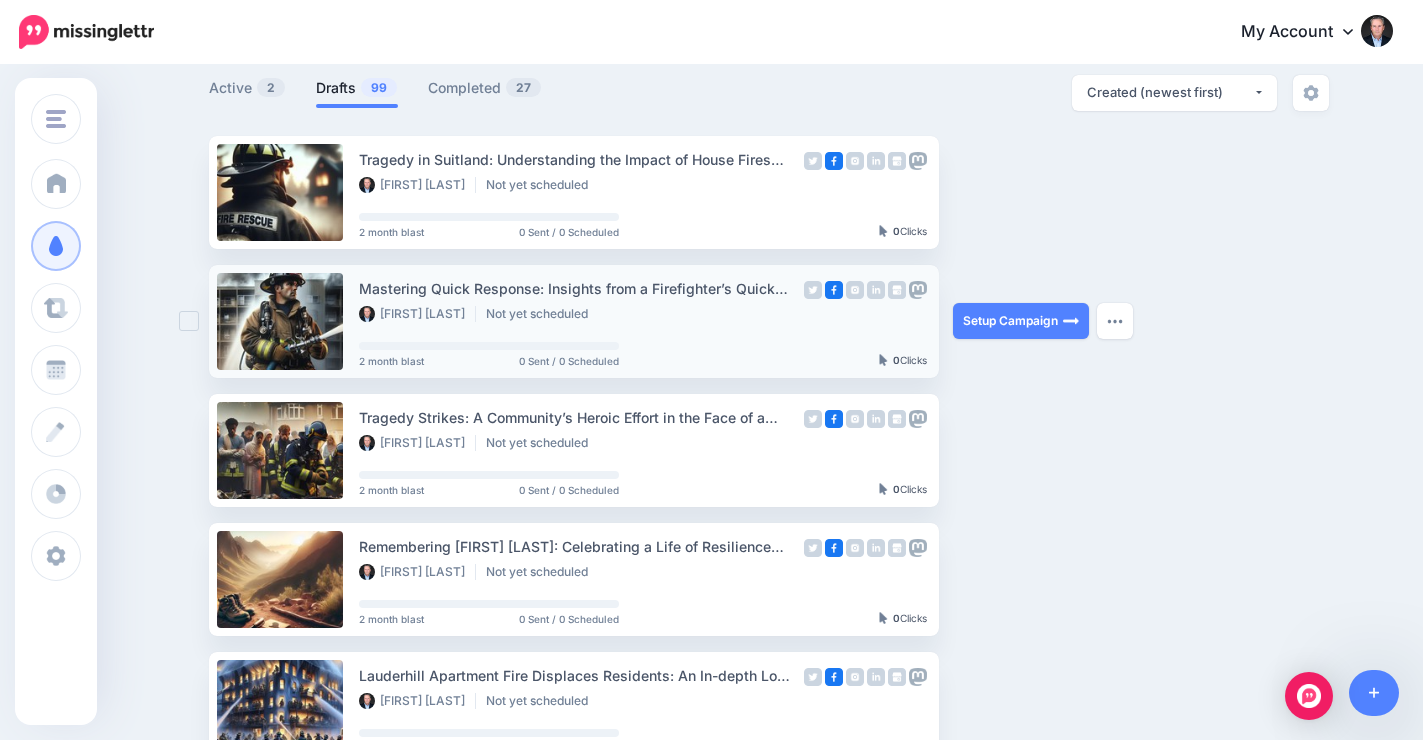scroll, scrollTop: 120, scrollLeft: 0, axis: vertical 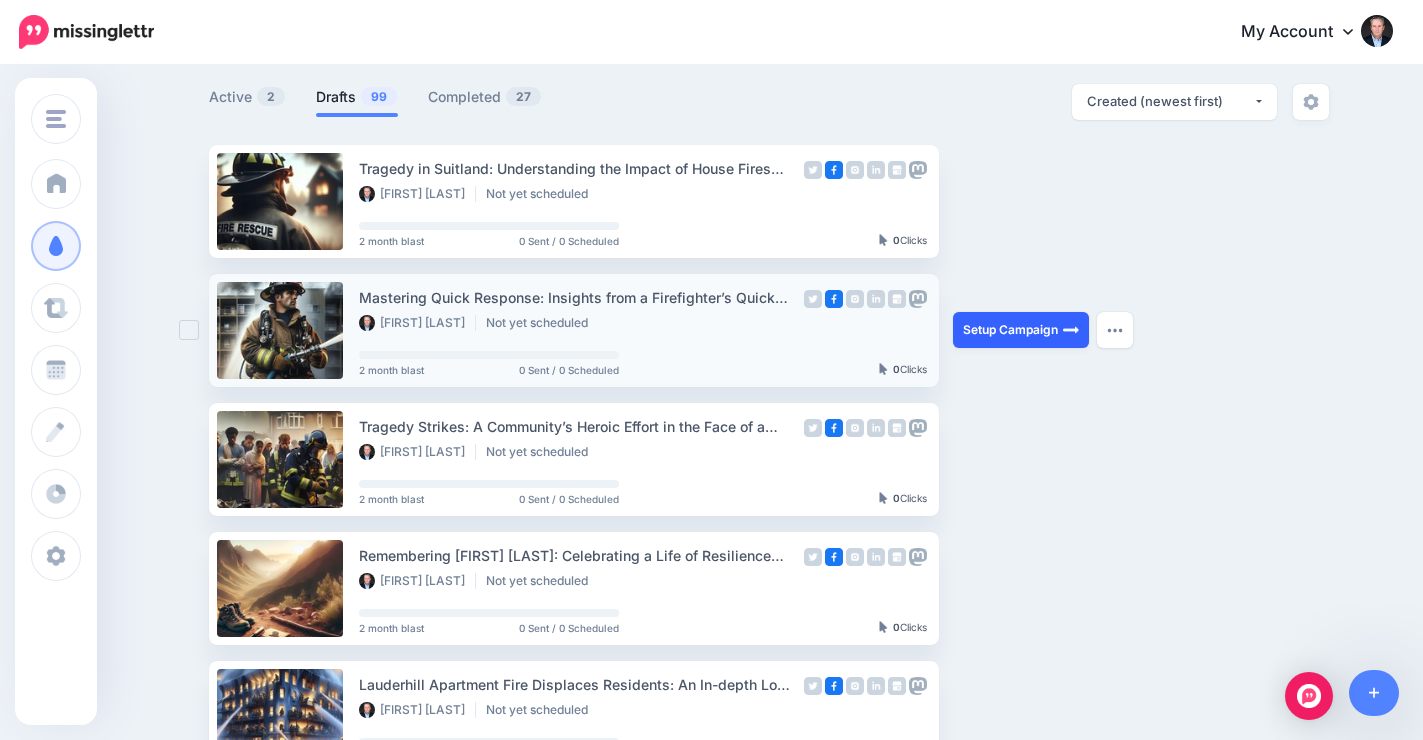click on "Setup Campaign" at bounding box center (1021, 330) 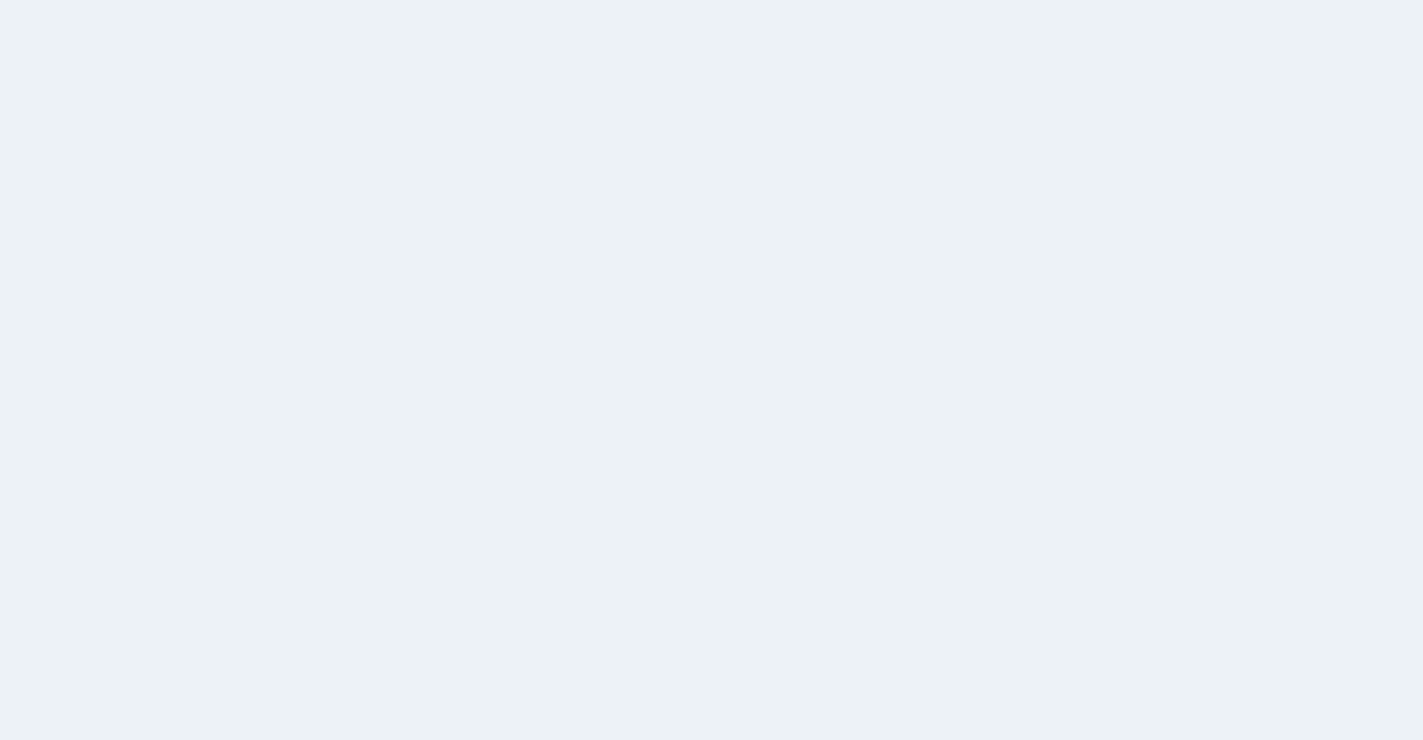 scroll, scrollTop: 0, scrollLeft: 0, axis: both 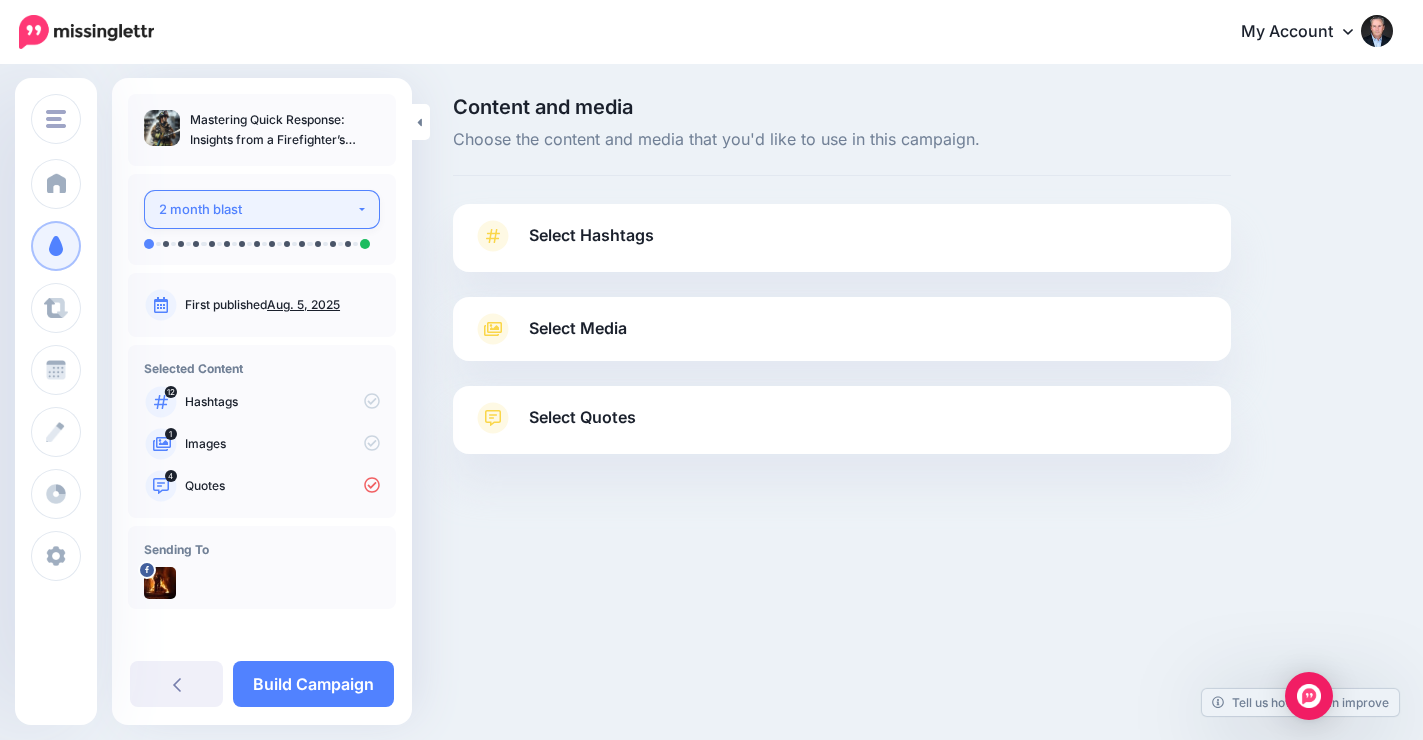 click on "2 month blast" at bounding box center (257, 209) 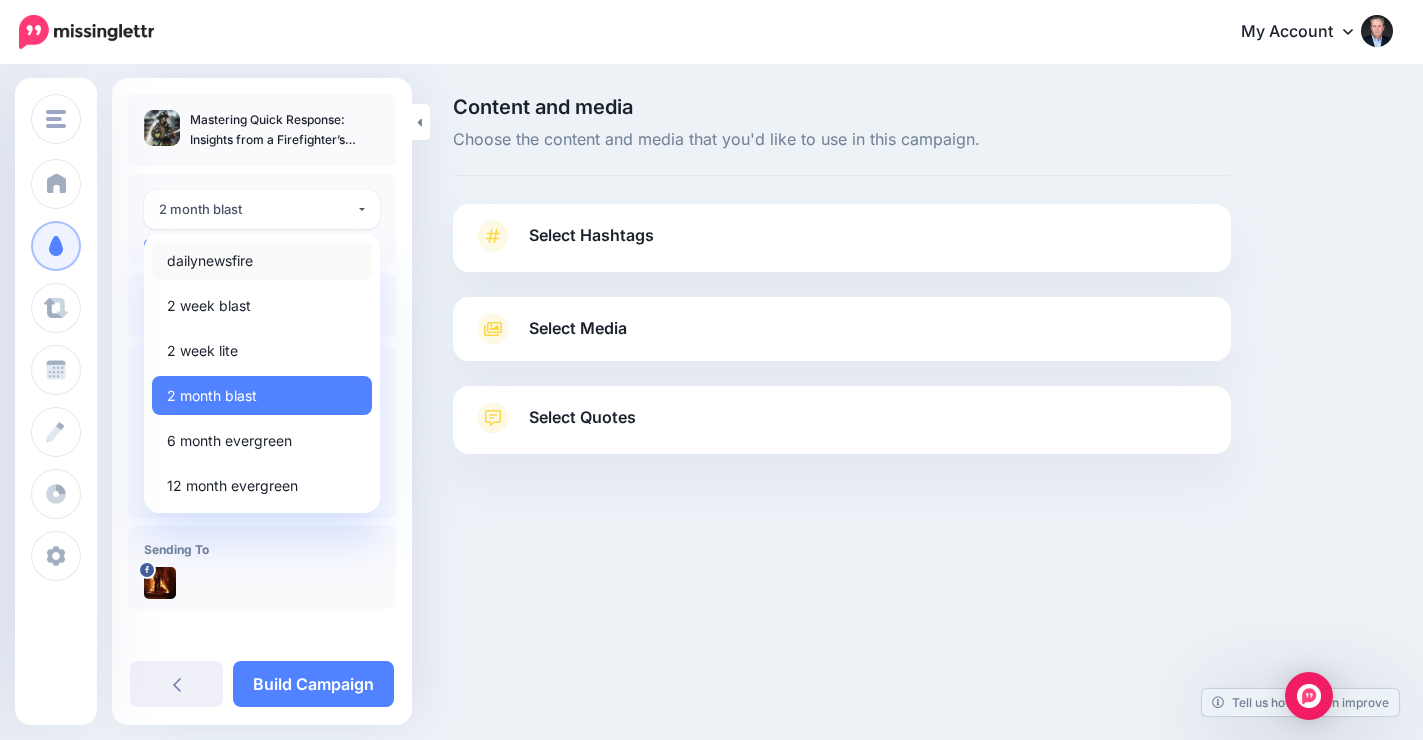 click on "dailynewsfire" at bounding box center [262, 260] 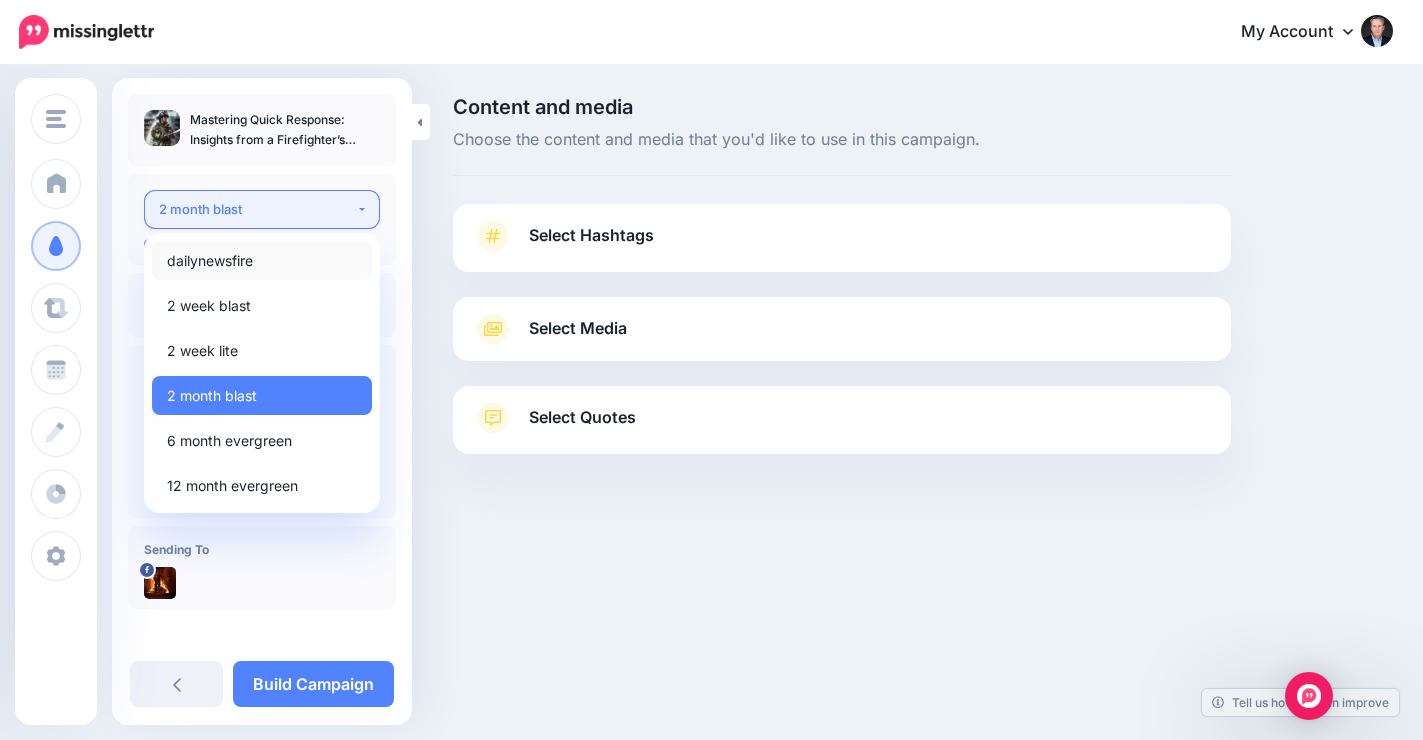 select on "******" 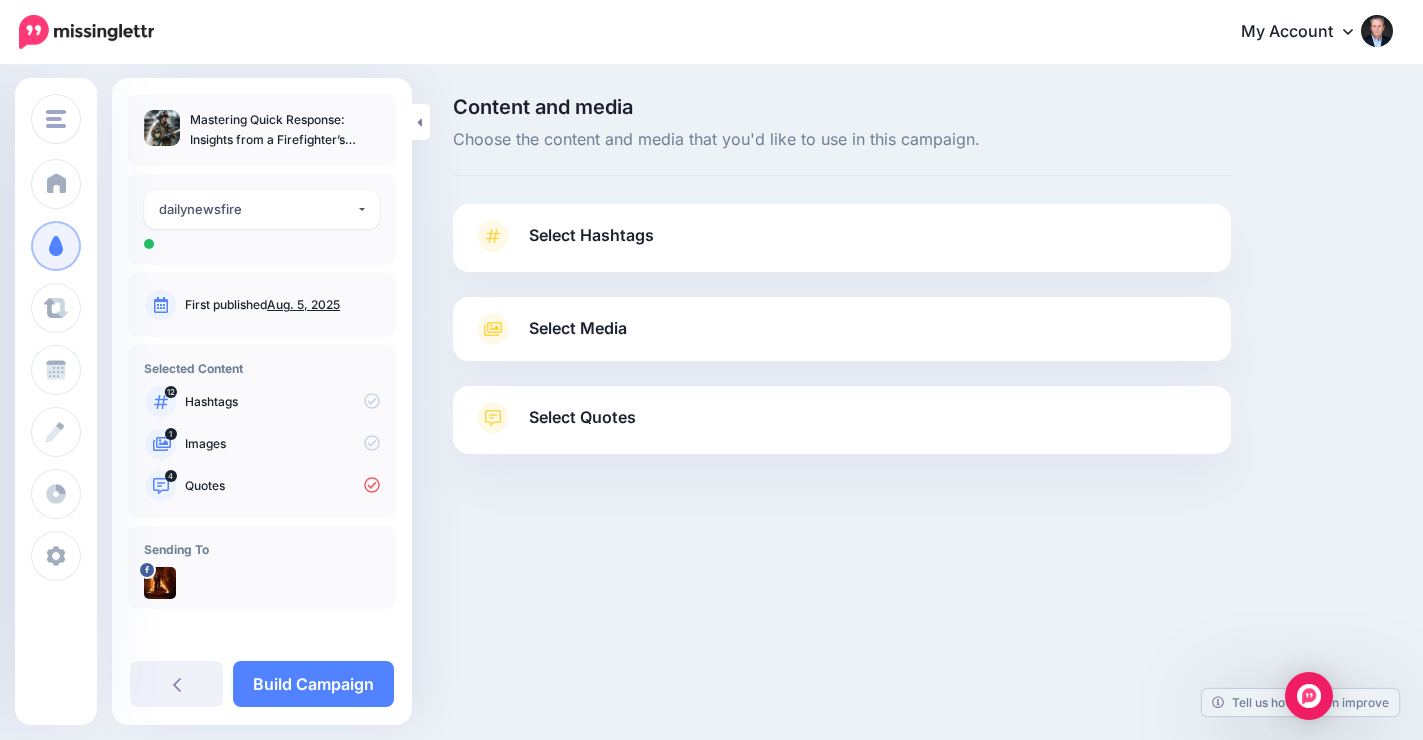 scroll, scrollTop: 4, scrollLeft: 0, axis: vertical 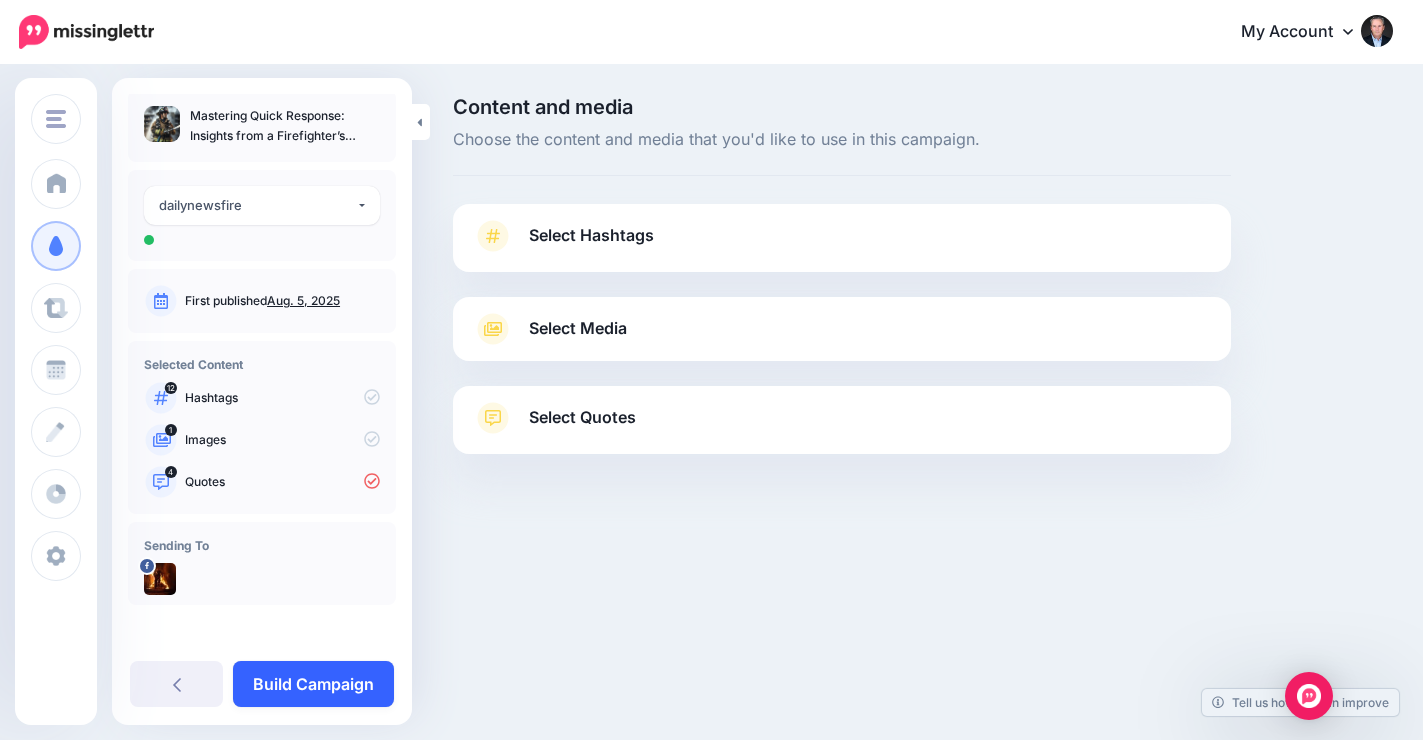 click on "Build Campaign" at bounding box center [313, 684] 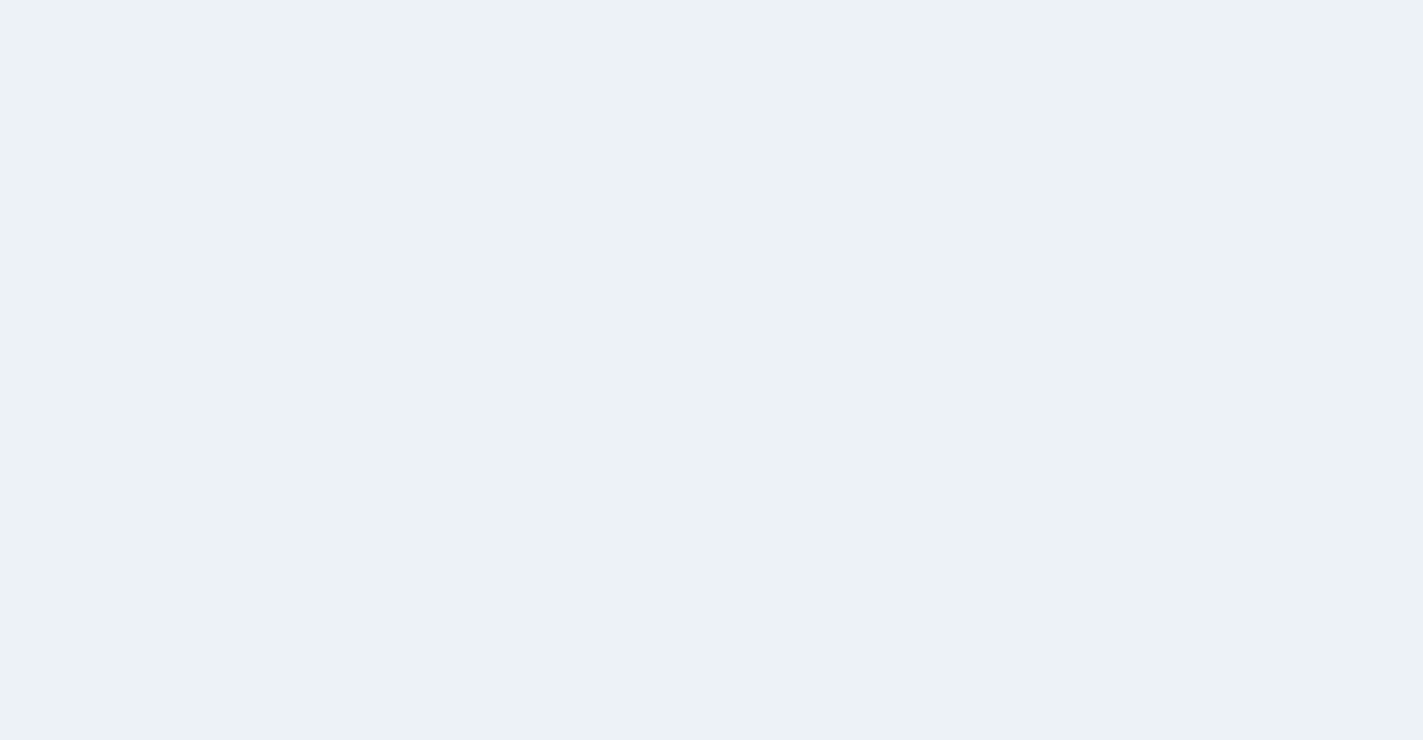 scroll, scrollTop: 0, scrollLeft: 0, axis: both 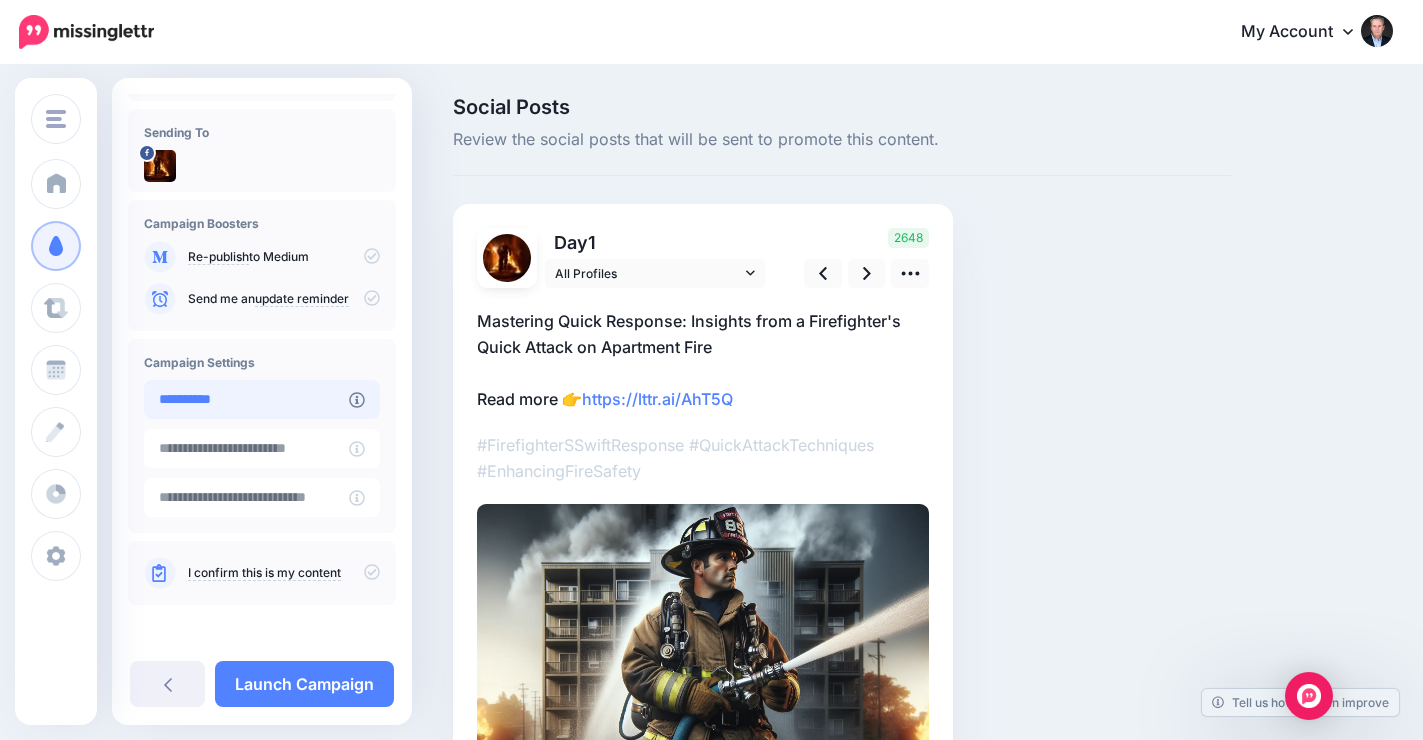 click on "**********" at bounding box center (246, 399) 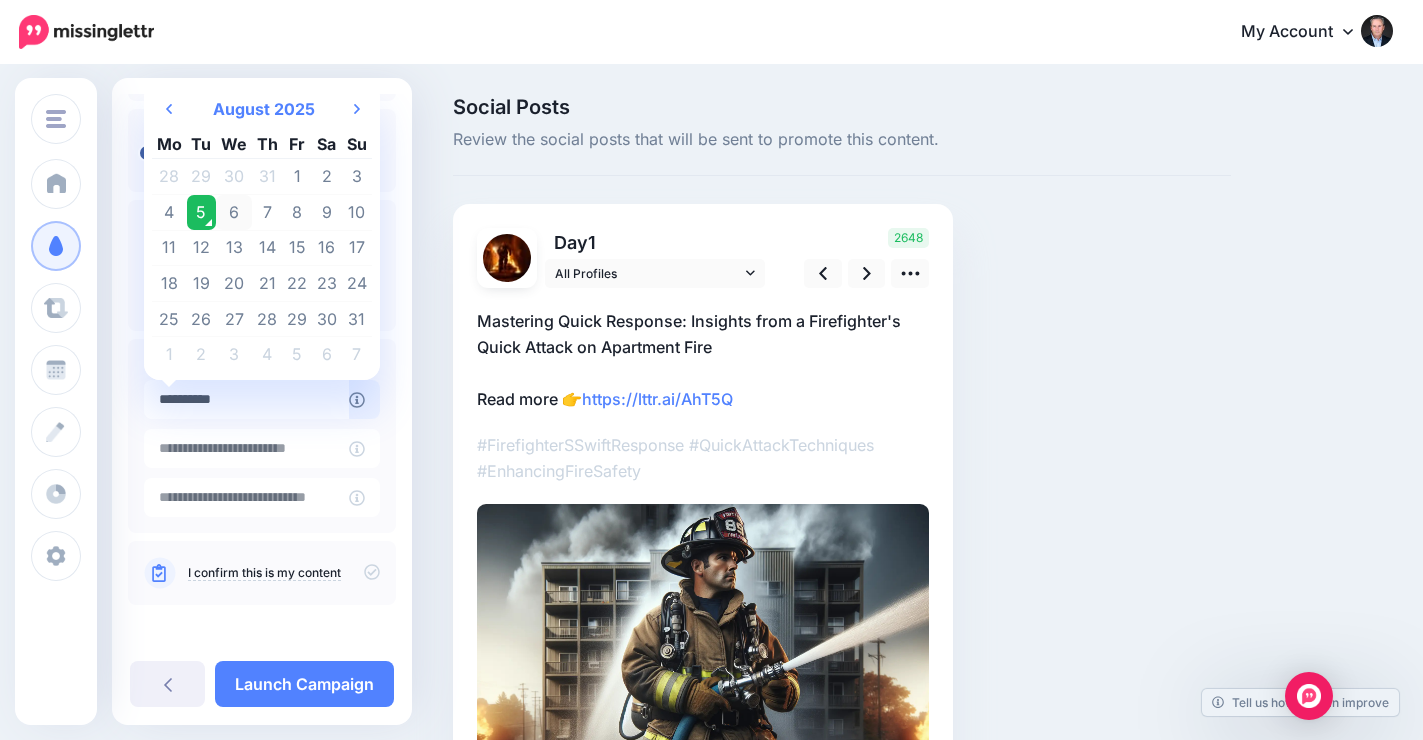 click on "6" at bounding box center [234, 213] 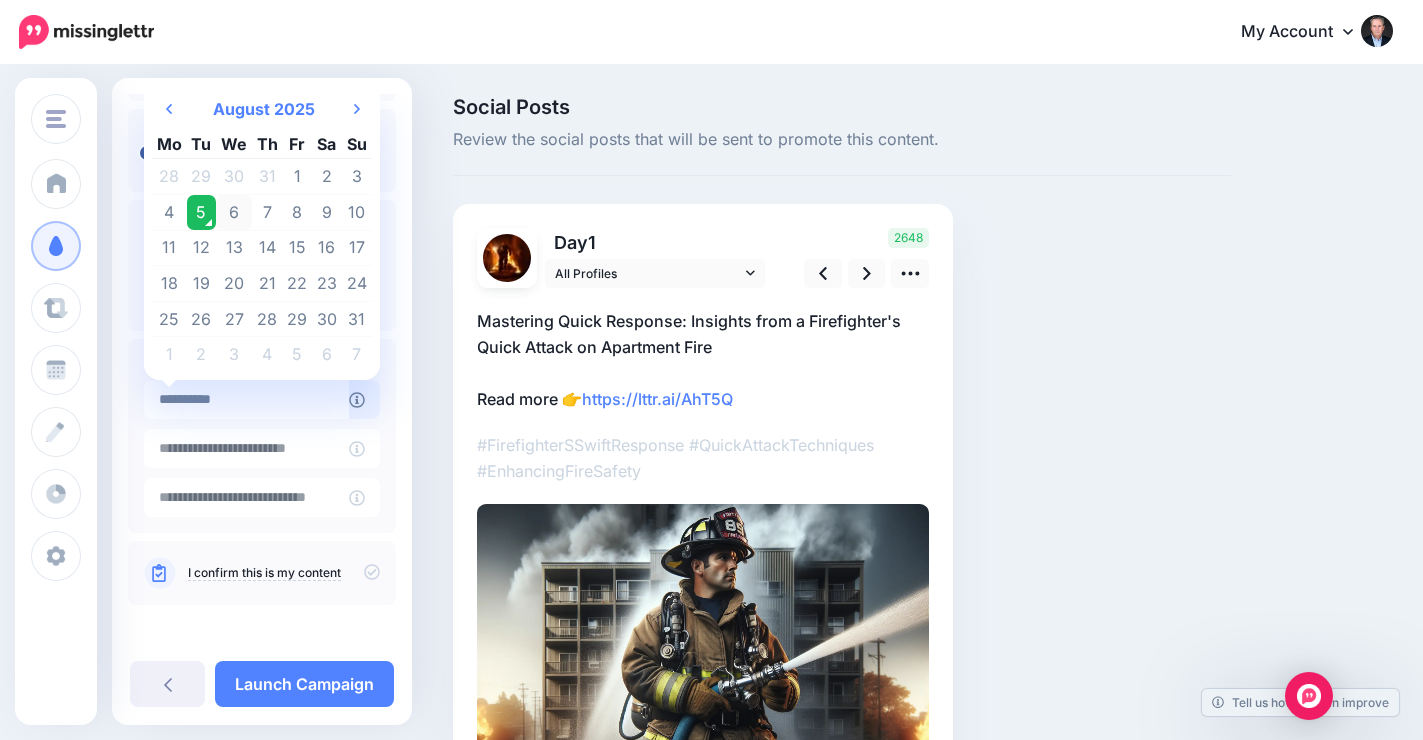 type on "**********" 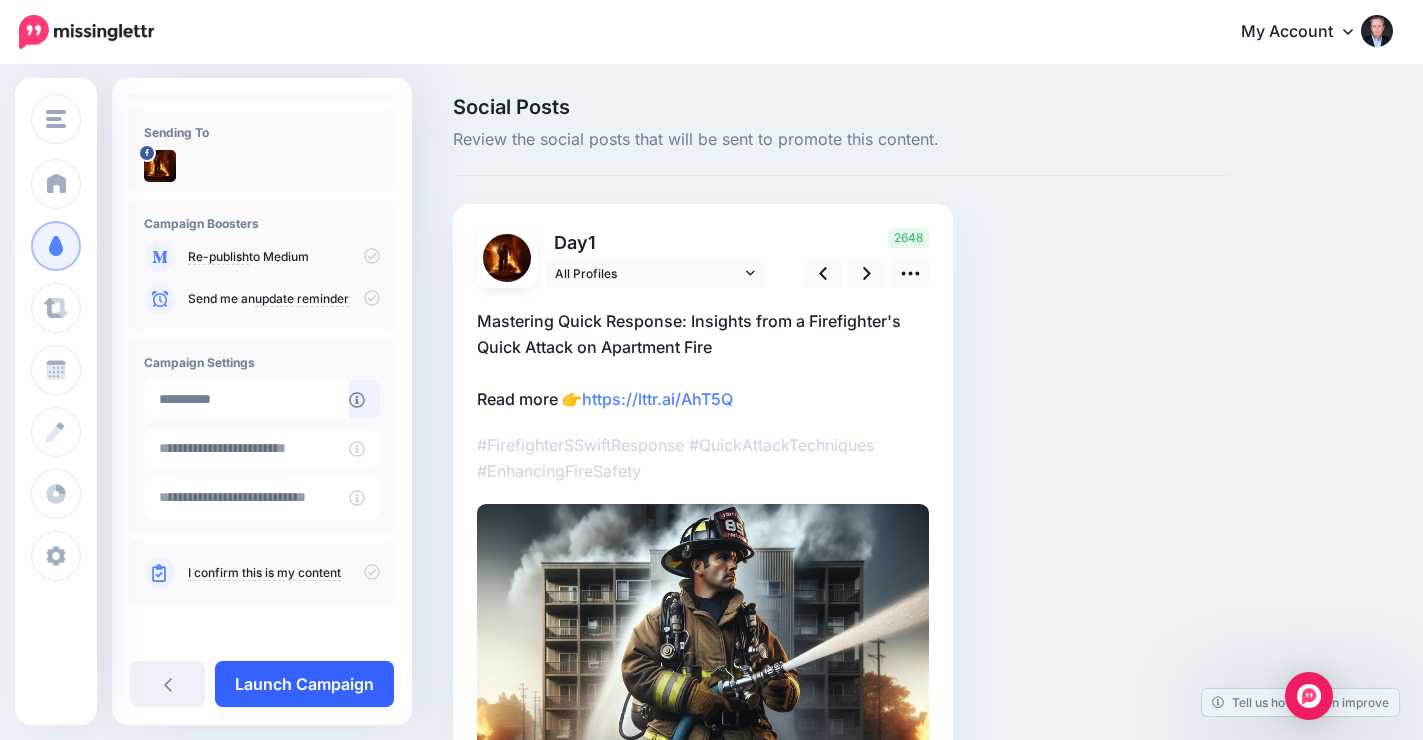 click on "Launch Campaign" at bounding box center (304, 684) 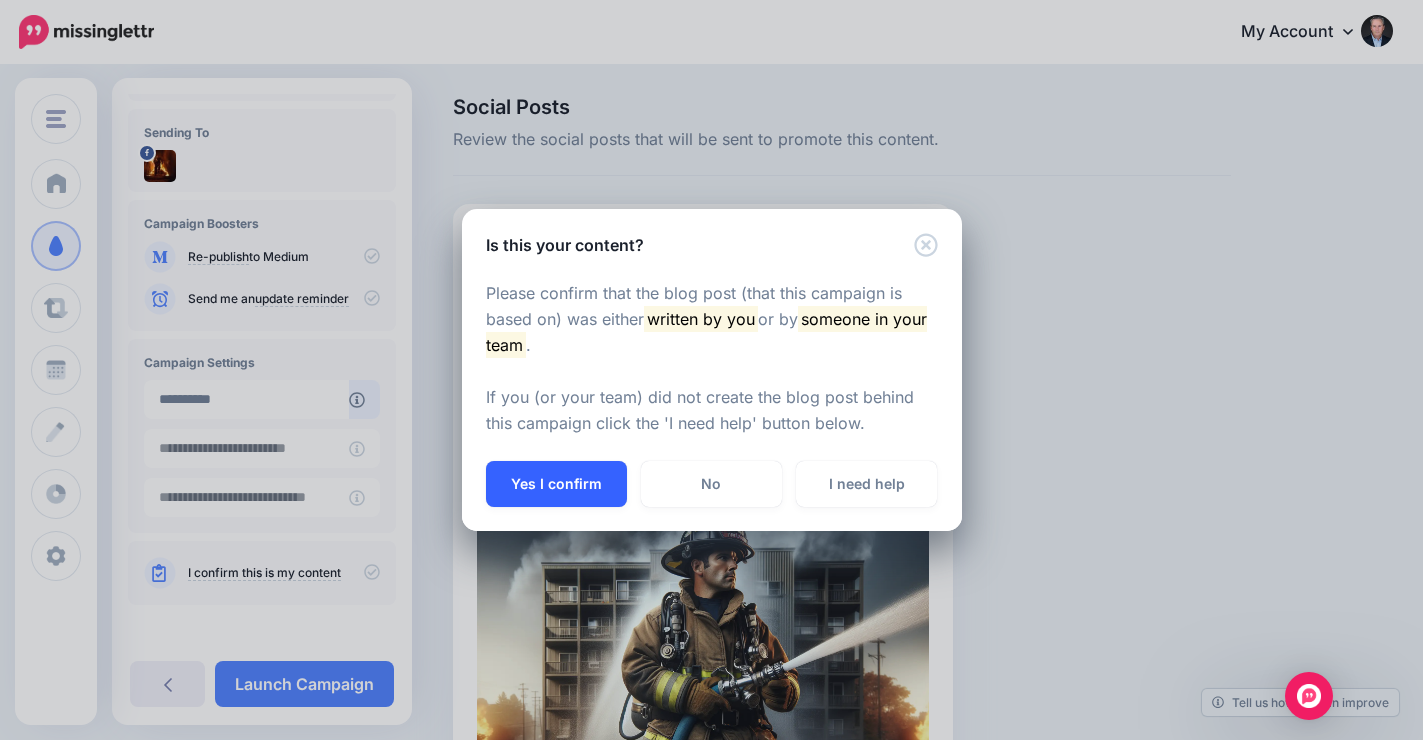 click on "Yes I confirm" at bounding box center [556, 484] 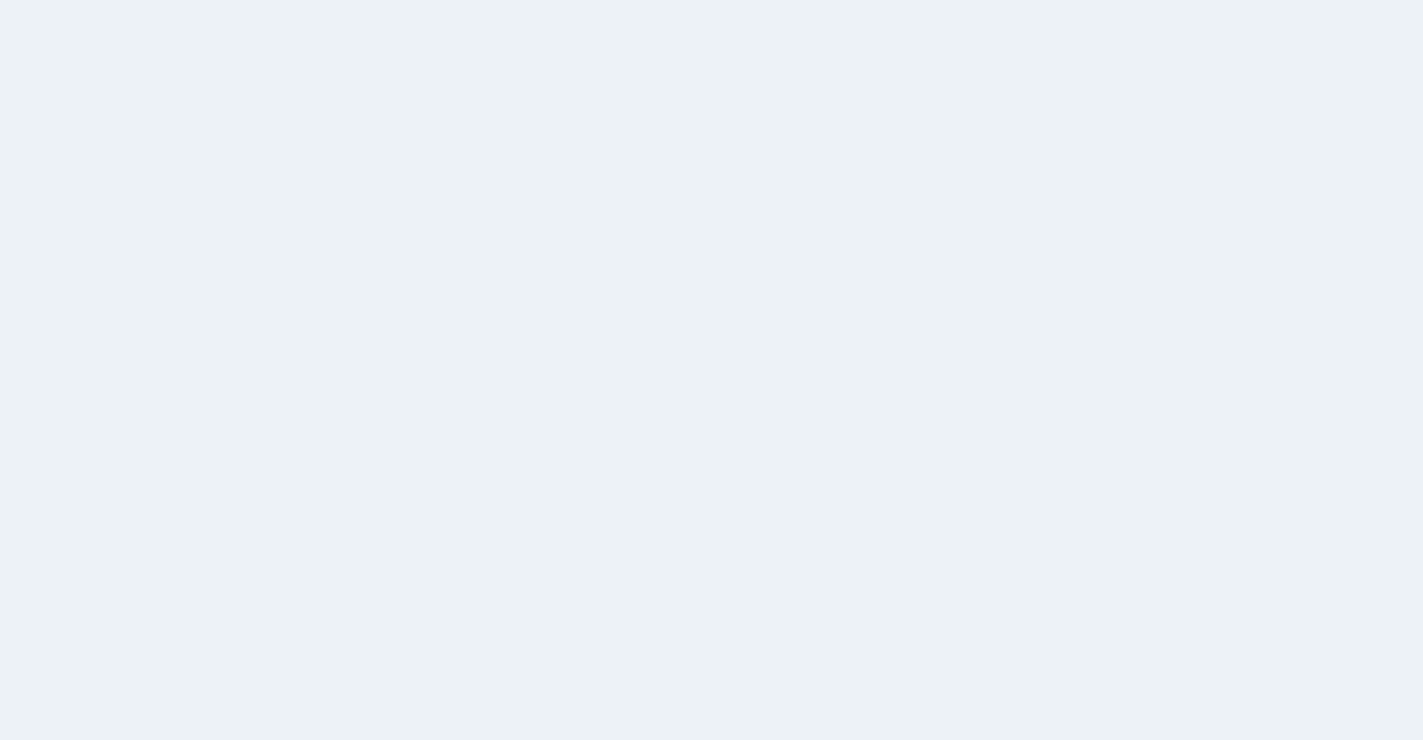 scroll, scrollTop: 0, scrollLeft: 0, axis: both 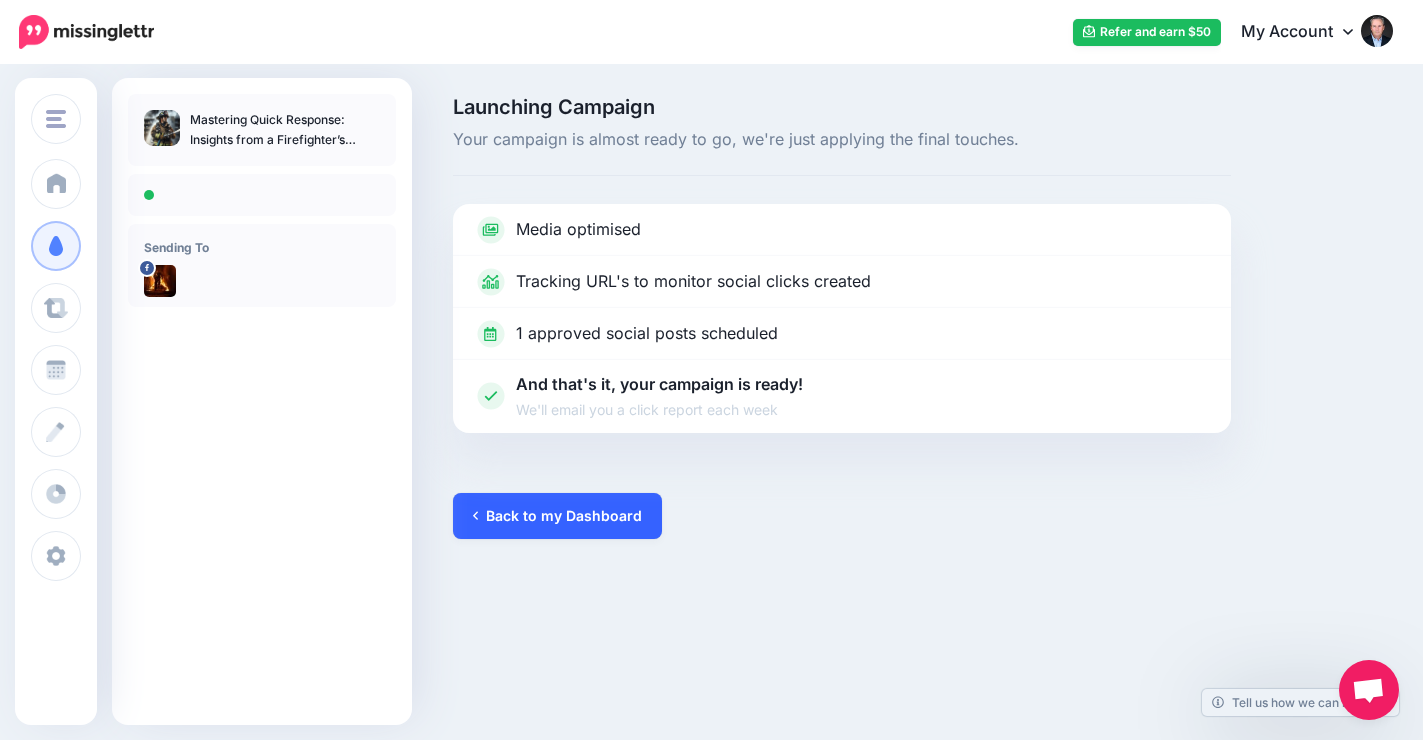 click on "Back to my Dashboard" at bounding box center [557, 516] 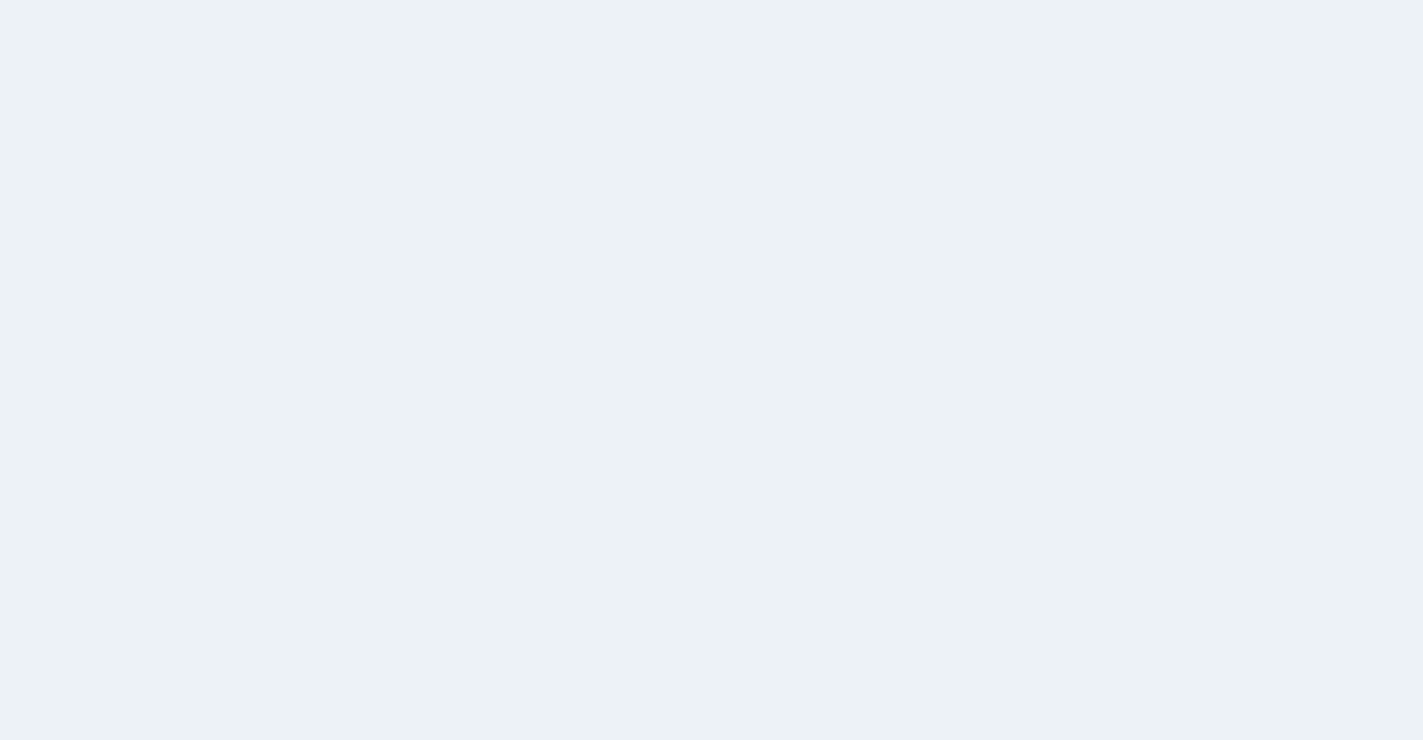 scroll, scrollTop: 0, scrollLeft: 0, axis: both 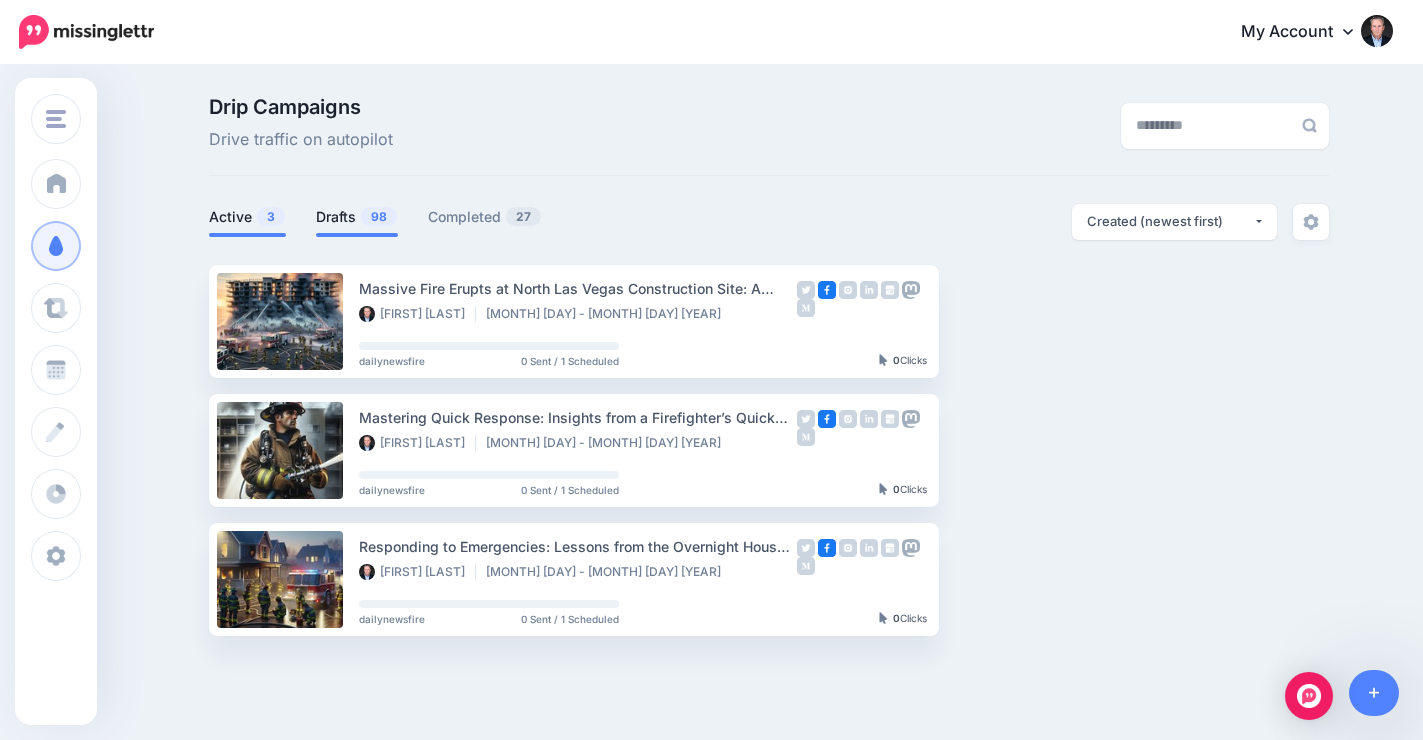 click on "Drafts  98" at bounding box center [357, 217] 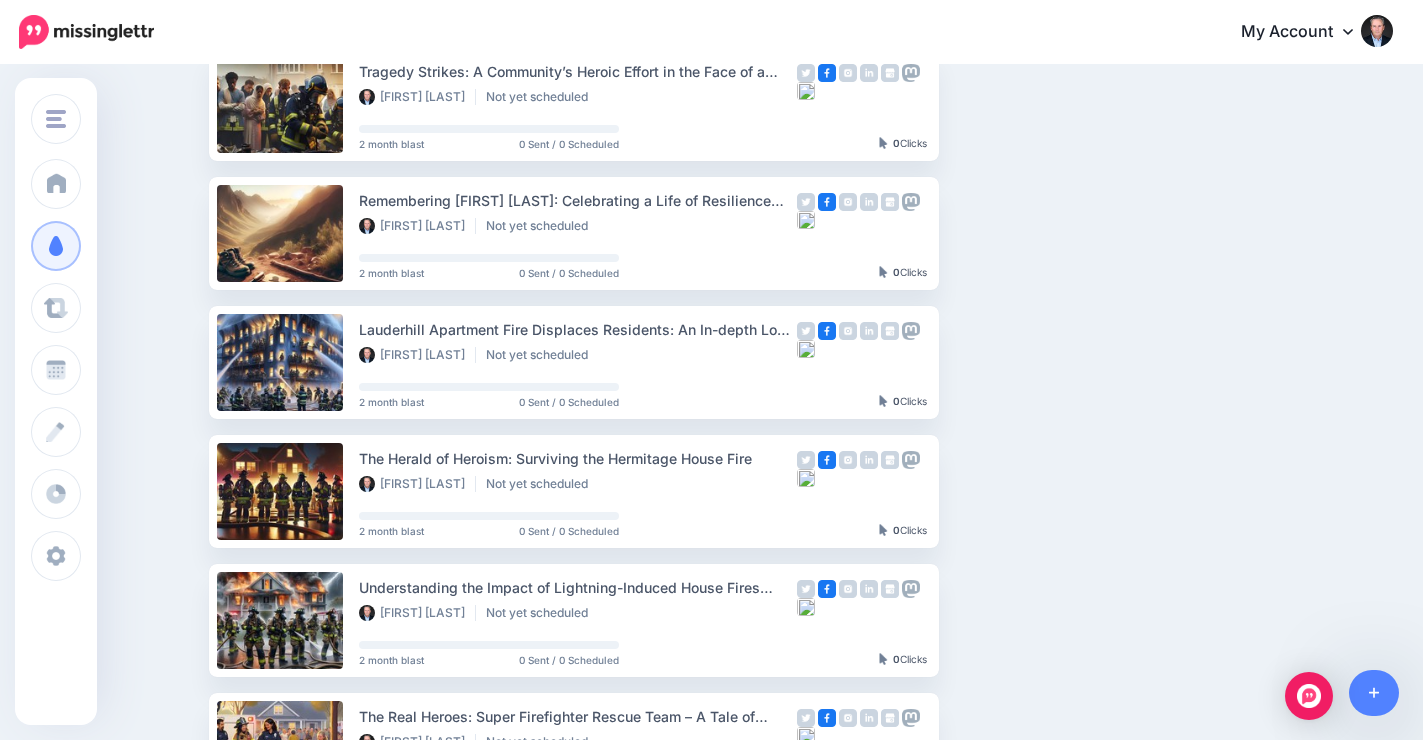 scroll, scrollTop: 352, scrollLeft: 0, axis: vertical 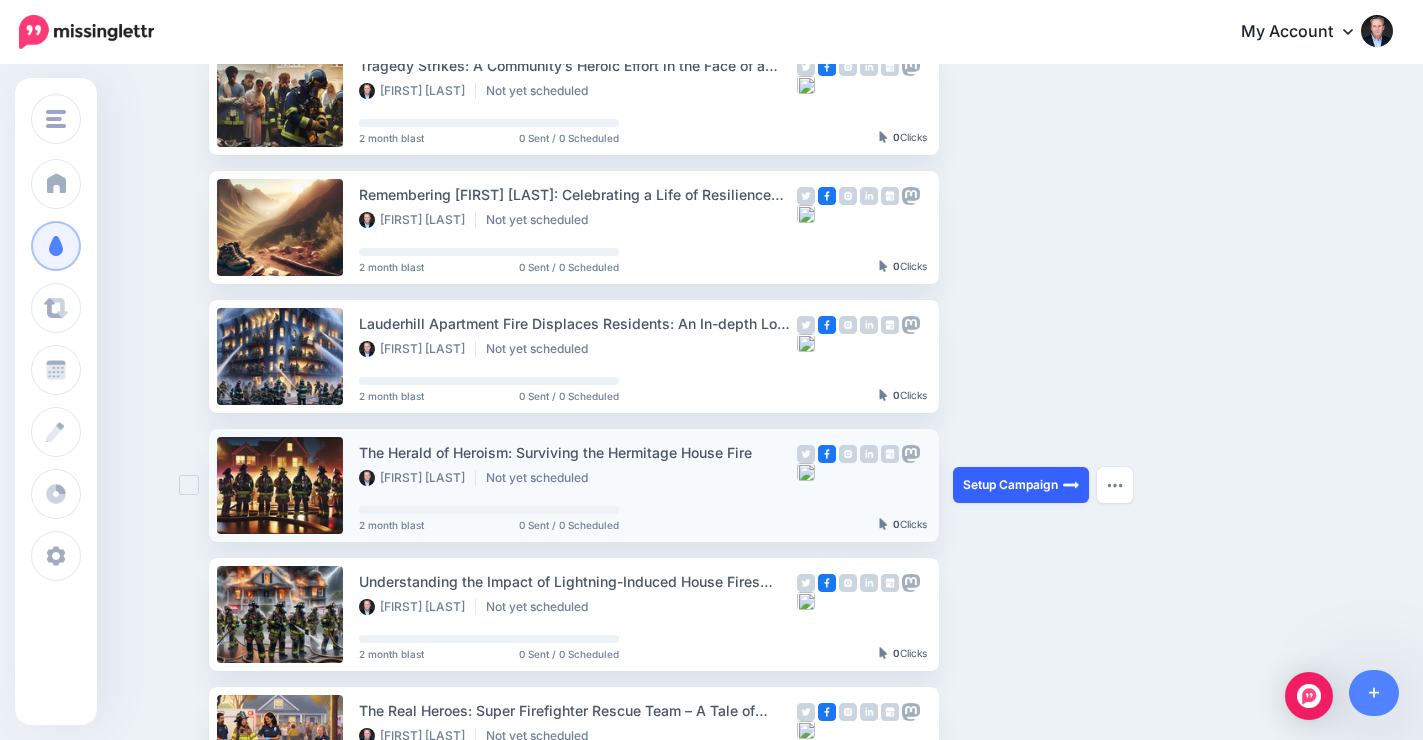 click on "Setup Campaign" at bounding box center (1021, 485) 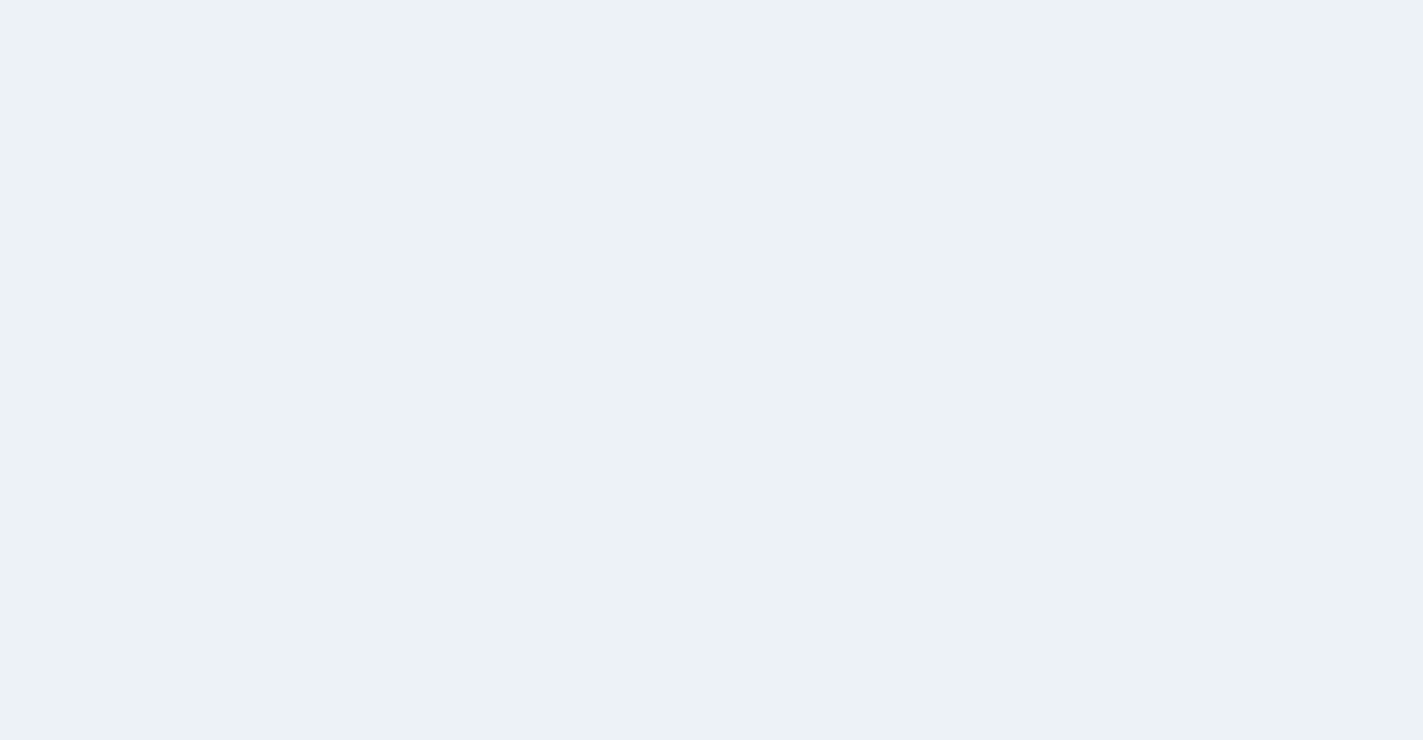 scroll, scrollTop: 0, scrollLeft: 0, axis: both 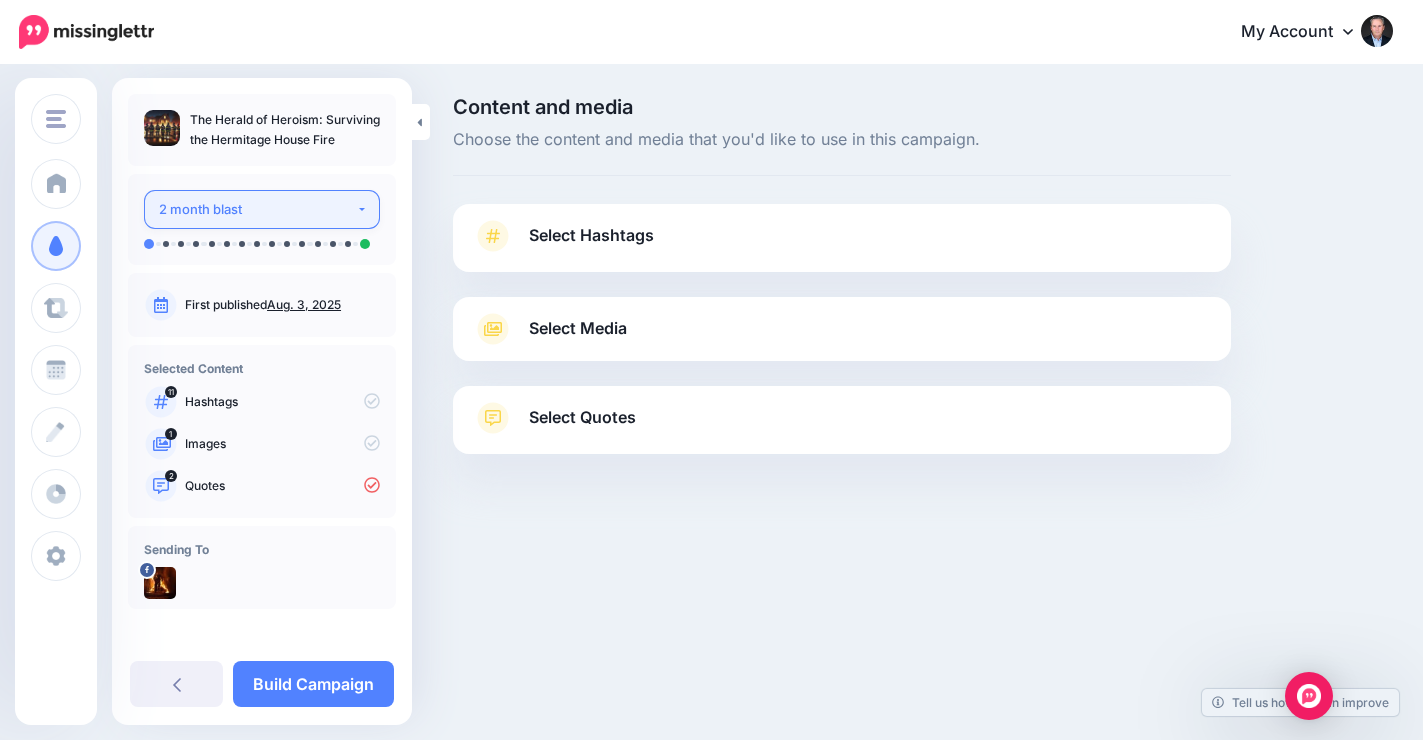 click on "2 month blast" at bounding box center (257, 209) 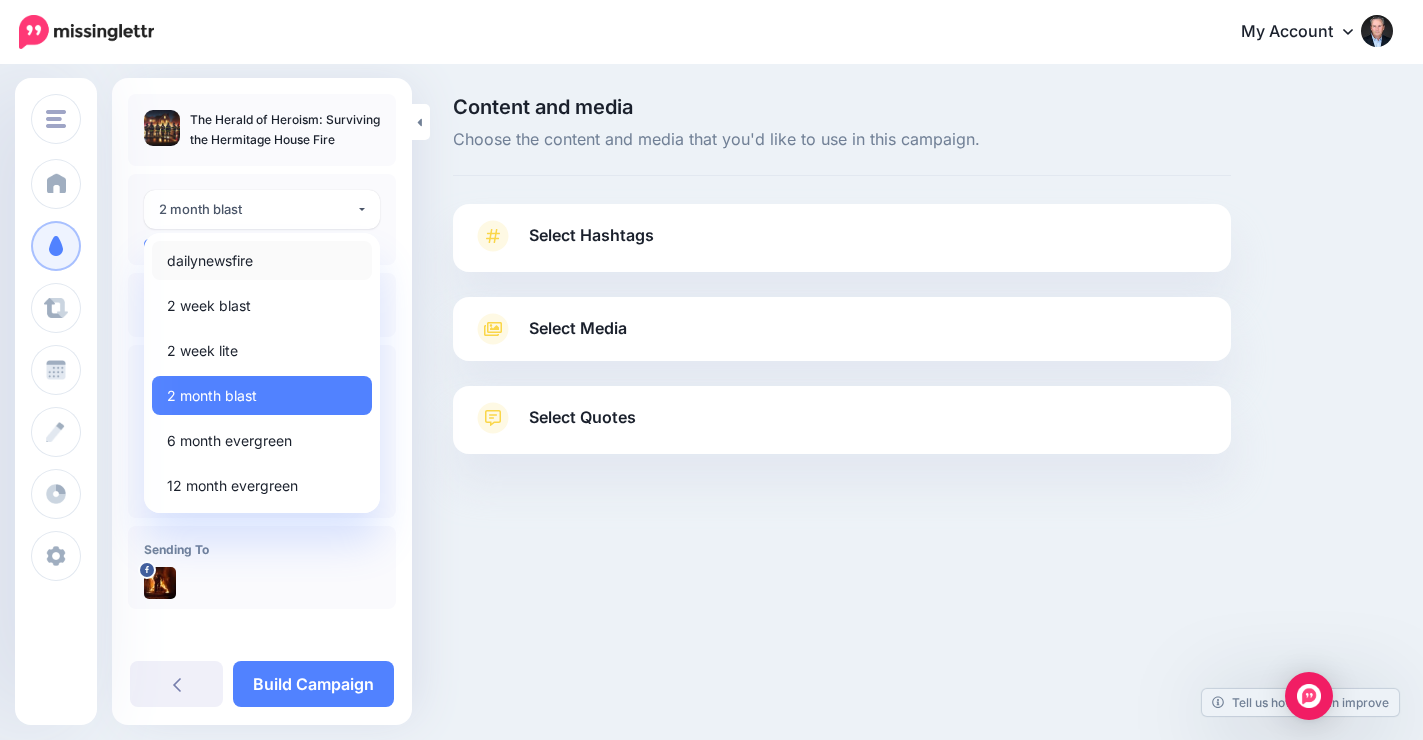 click on "dailynewsfire" at bounding box center [210, 261] 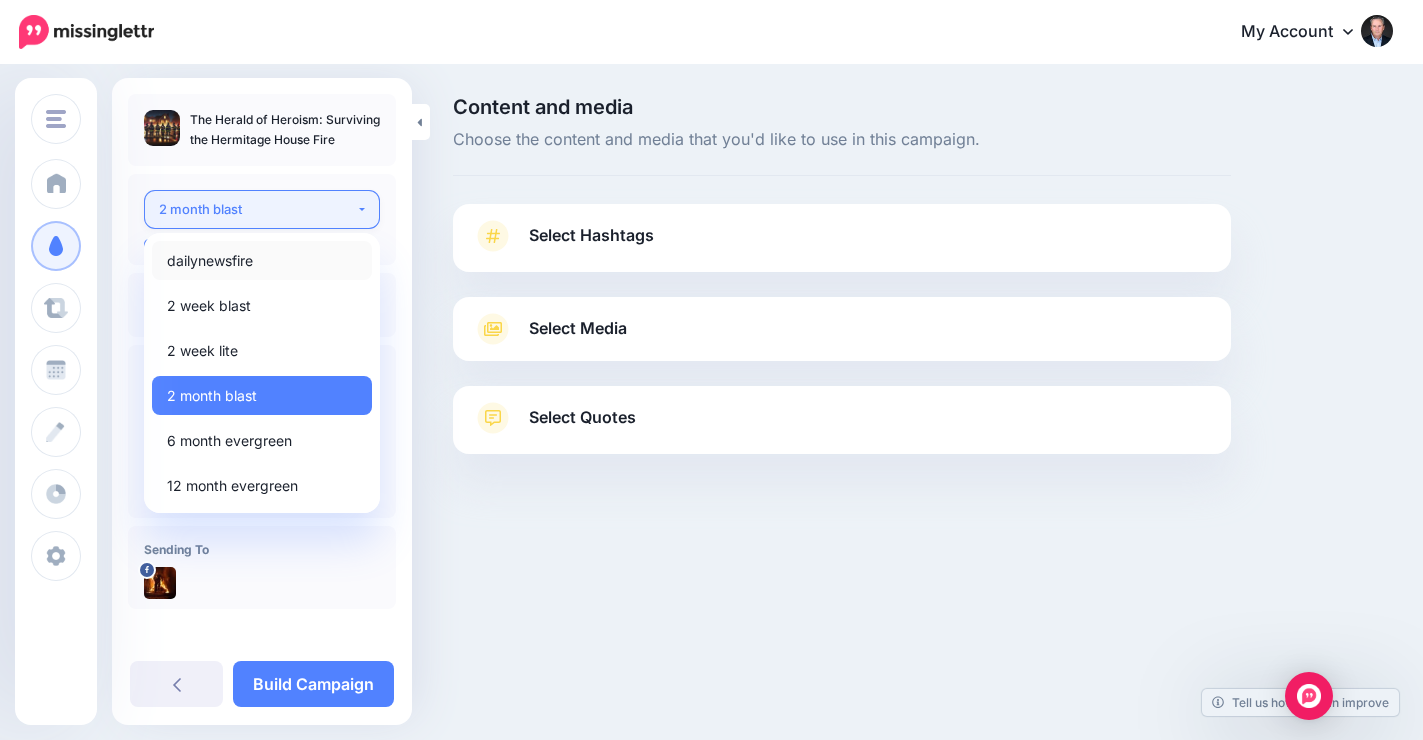 select on "******" 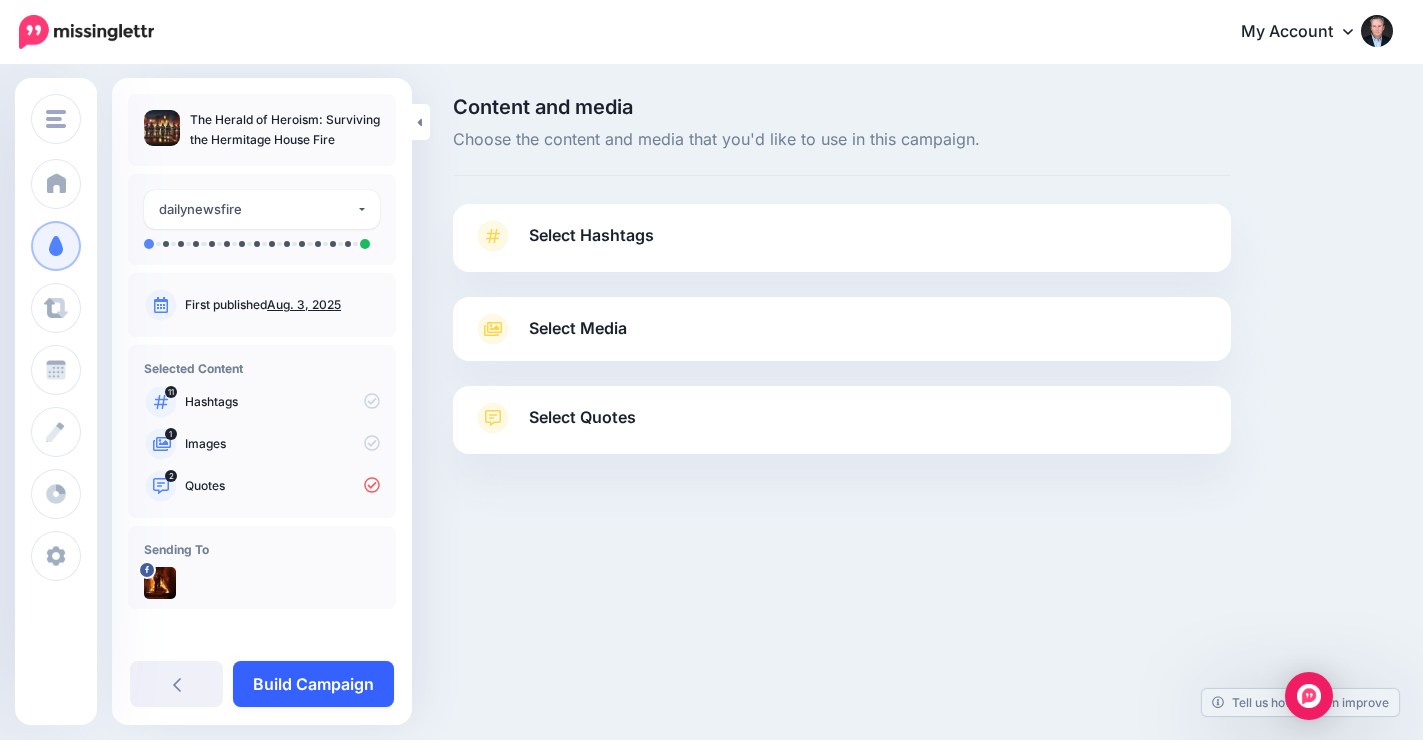 click on "Build Campaign" at bounding box center [313, 684] 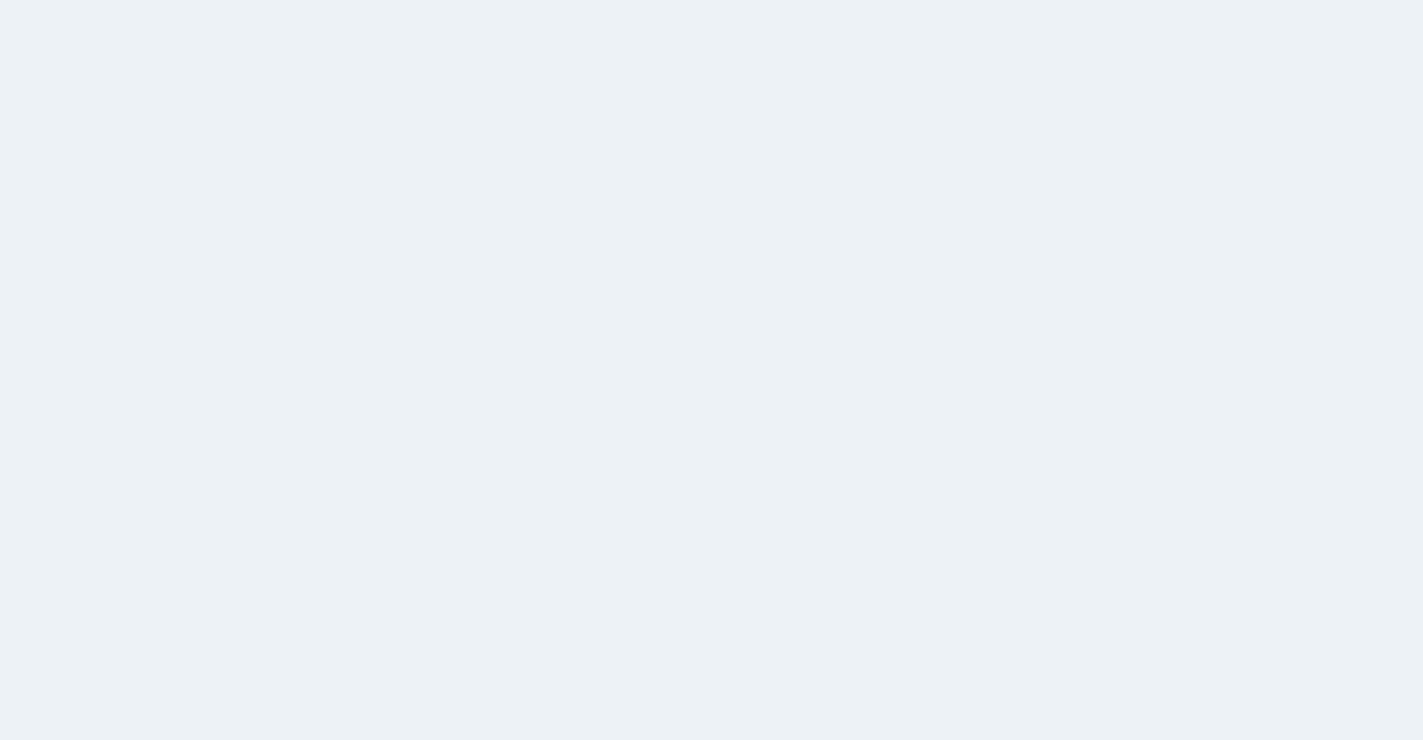 scroll, scrollTop: 0, scrollLeft: 0, axis: both 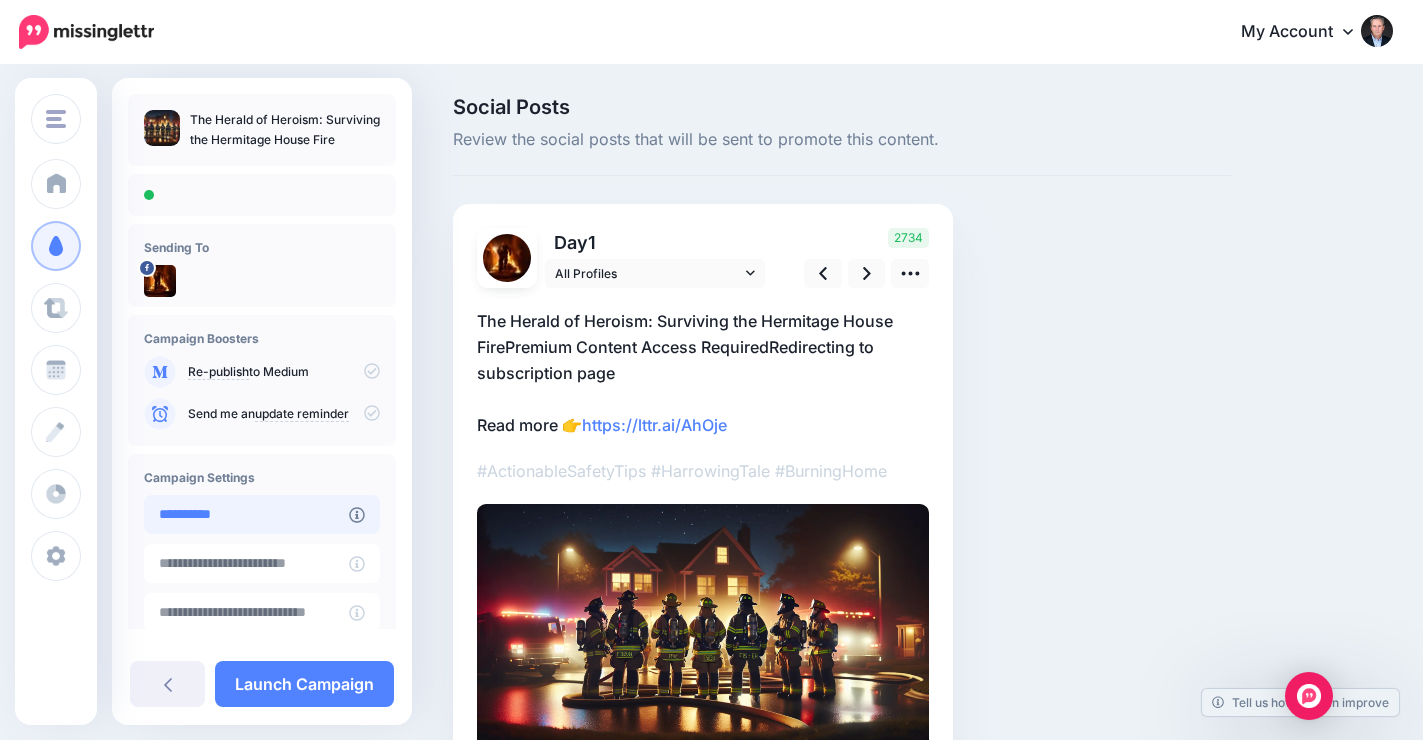 click on "**********" at bounding box center [246, 514] 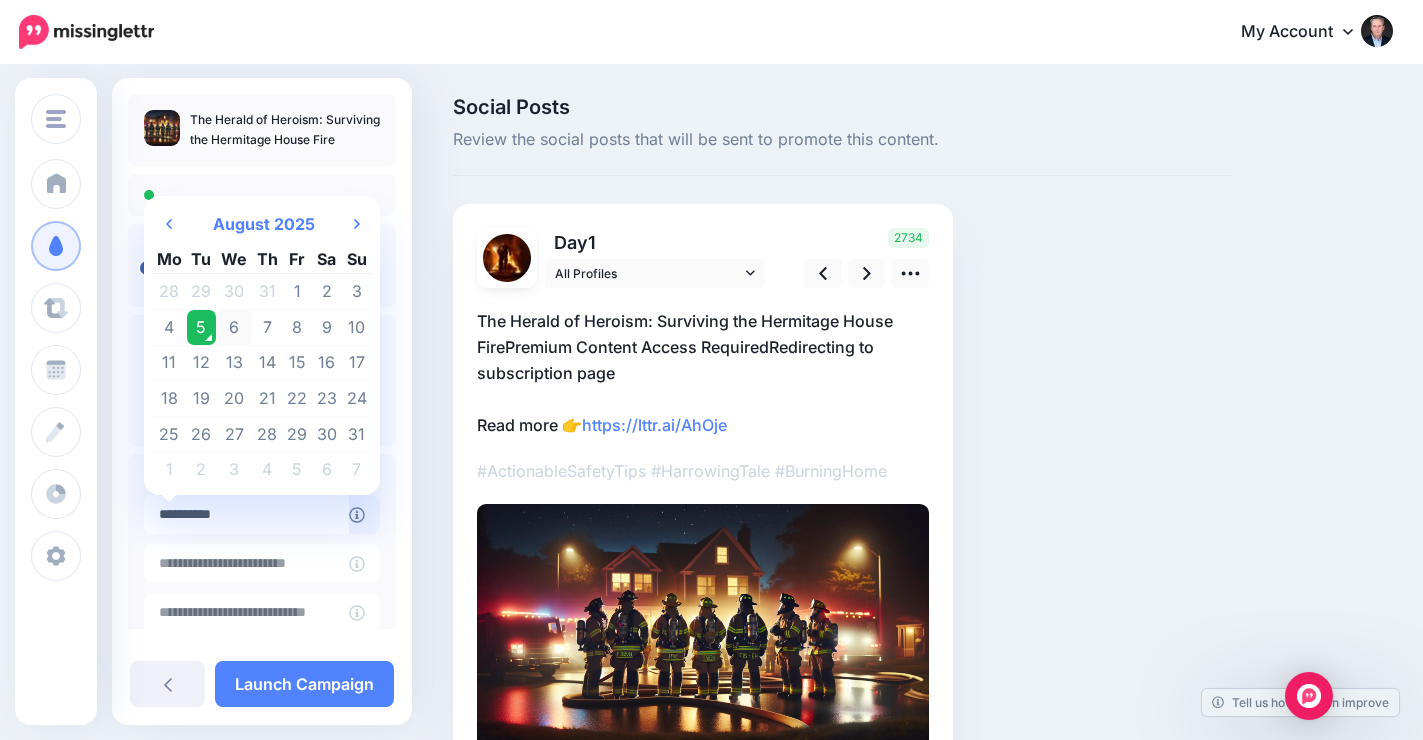 click on "6" at bounding box center (234, 328) 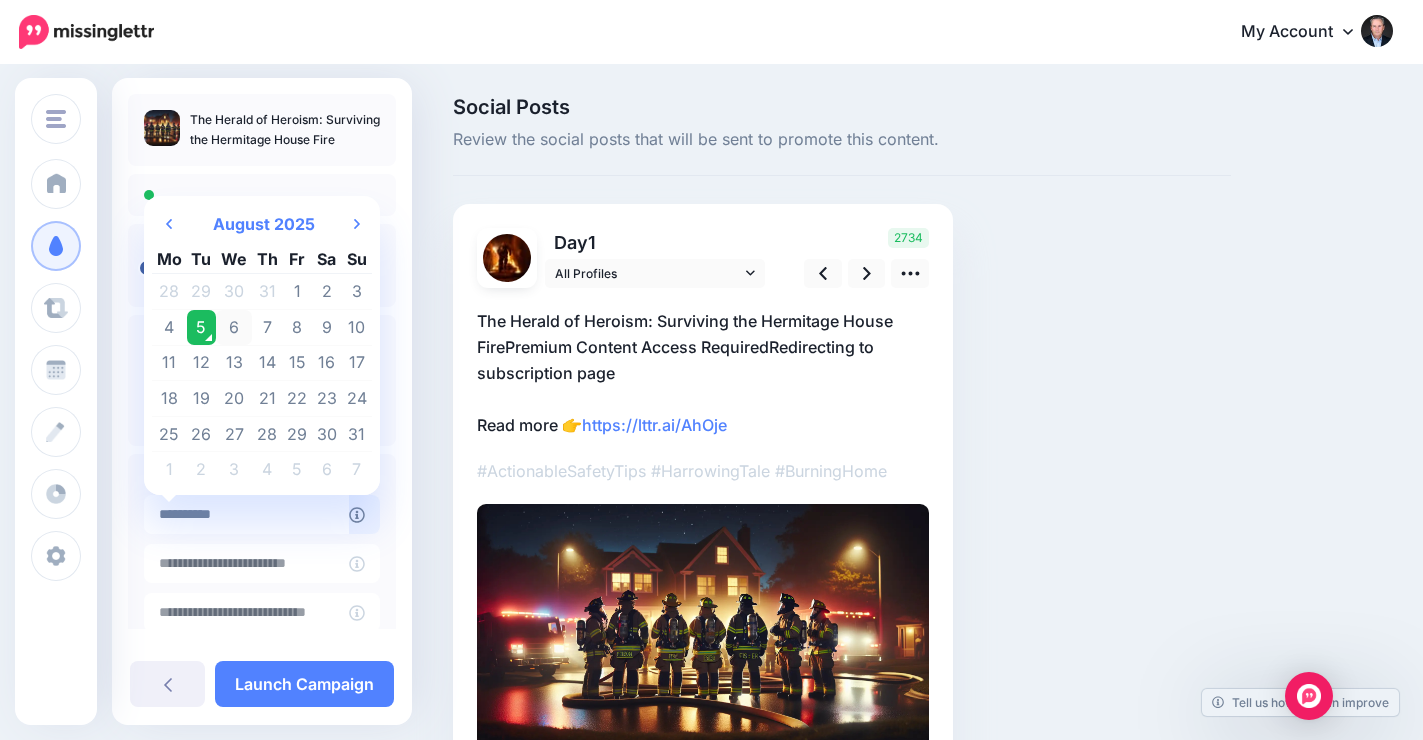 type on "**********" 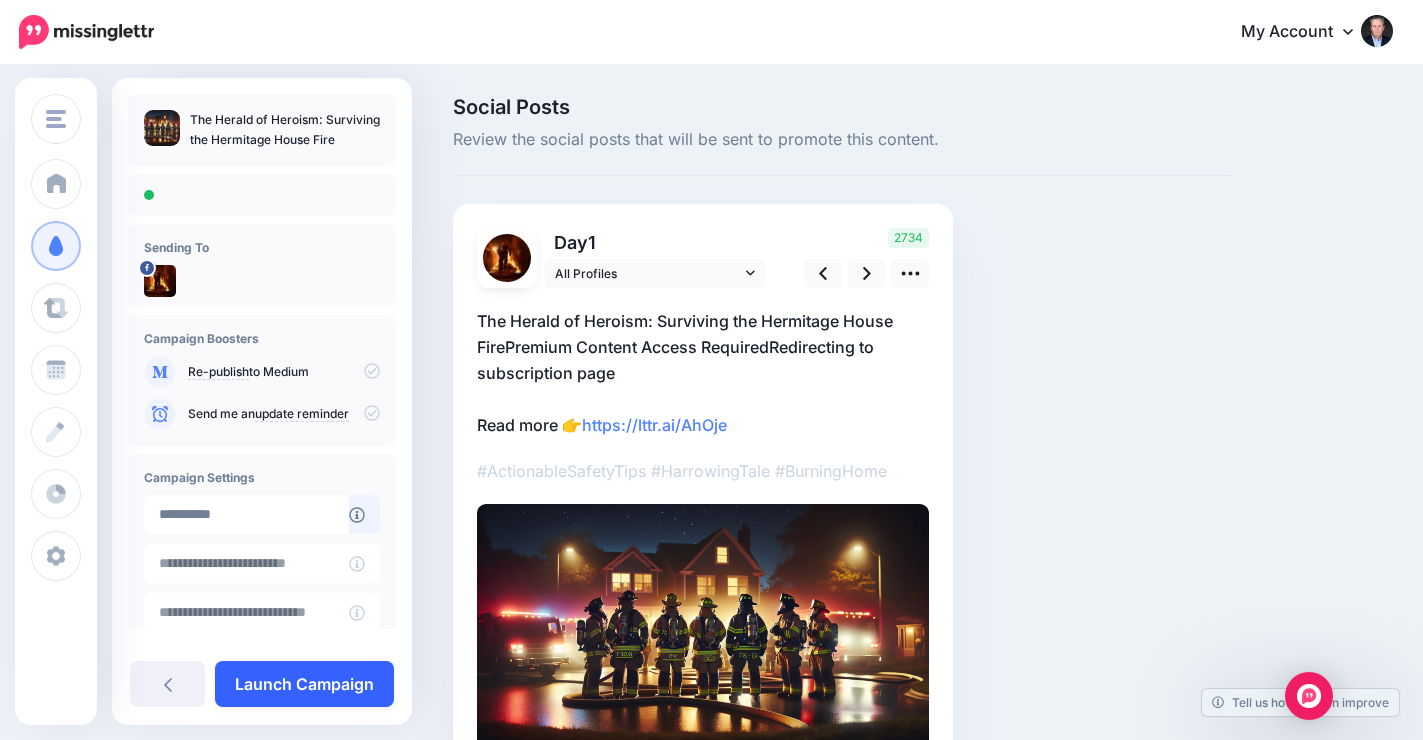 click on "Launch Campaign" at bounding box center [304, 684] 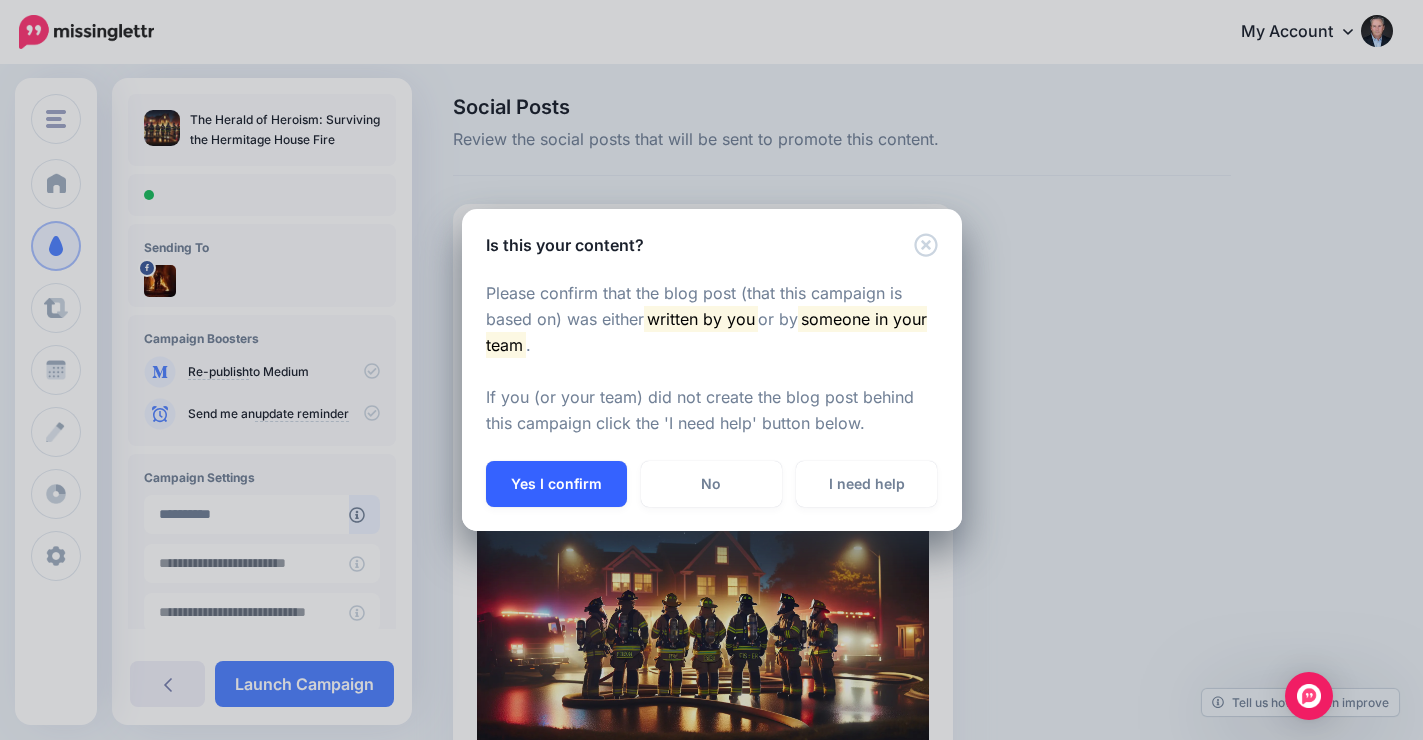 click on "Yes I confirm" at bounding box center [556, 484] 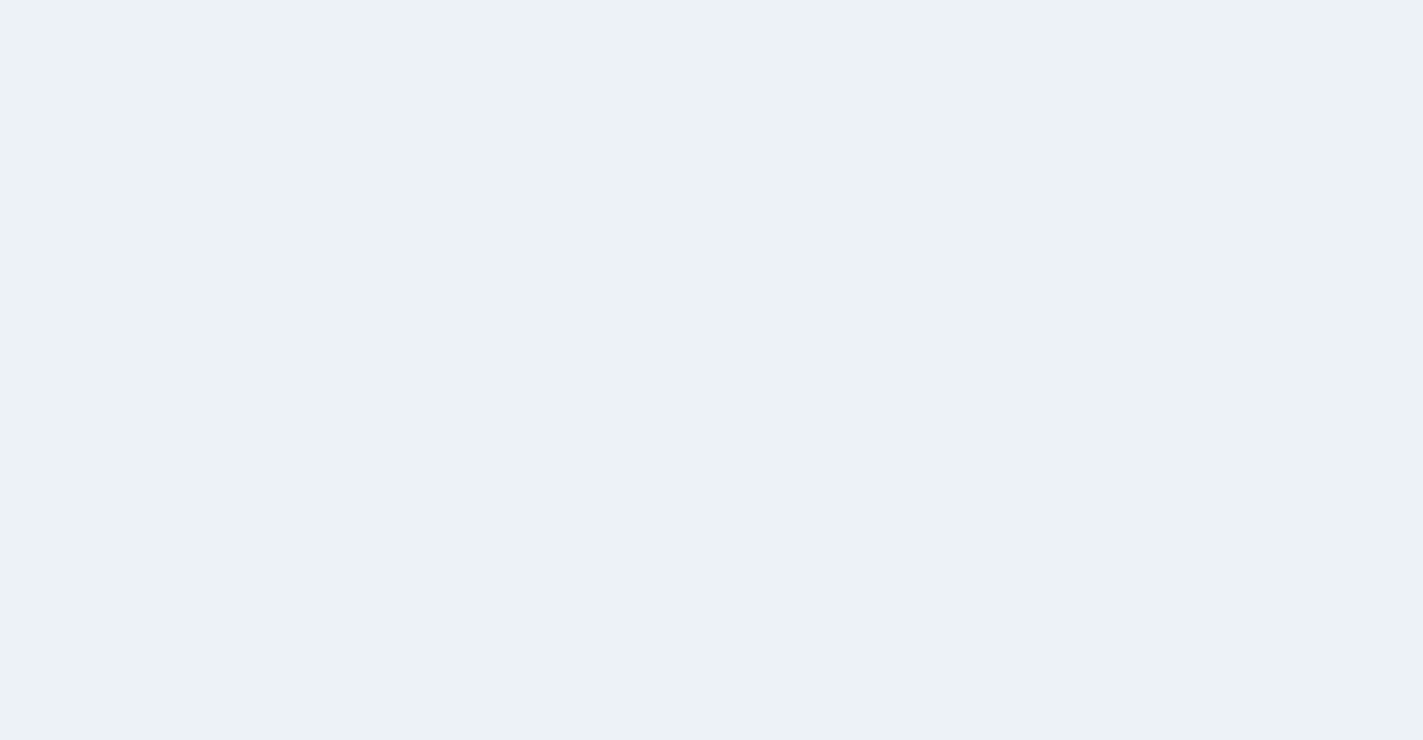 scroll, scrollTop: 0, scrollLeft: 0, axis: both 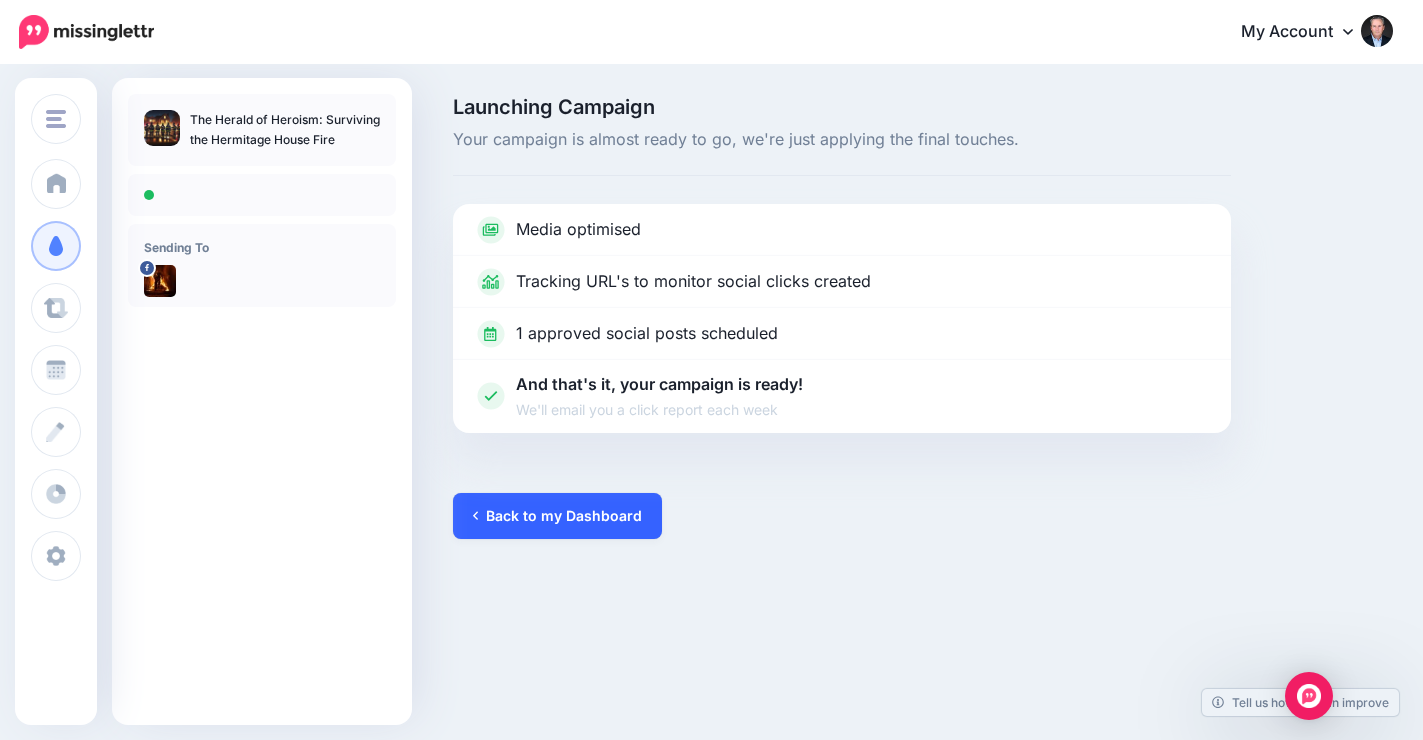 click on "Back to my Dashboard" at bounding box center (557, 516) 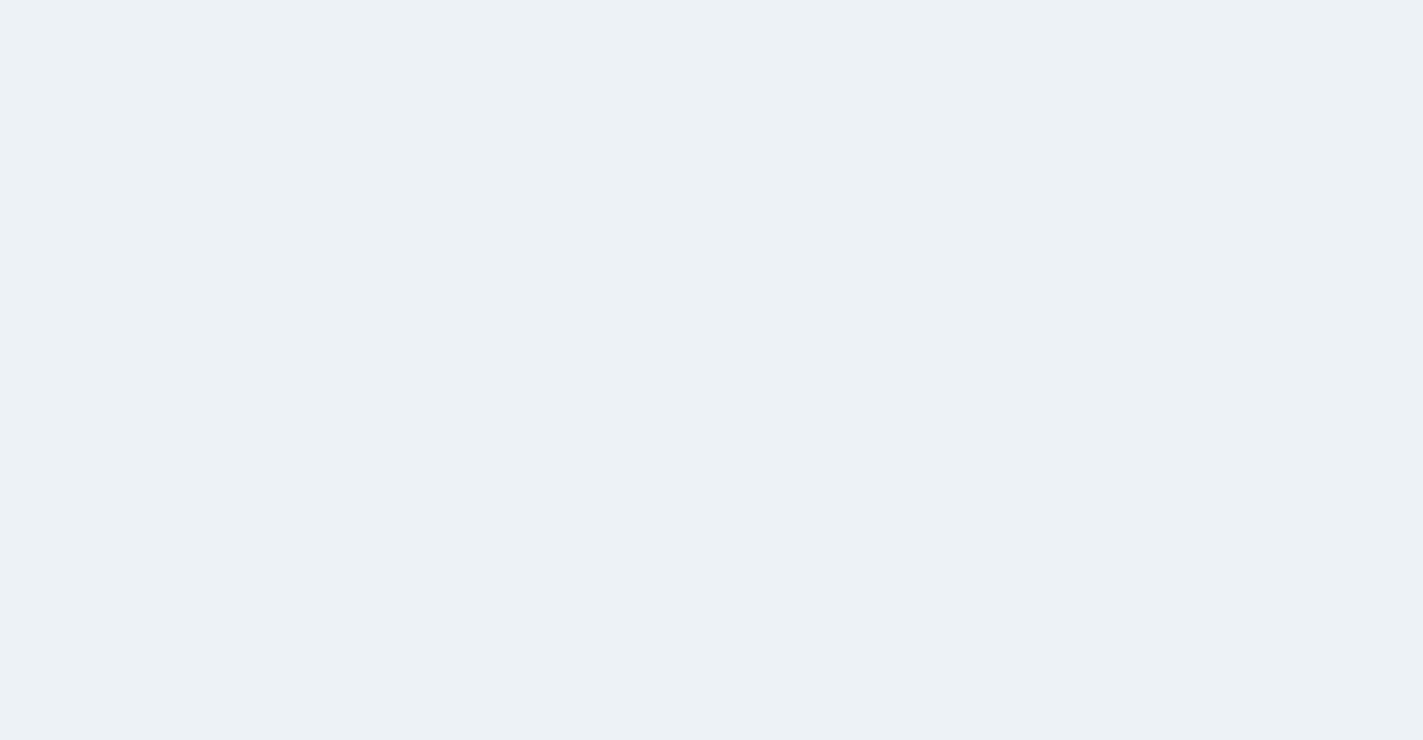 scroll, scrollTop: 0, scrollLeft: 0, axis: both 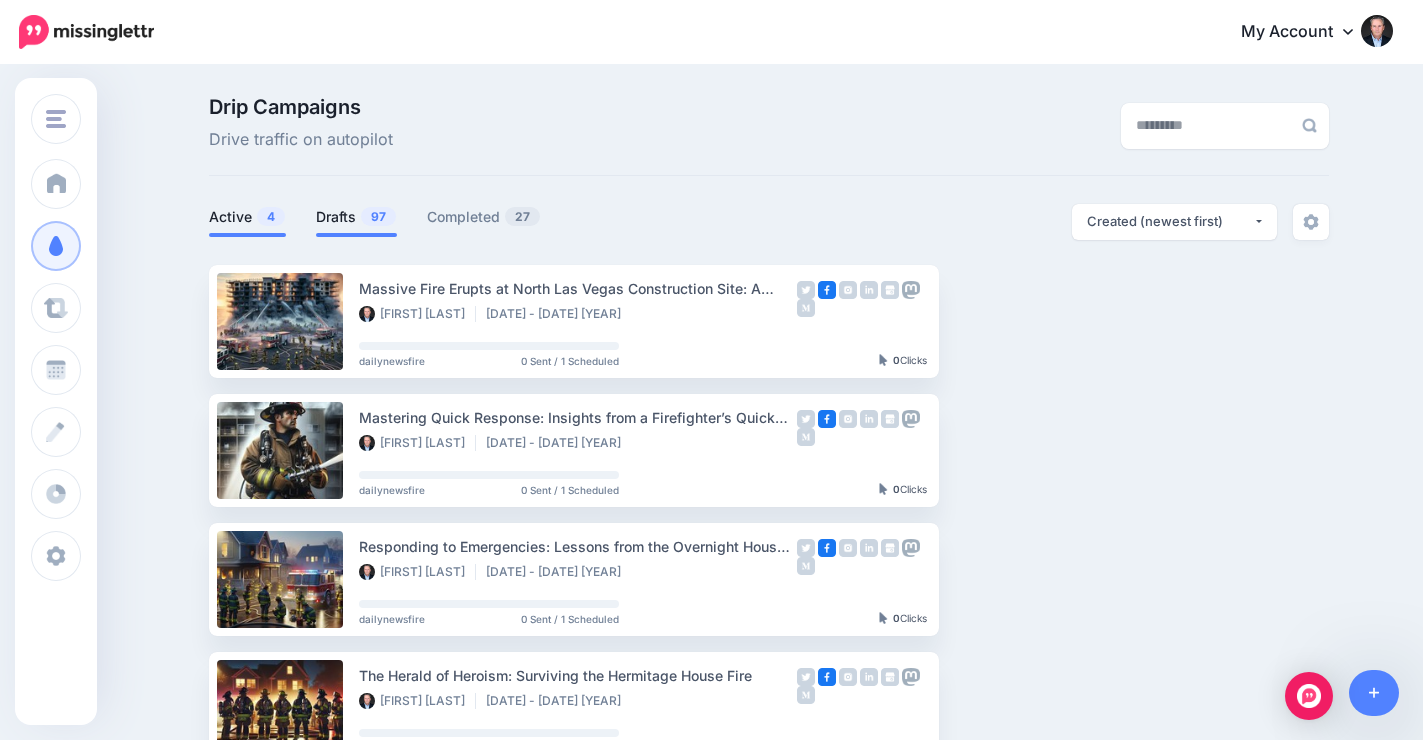 click on "Drafts  97" at bounding box center (356, 217) 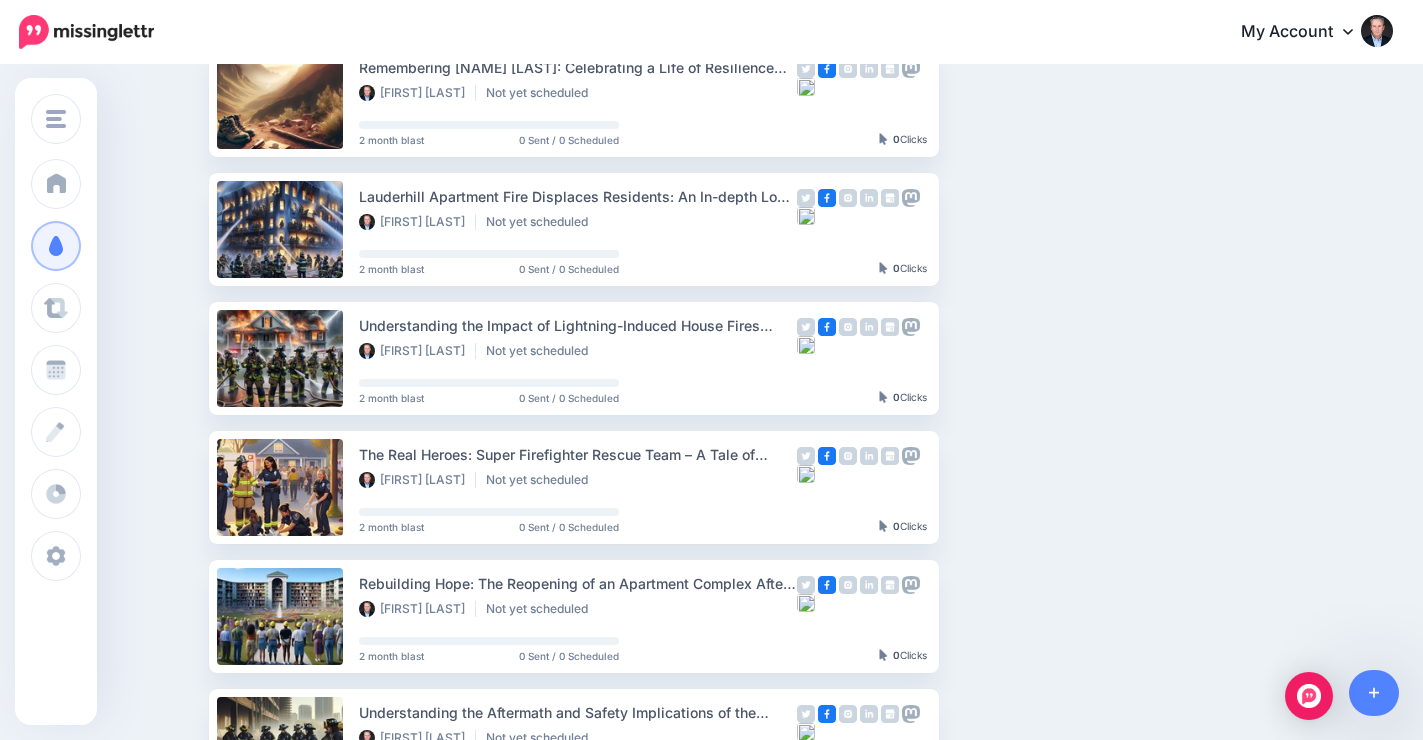 scroll, scrollTop: 481, scrollLeft: 0, axis: vertical 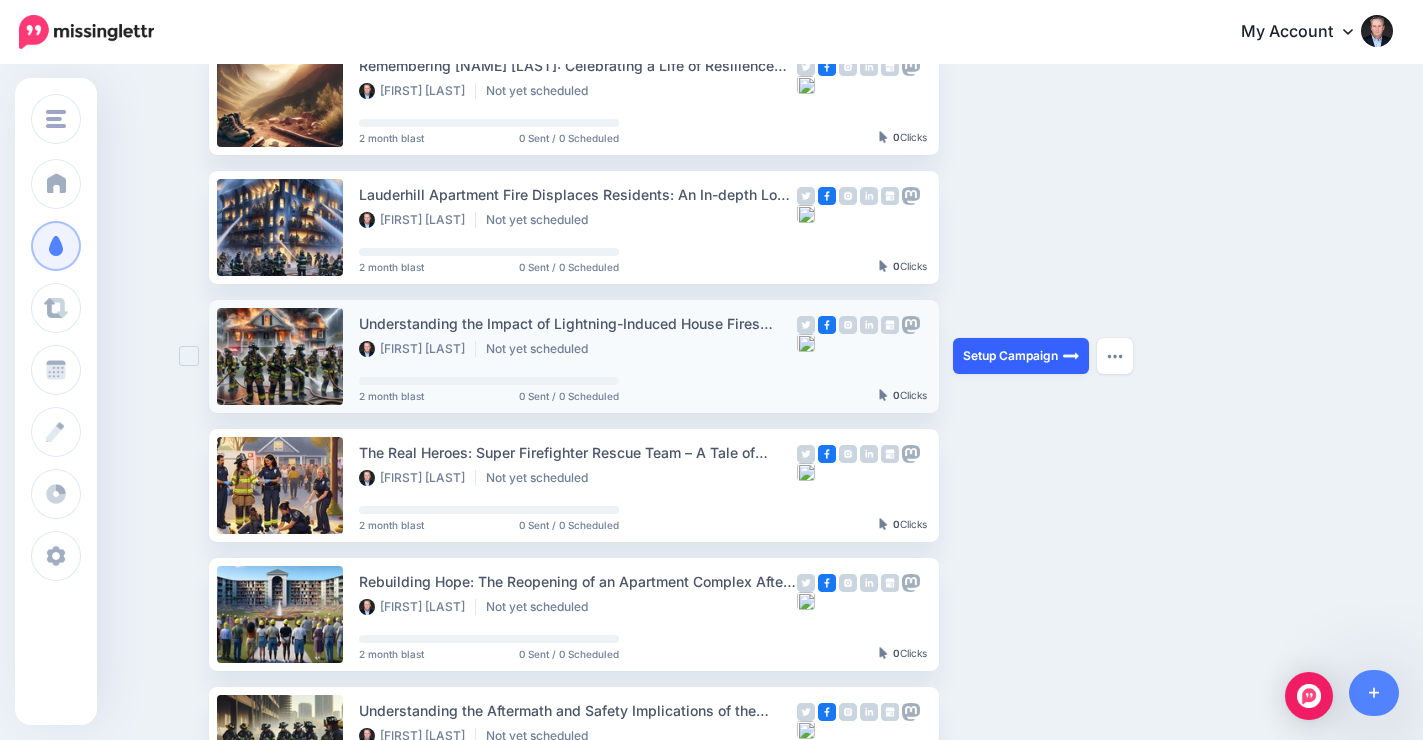 click on "Setup Campaign" at bounding box center (1021, 356) 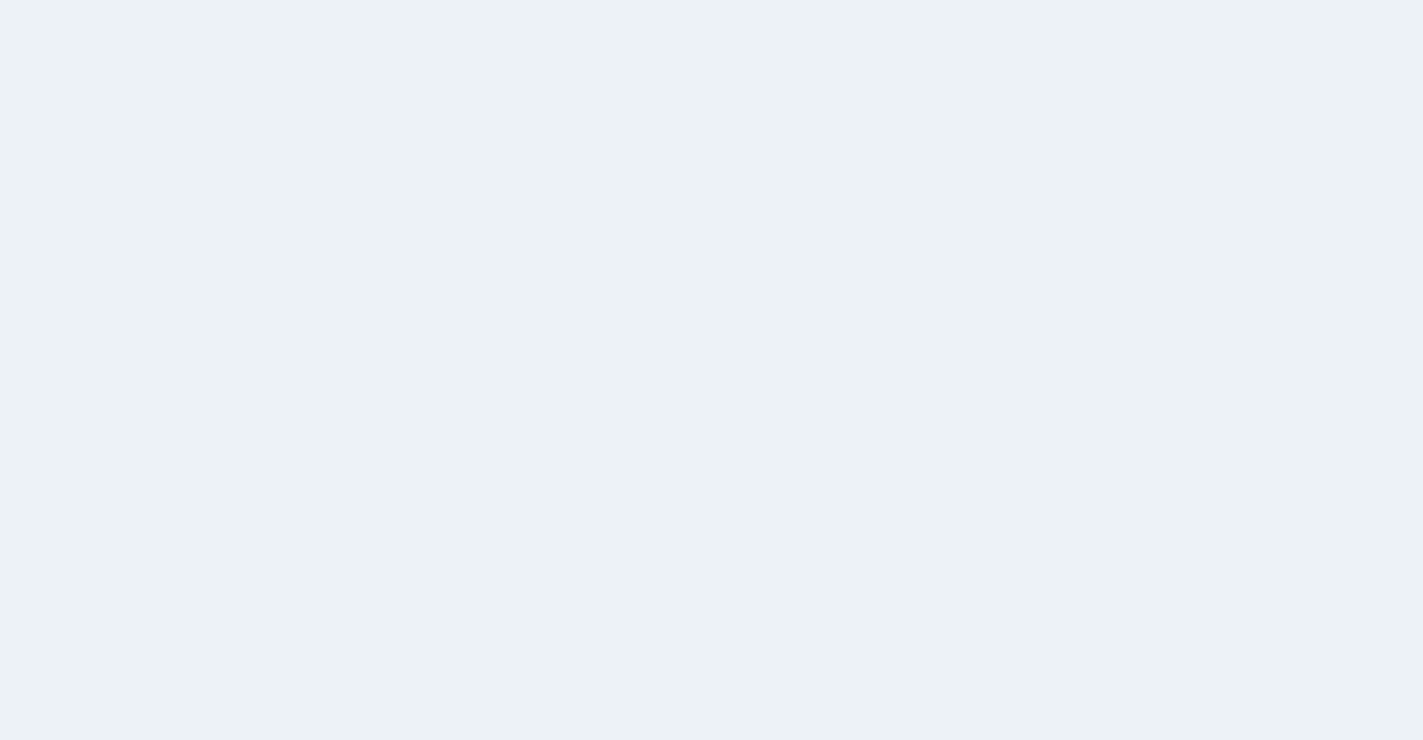 scroll, scrollTop: 0, scrollLeft: 0, axis: both 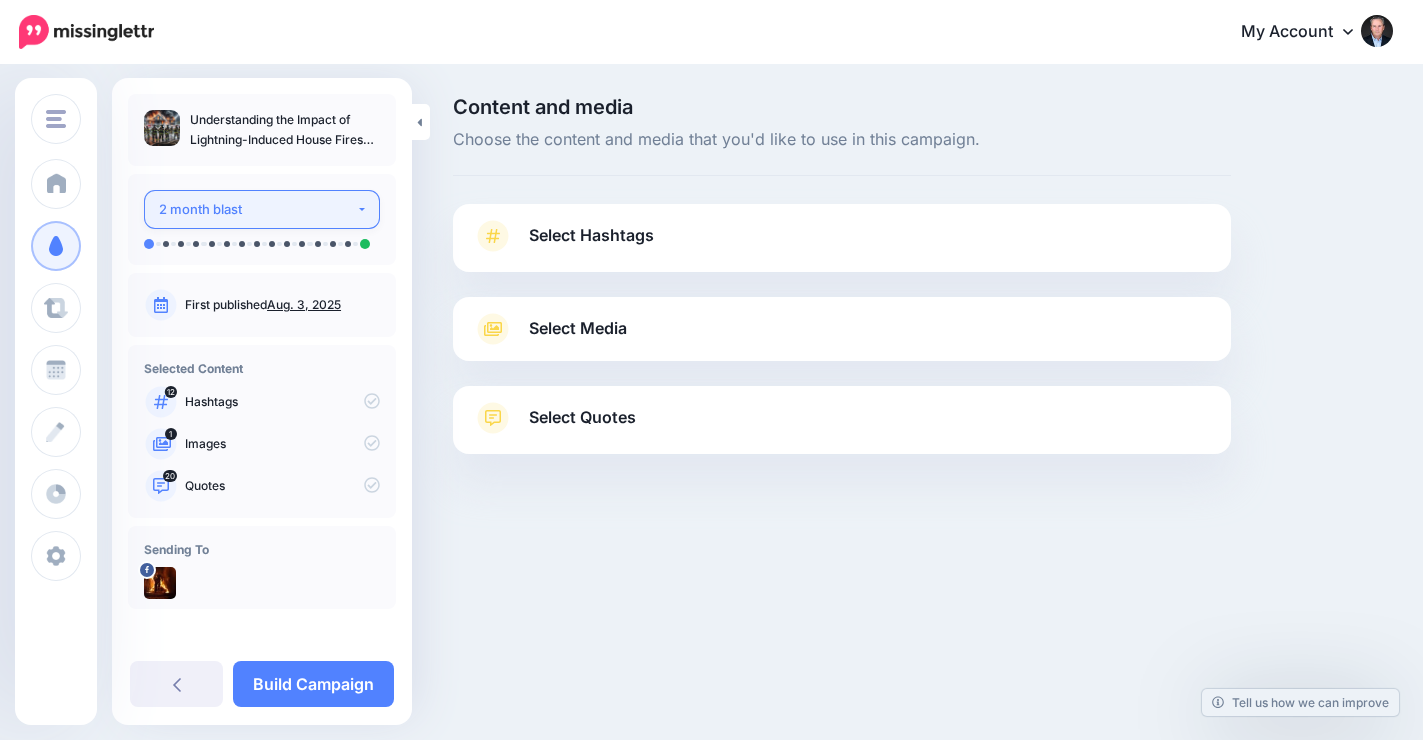 click on "2 month blast" at bounding box center (257, 209) 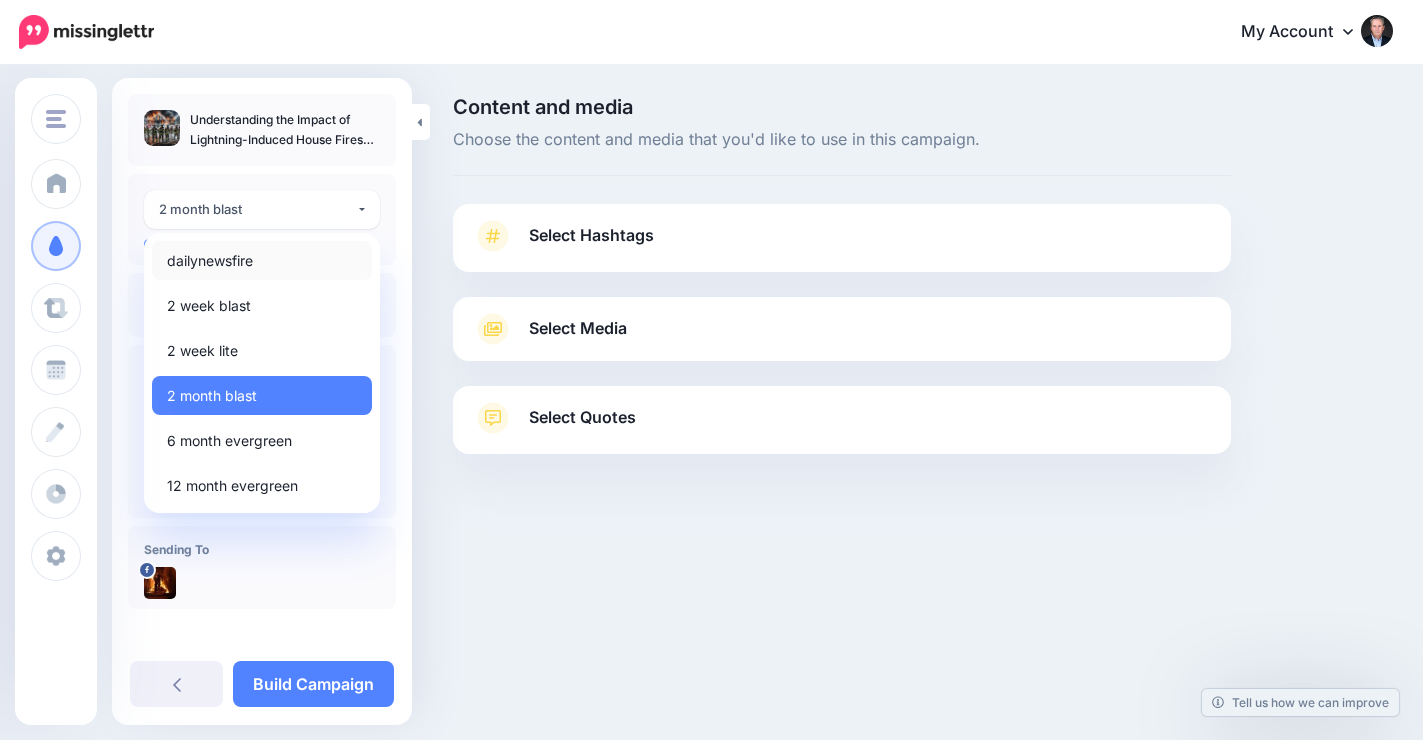 click on "dailynewsfire" at bounding box center [210, 261] 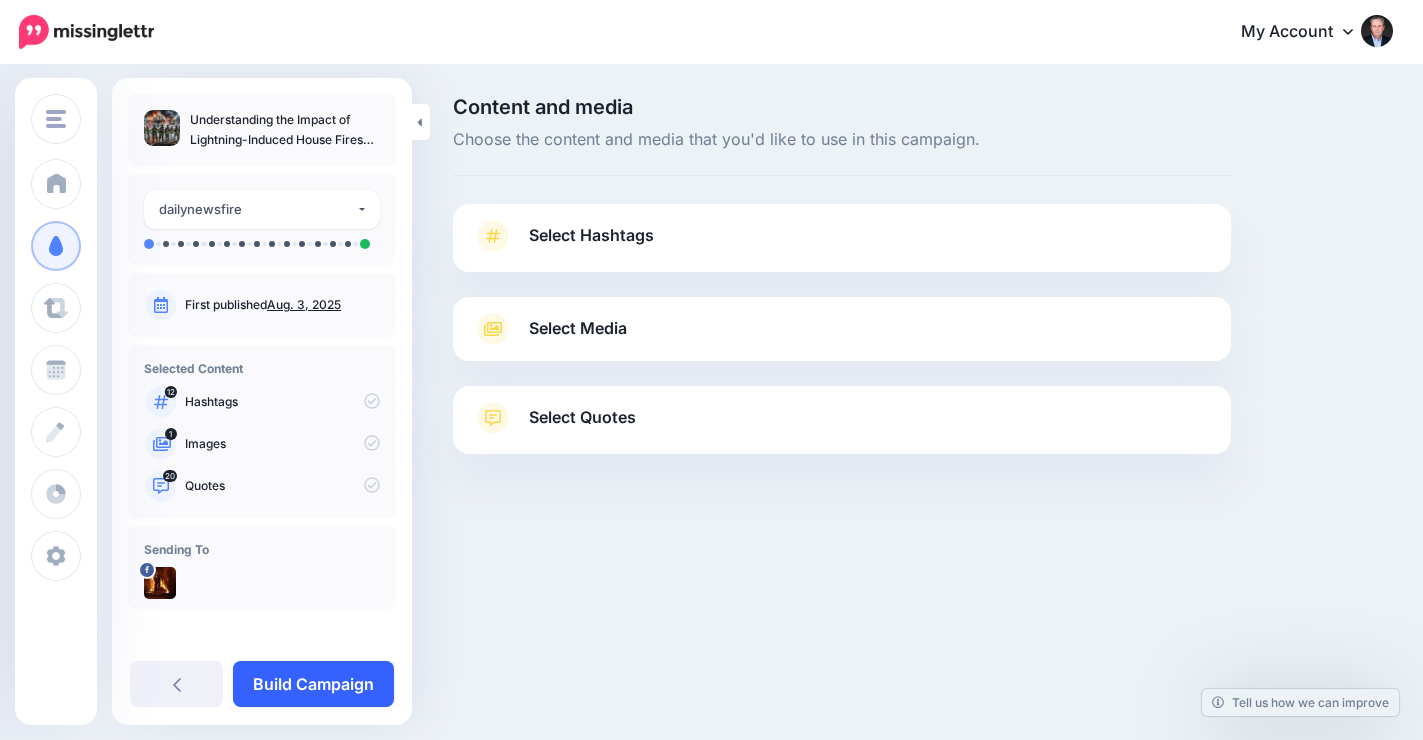 click on "Build Campaign" at bounding box center (313, 684) 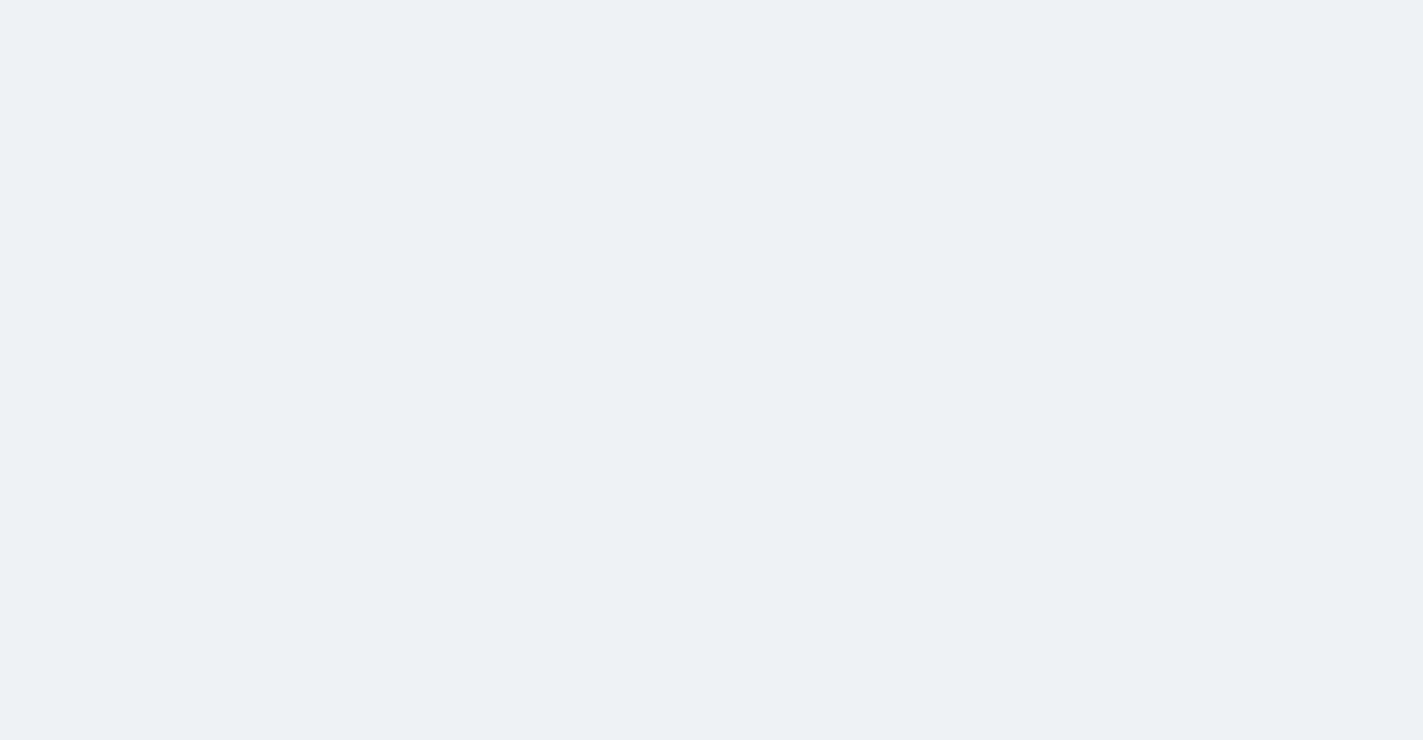 scroll, scrollTop: 0, scrollLeft: 0, axis: both 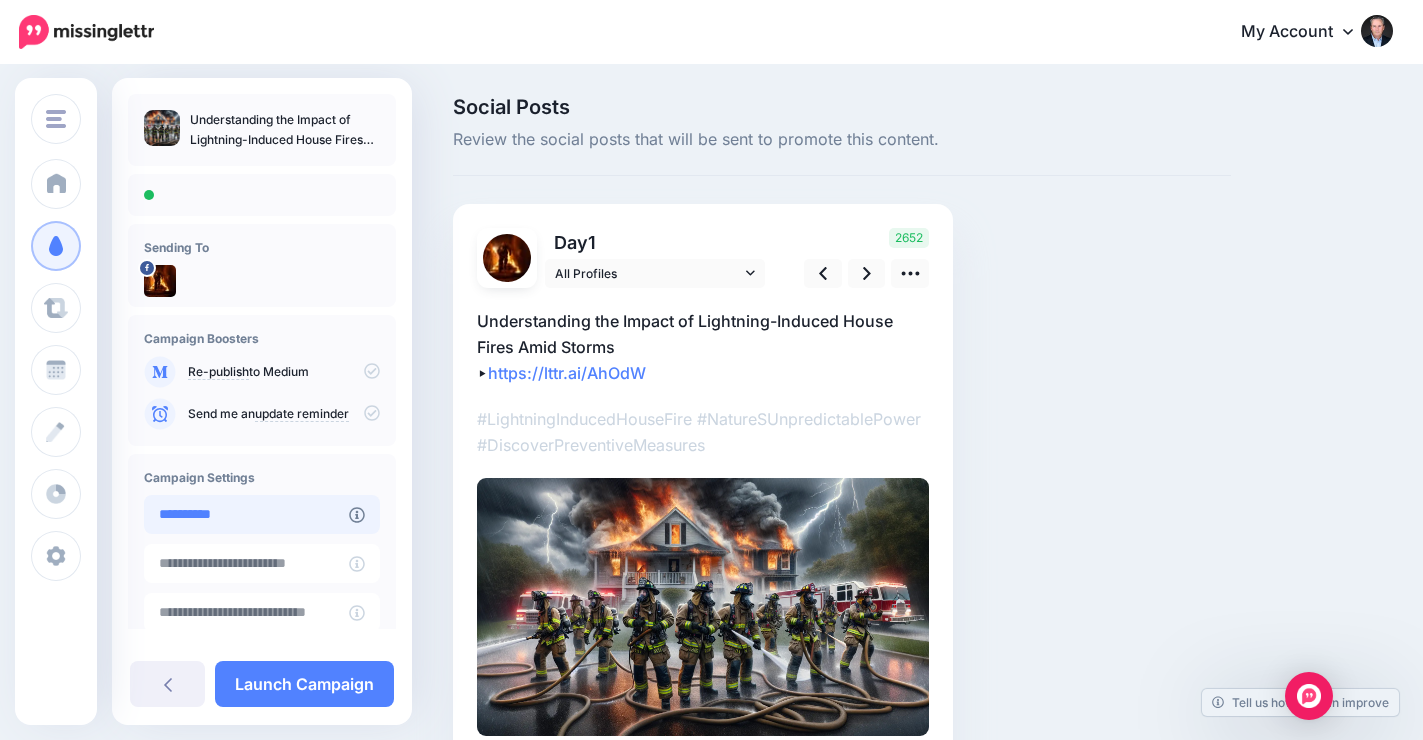 click on "**********" at bounding box center [246, 514] 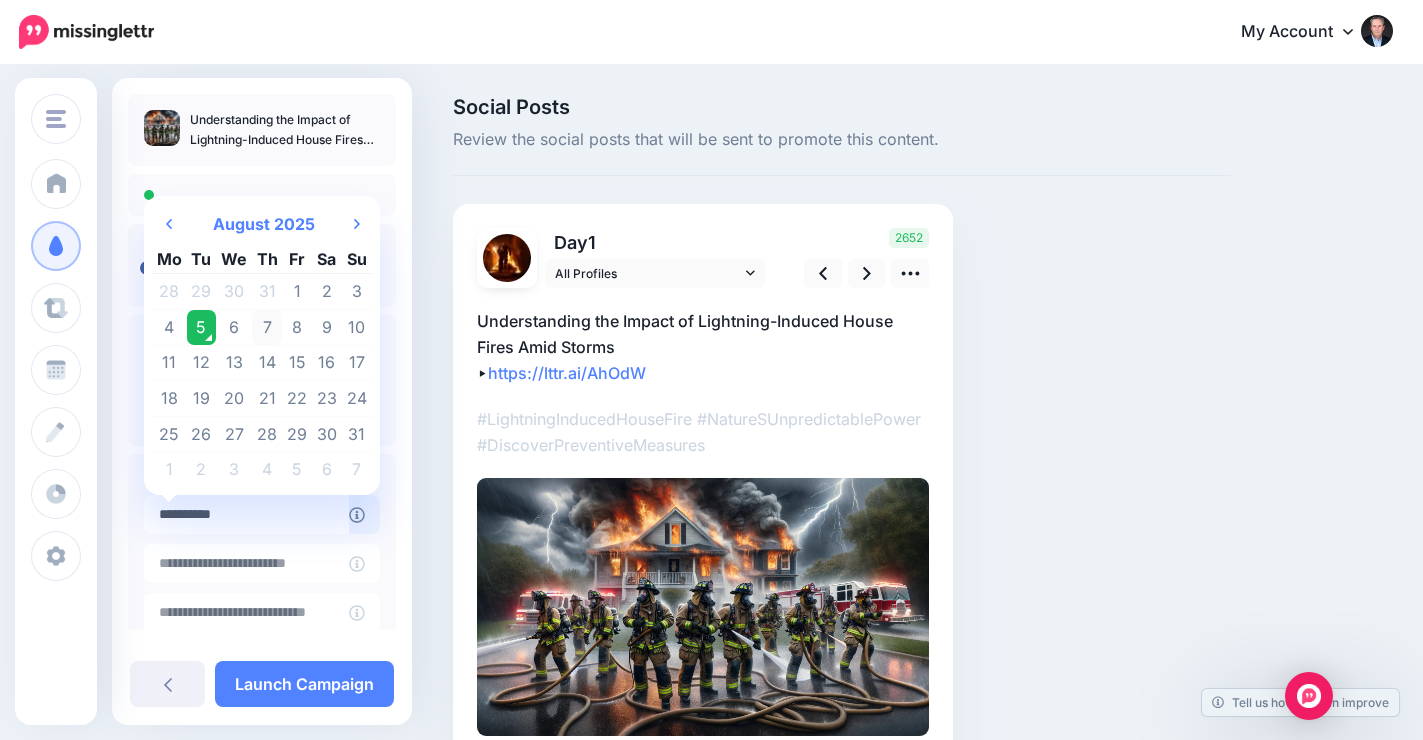 click on "7" at bounding box center (267, 328) 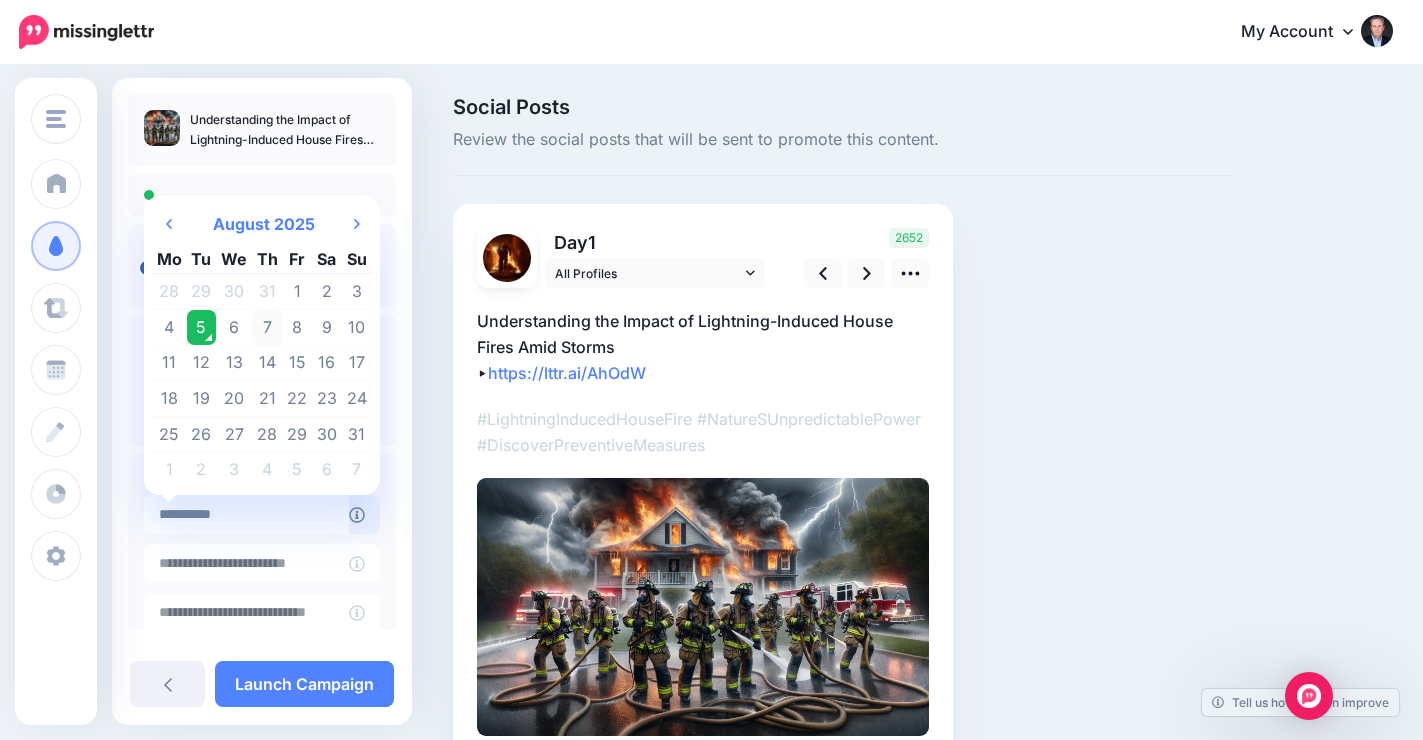 type on "**********" 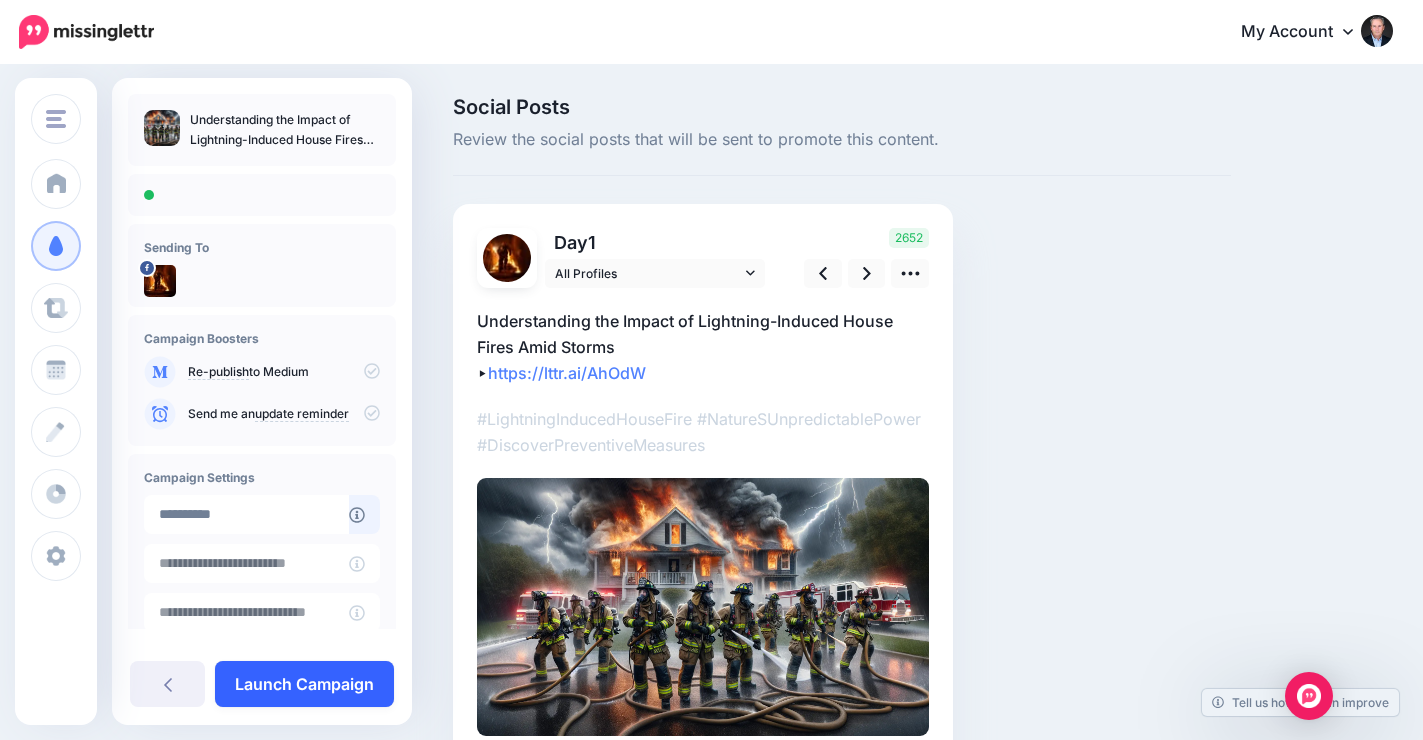 click on "Launch Campaign" at bounding box center (304, 684) 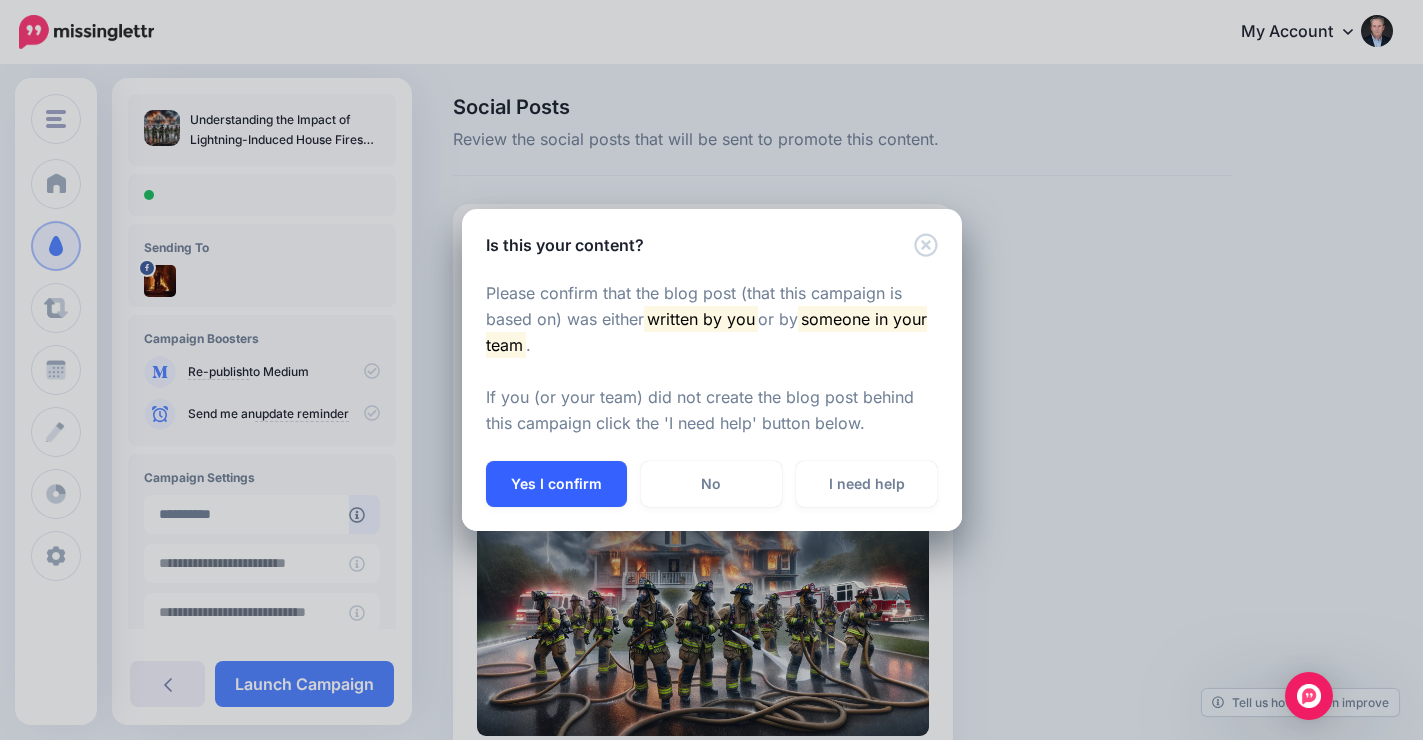 click on "Yes I confirm" at bounding box center [556, 484] 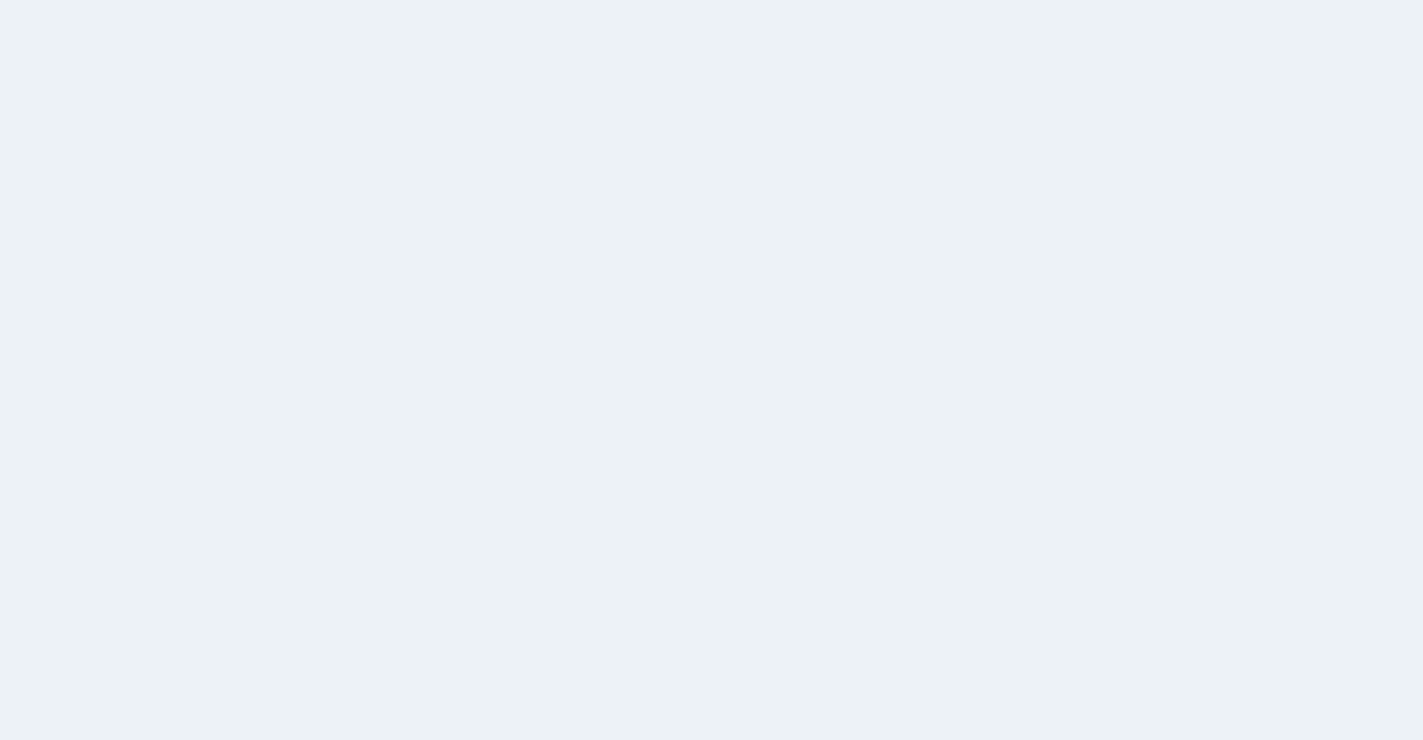 scroll, scrollTop: 0, scrollLeft: 0, axis: both 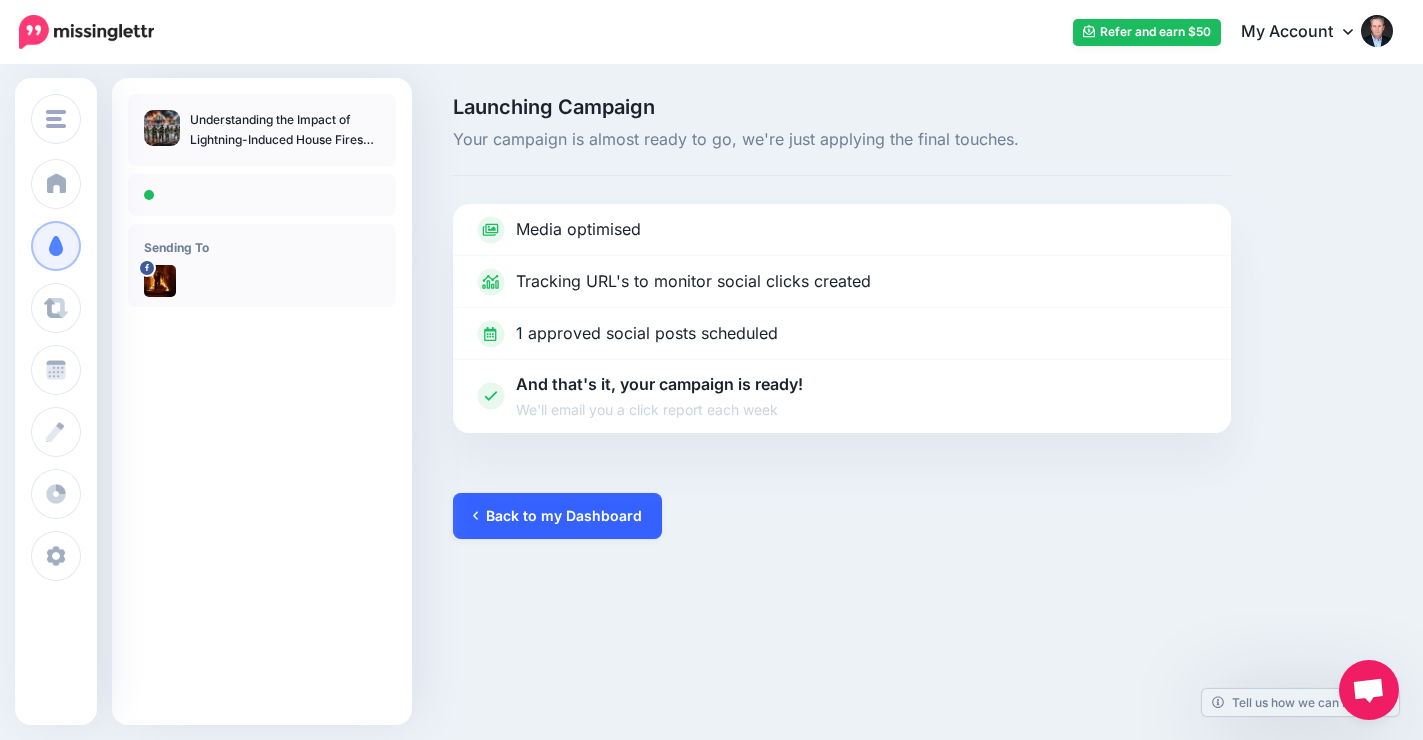 click on "Back to my Dashboard" at bounding box center [557, 516] 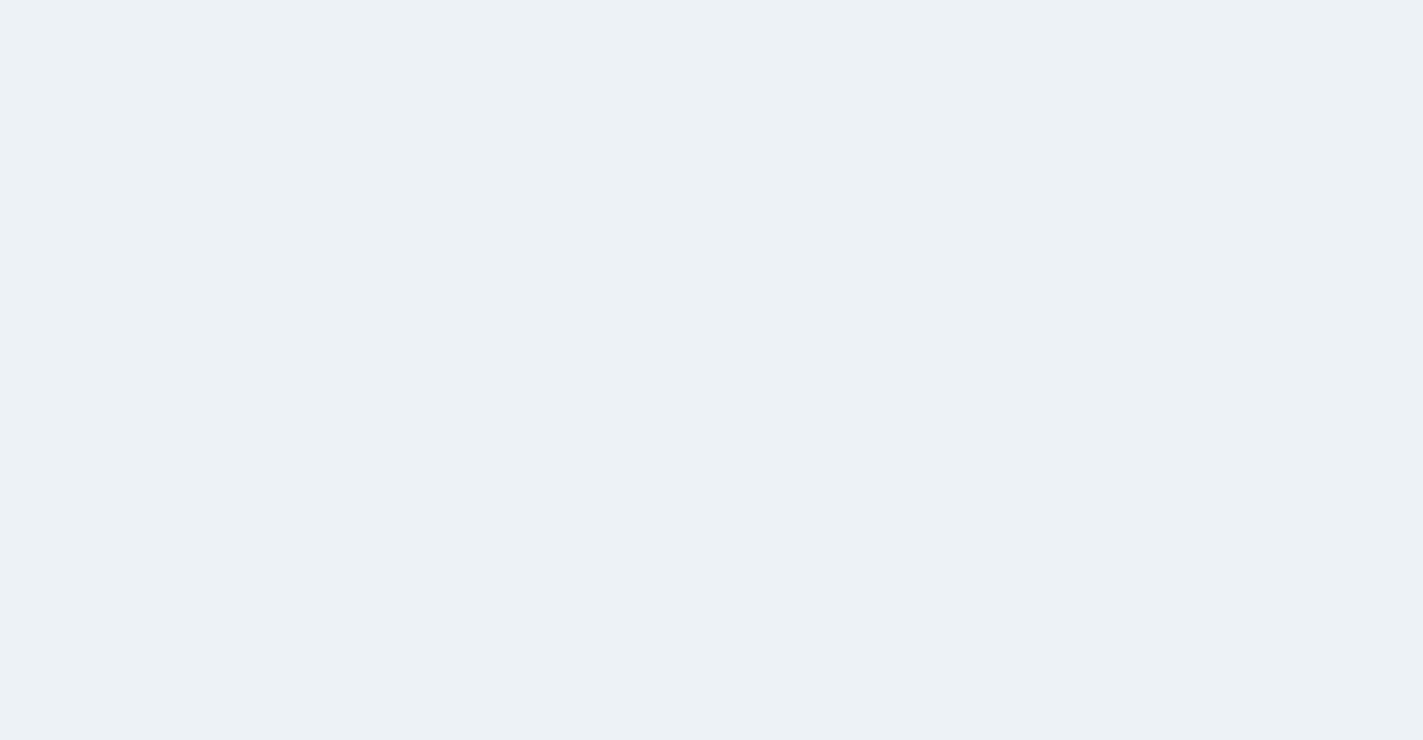 scroll, scrollTop: 0, scrollLeft: 0, axis: both 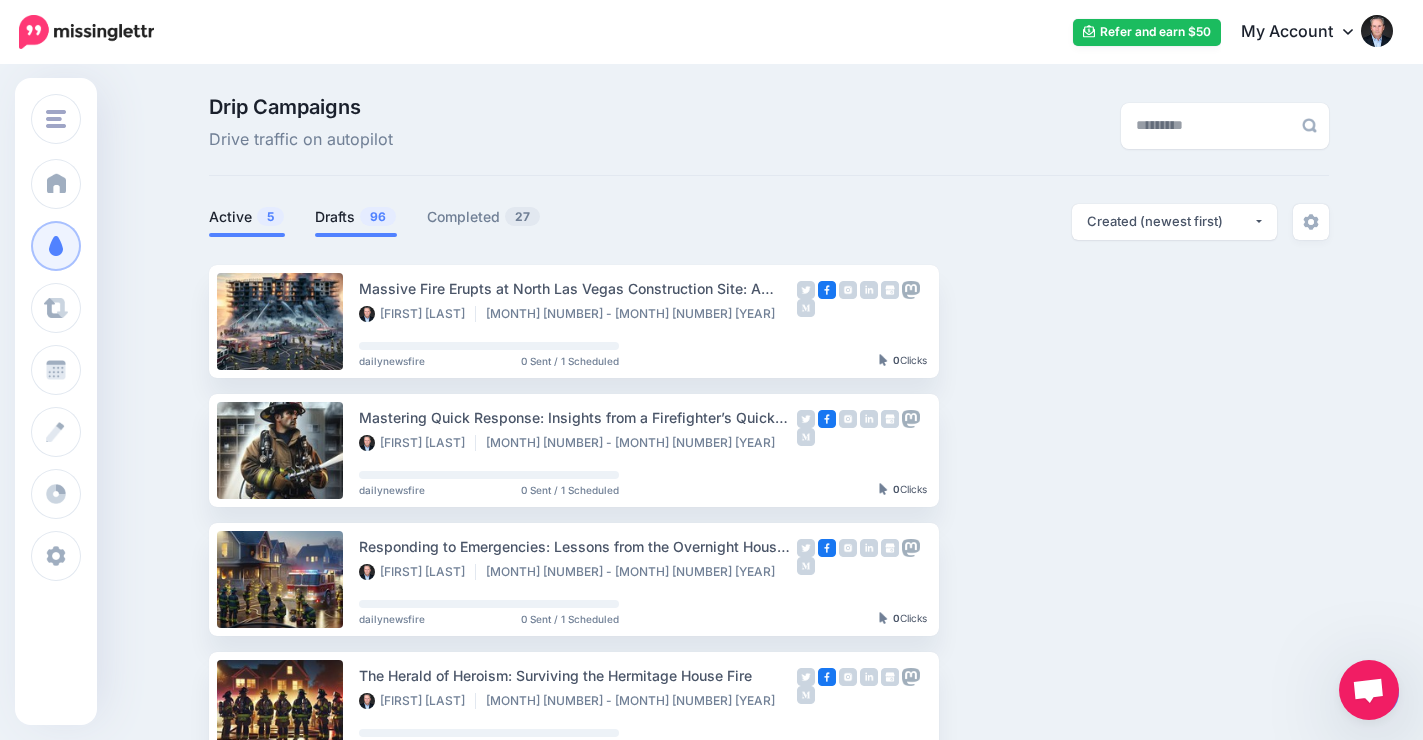 click on "Drafts  96" at bounding box center [356, 217] 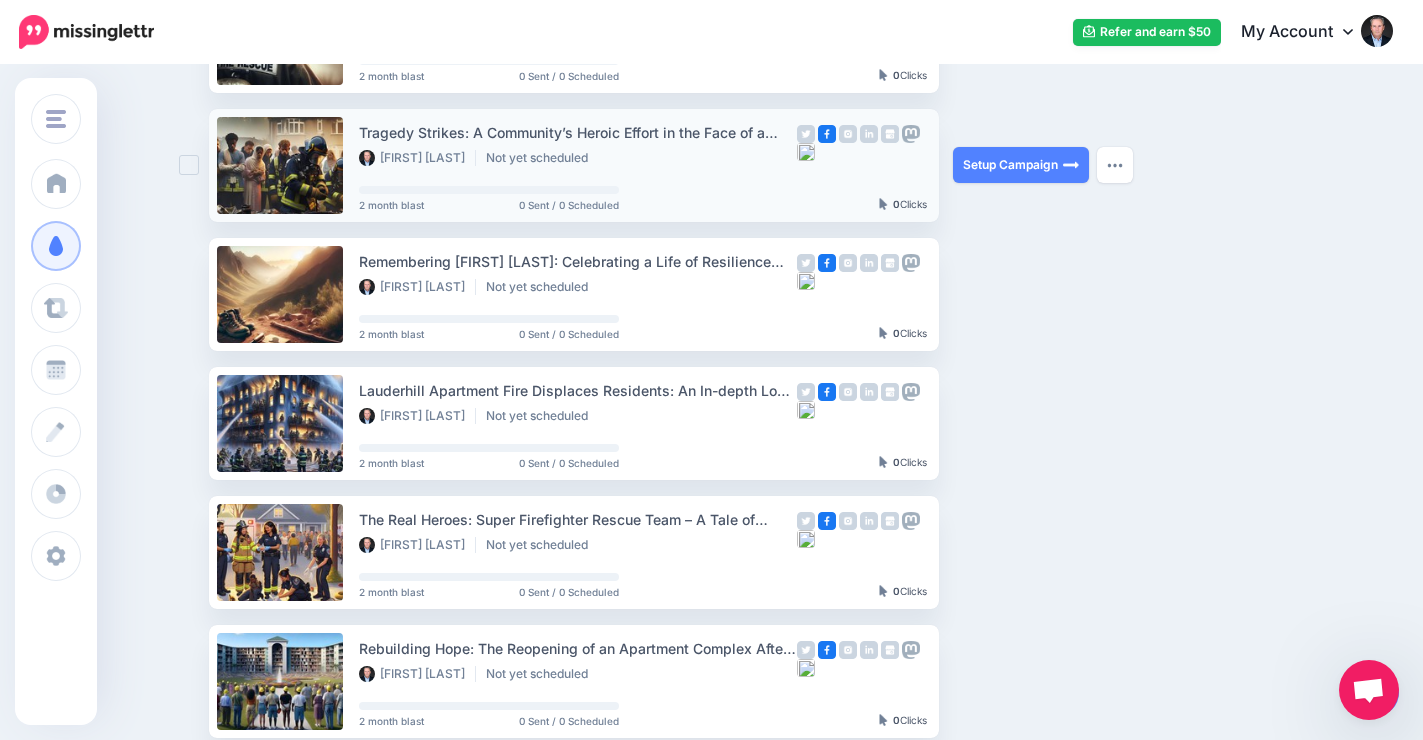 scroll, scrollTop: 296, scrollLeft: 0, axis: vertical 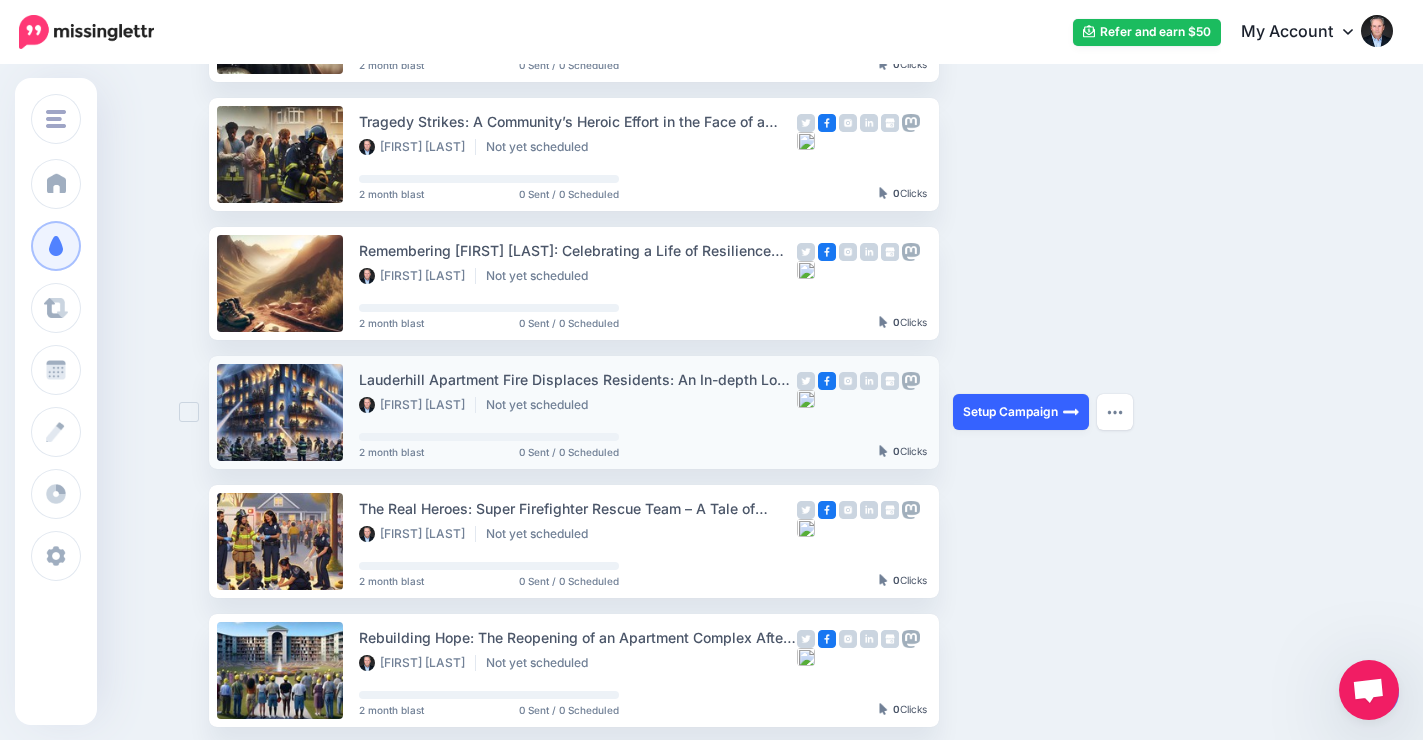 click on "Setup Campaign" at bounding box center [1021, 412] 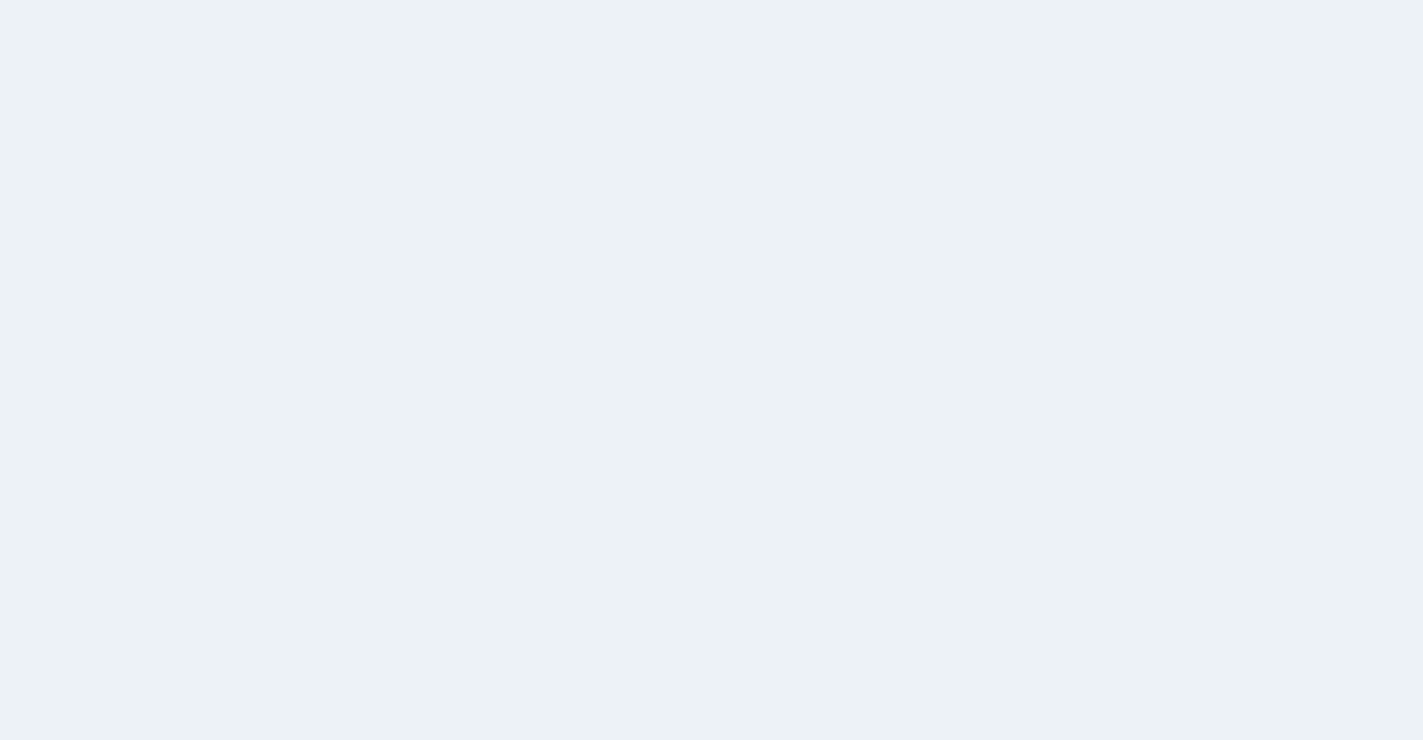 scroll, scrollTop: 0, scrollLeft: 0, axis: both 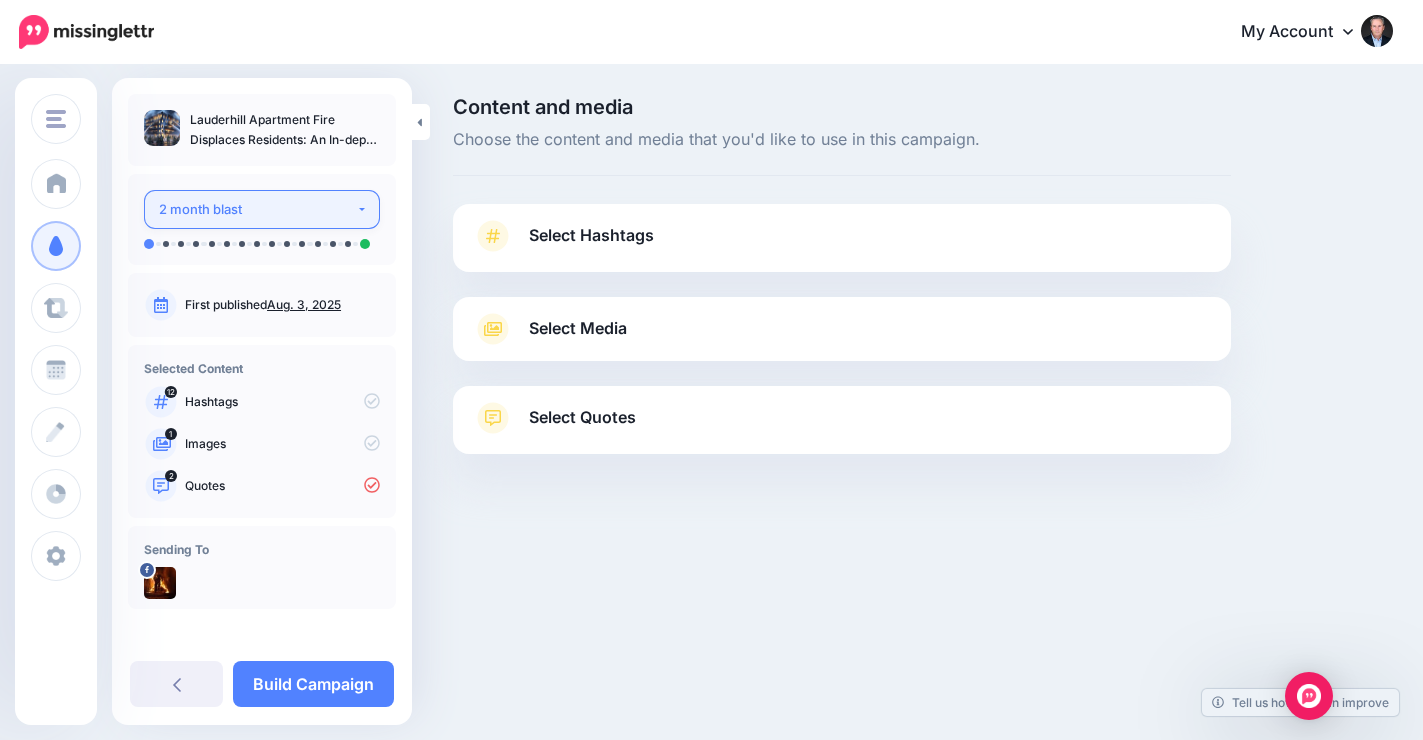 click on "2 month blast" at bounding box center (257, 209) 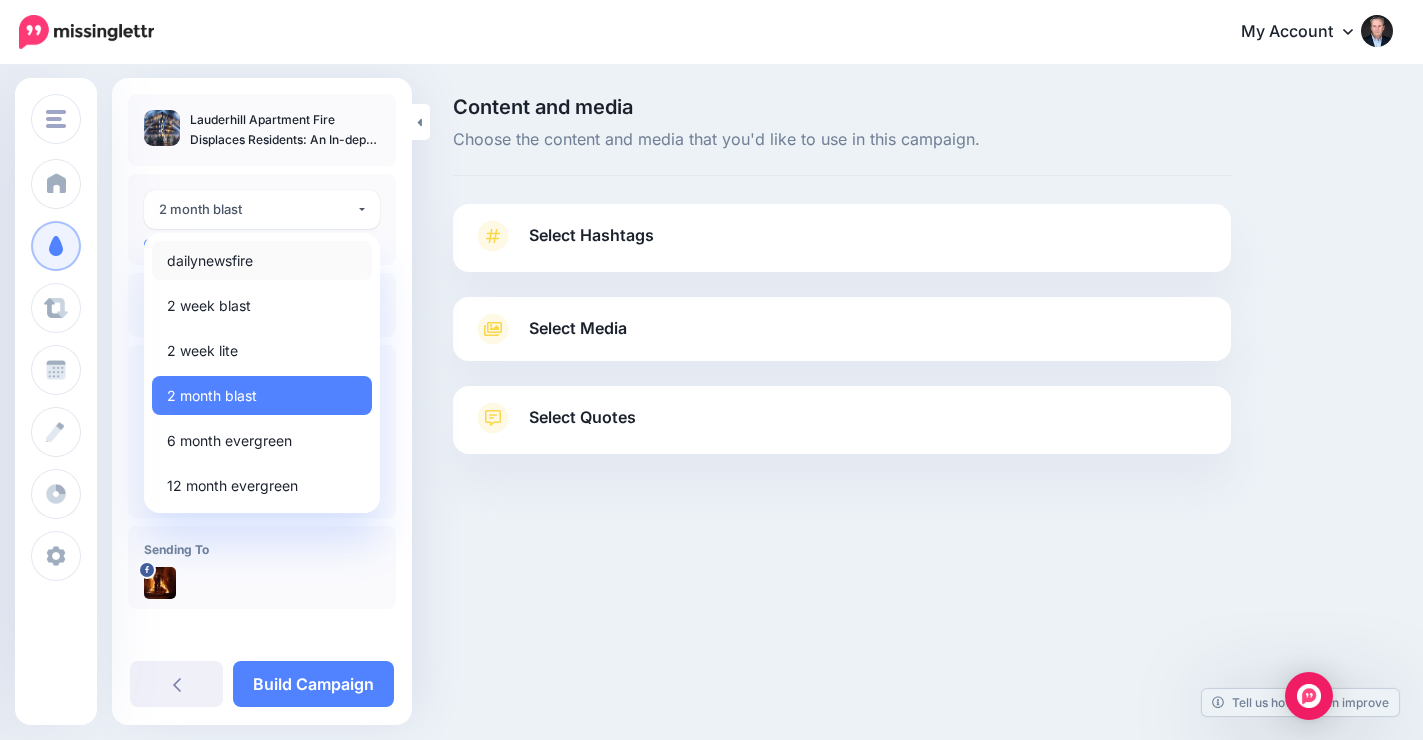 click on "dailynewsfire" at bounding box center (262, 260) 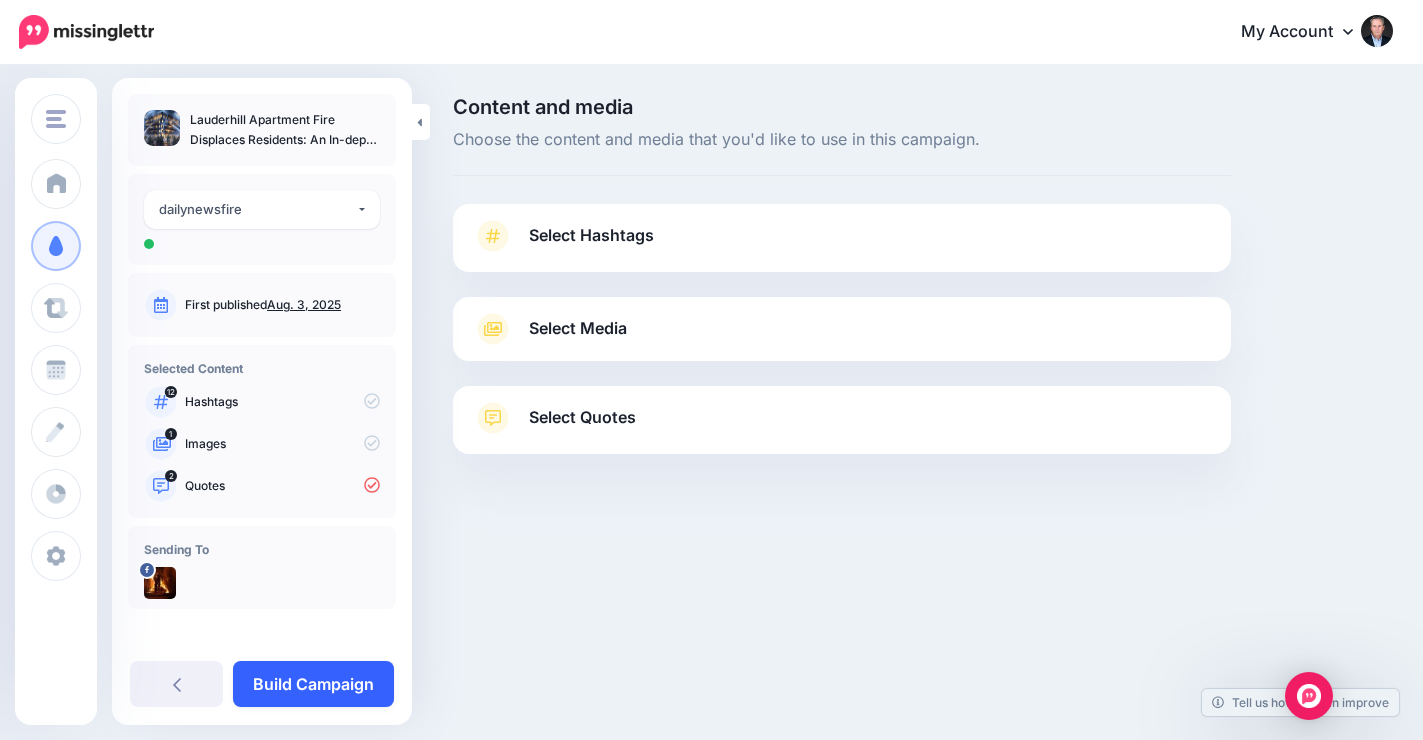click on "Build Campaign" at bounding box center (313, 684) 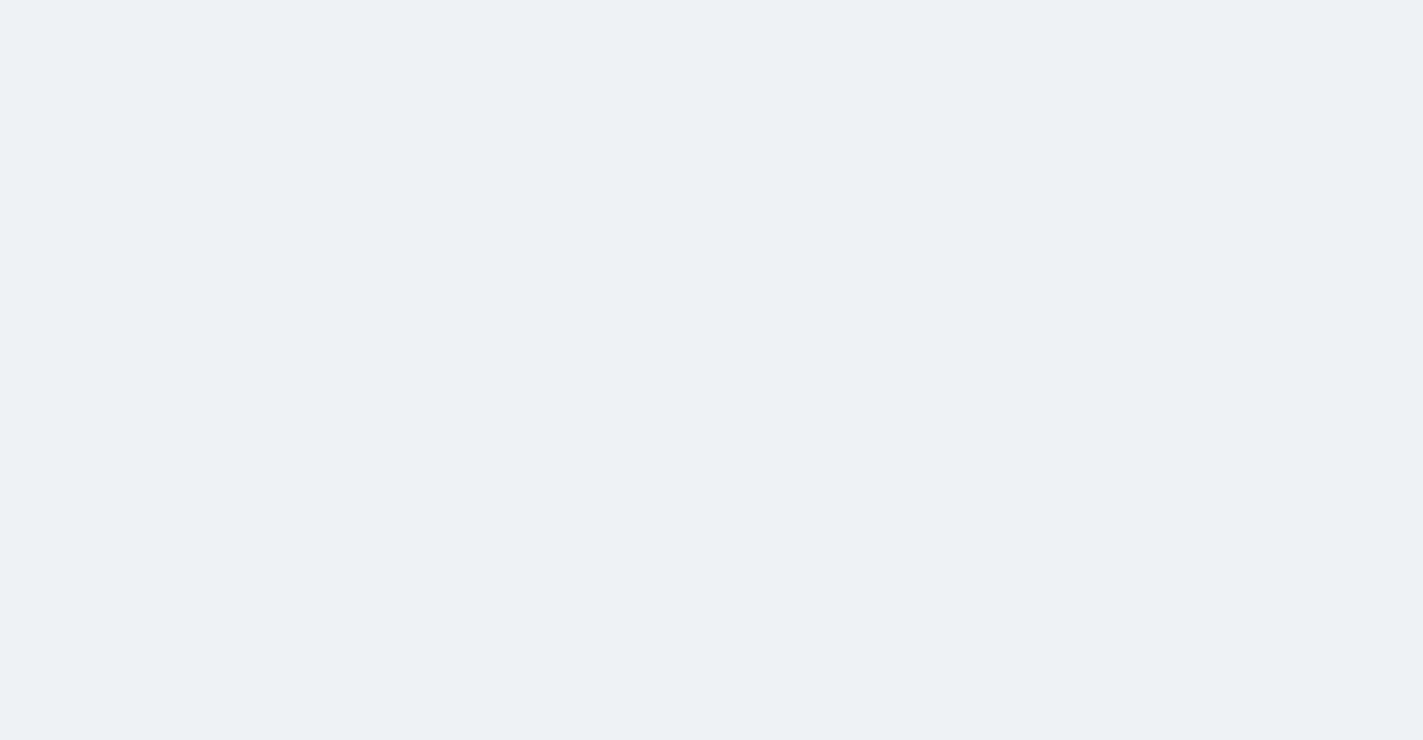 scroll, scrollTop: 0, scrollLeft: 0, axis: both 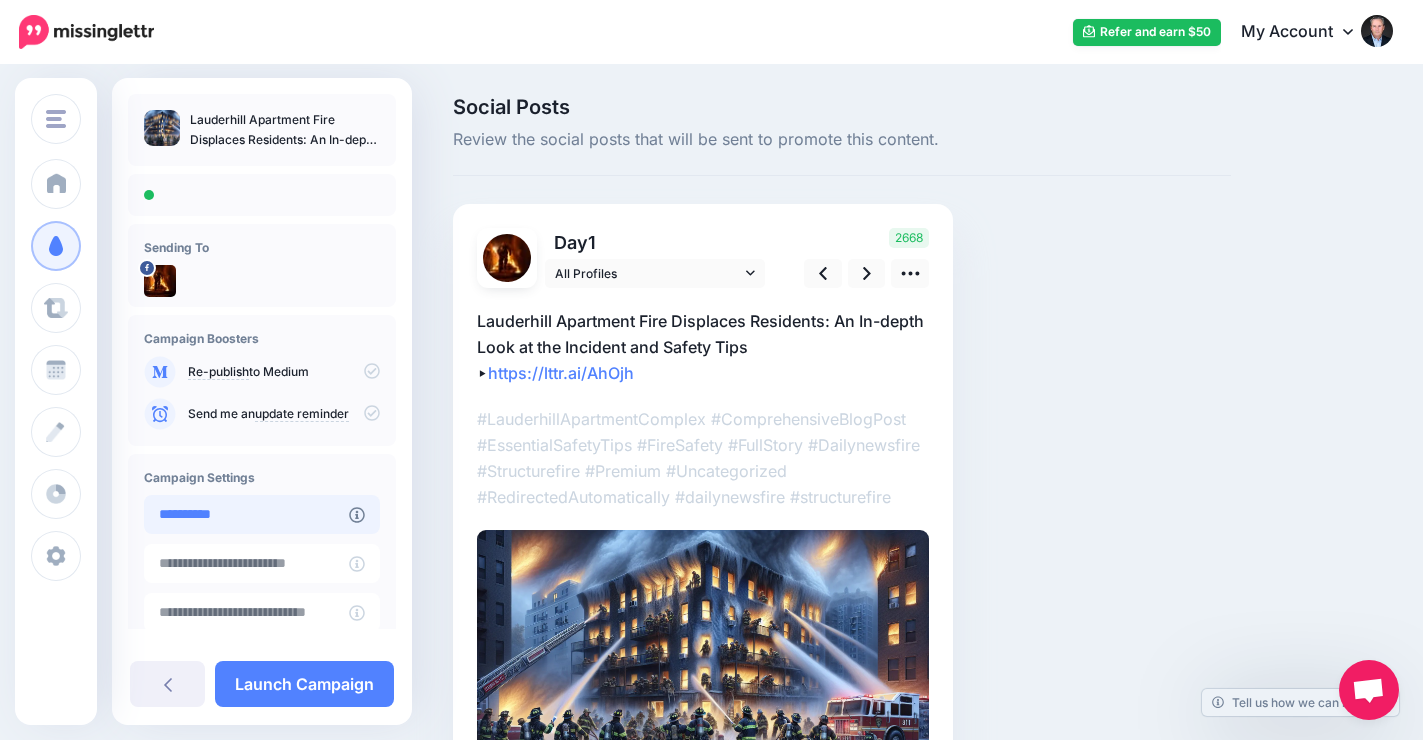 click on "**********" at bounding box center (246, 514) 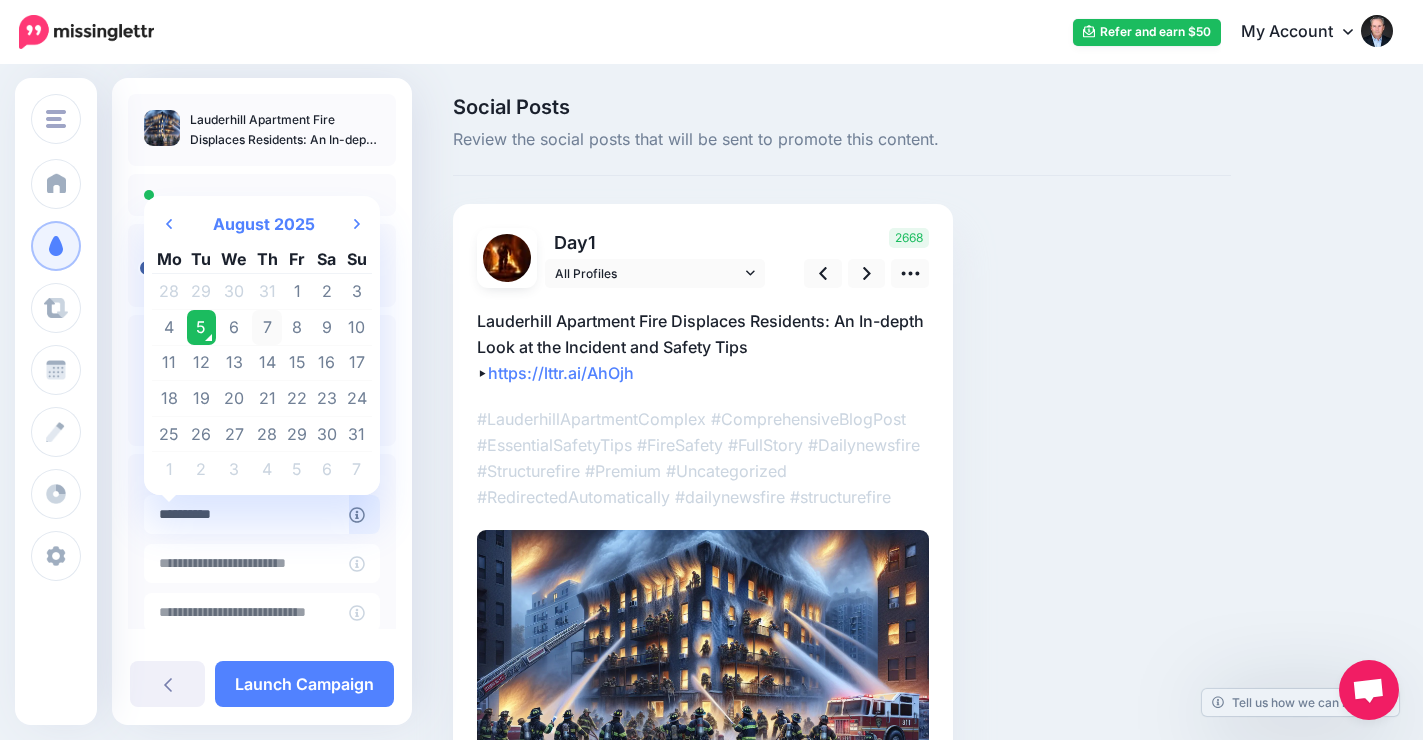 click on "7" at bounding box center [267, 328] 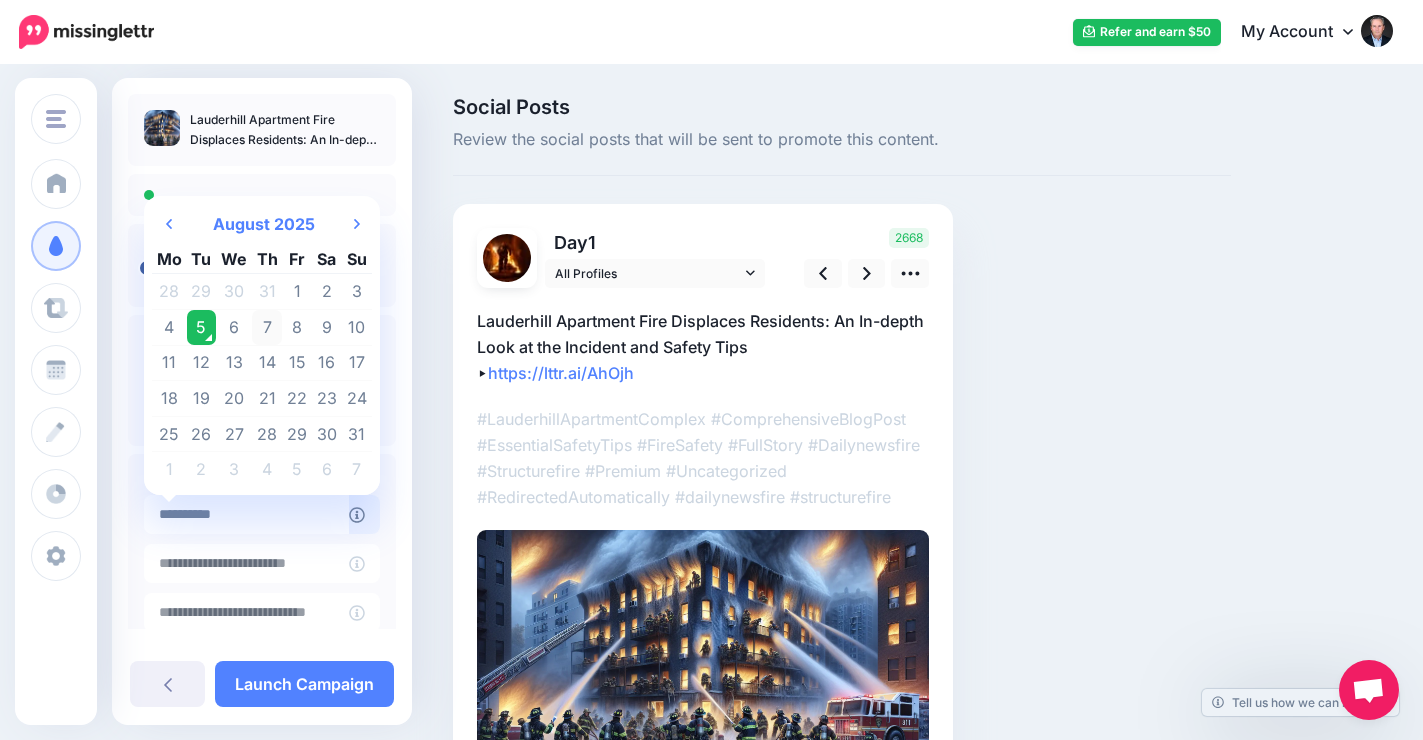 type on "**********" 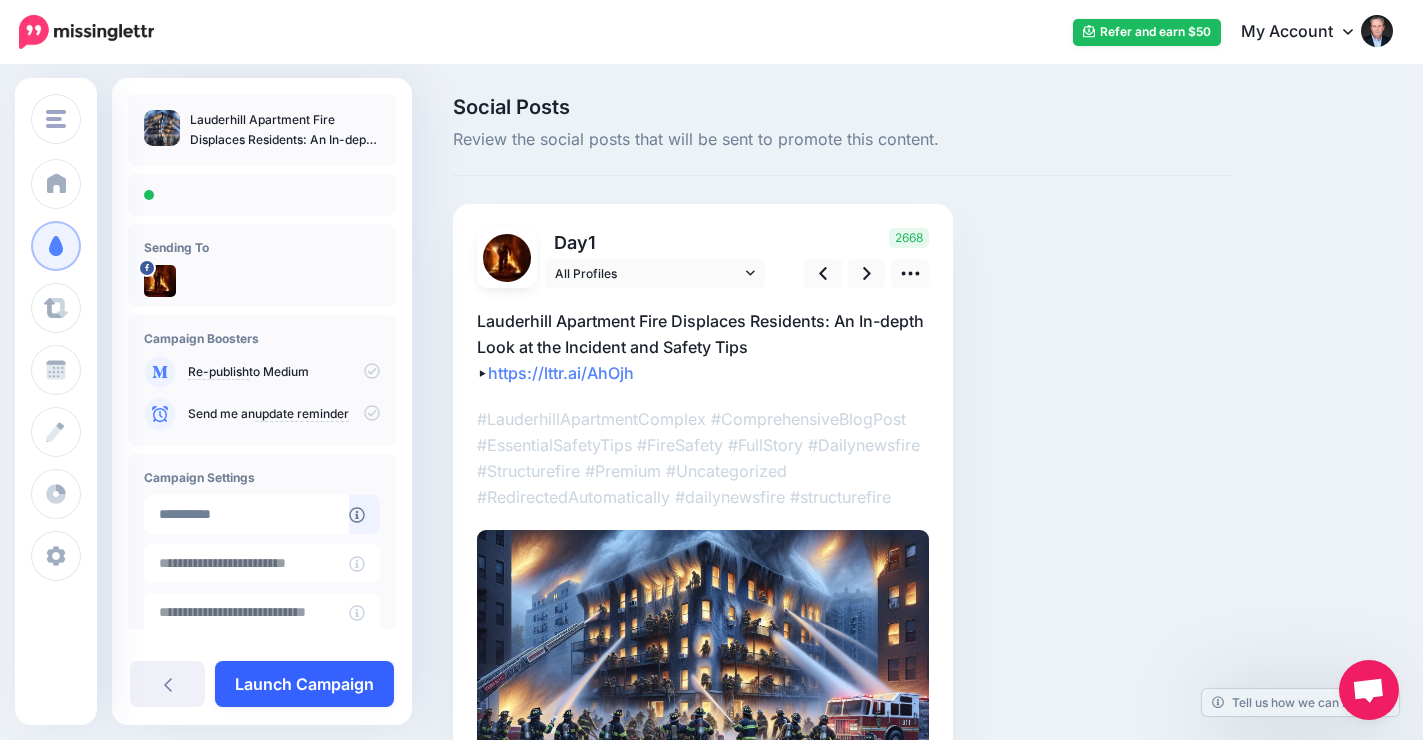 click on "Launch Campaign" at bounding box center (304, 684) 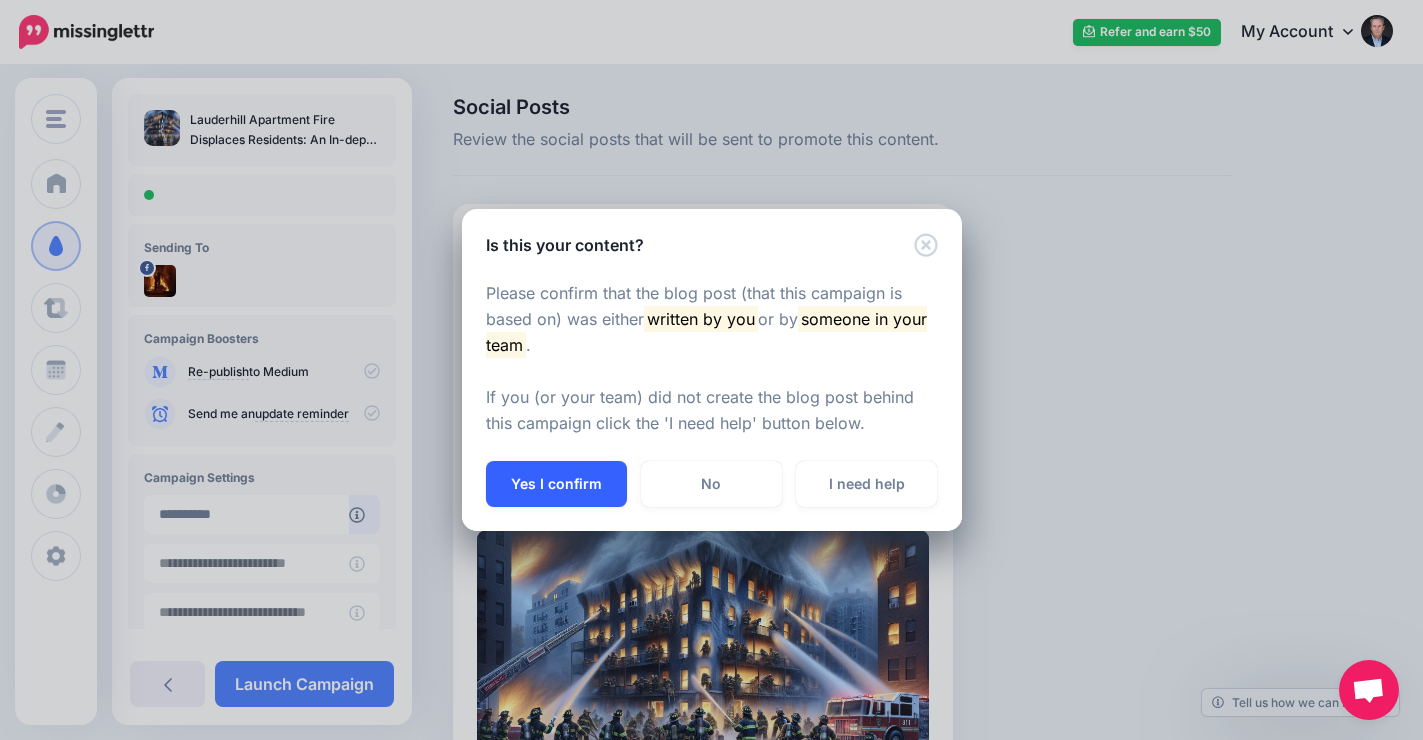 click on "Yes I confirm" at bounding box center (556, 484) 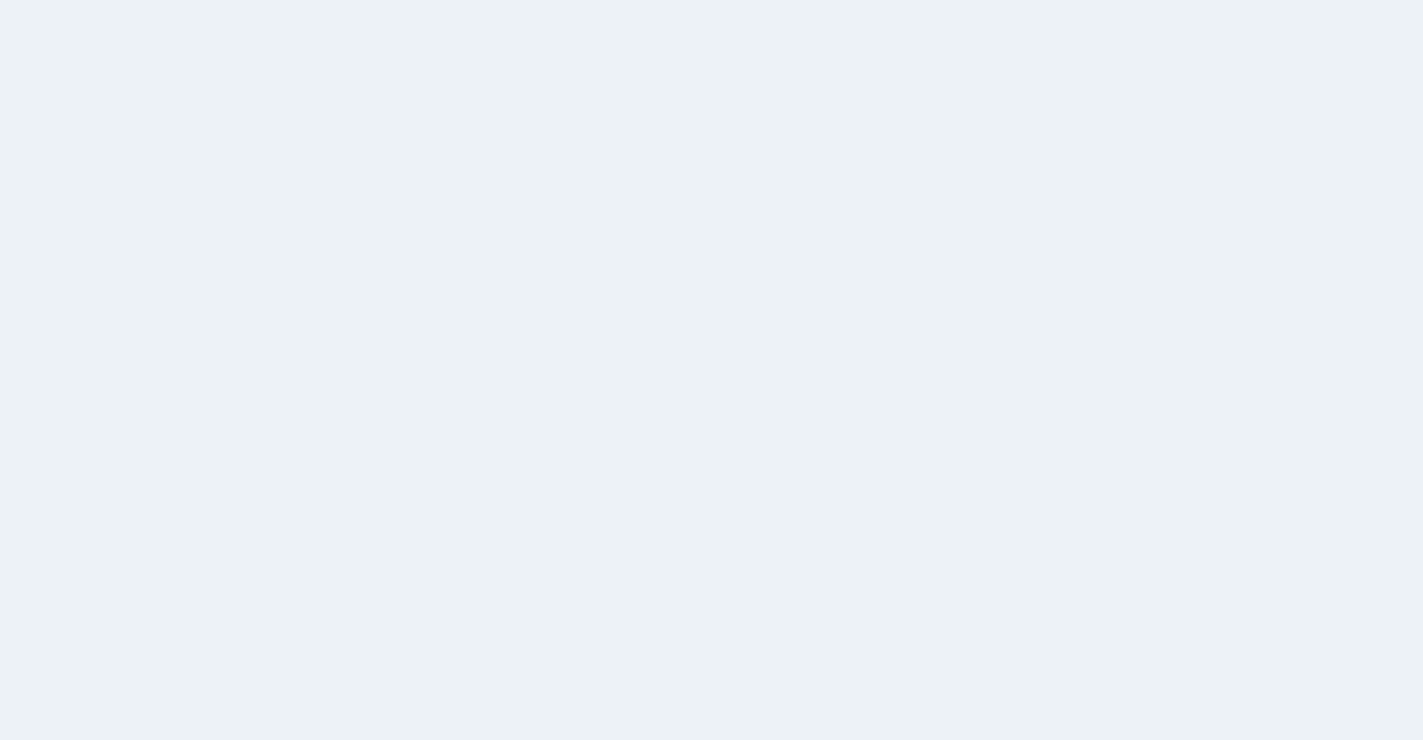 scroll, scrollTop: 0, scrollLeft: 0, axis: both 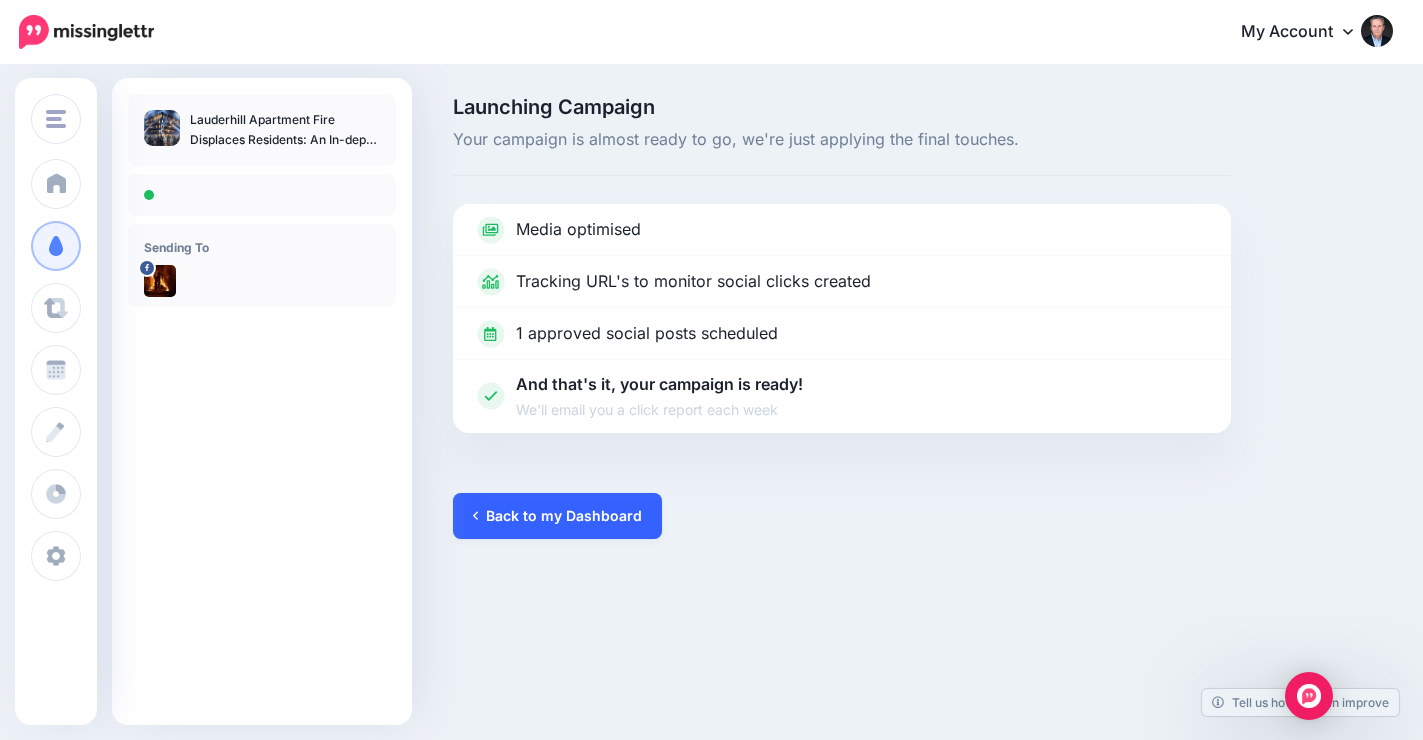 click on "Back to my Dashboard" at bounding box center (557, 516) 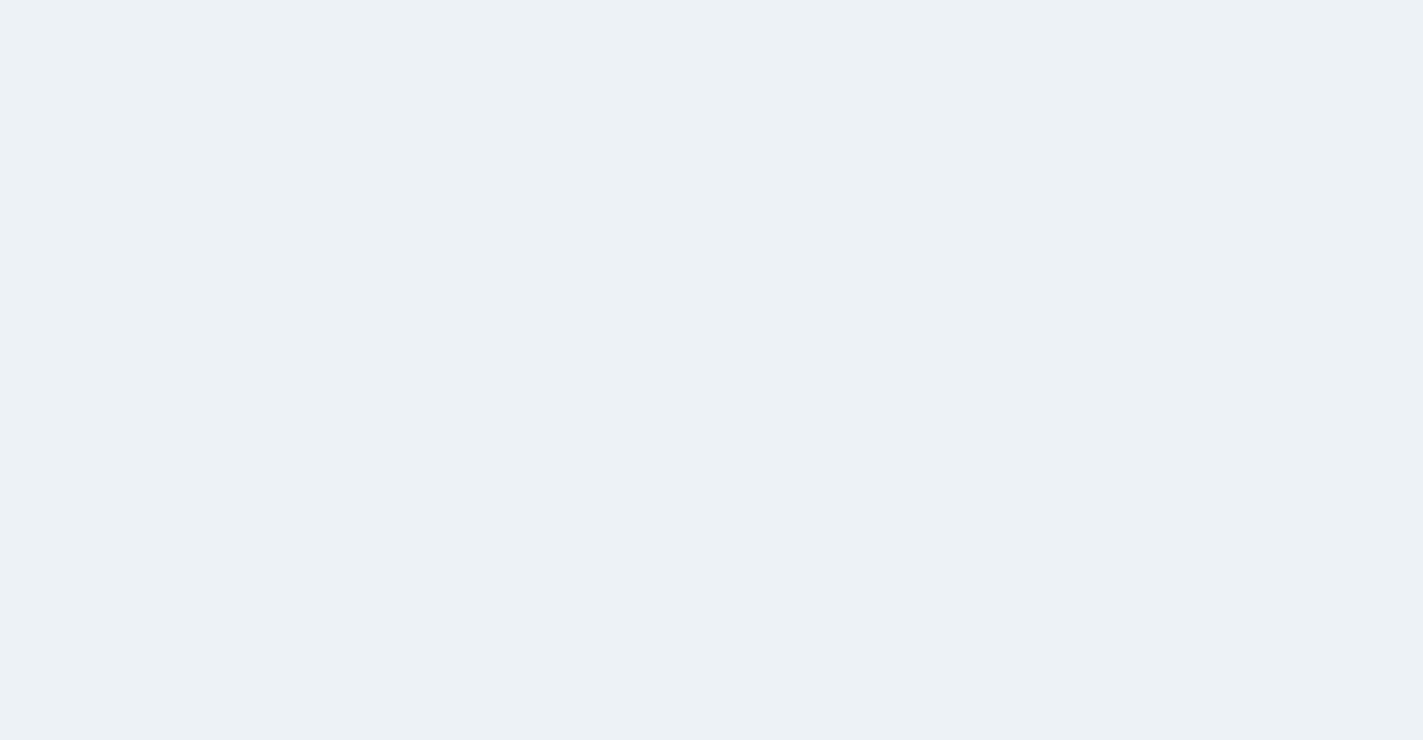 scroll, scrollTop: 0, scrollLeft: 0, axis: both 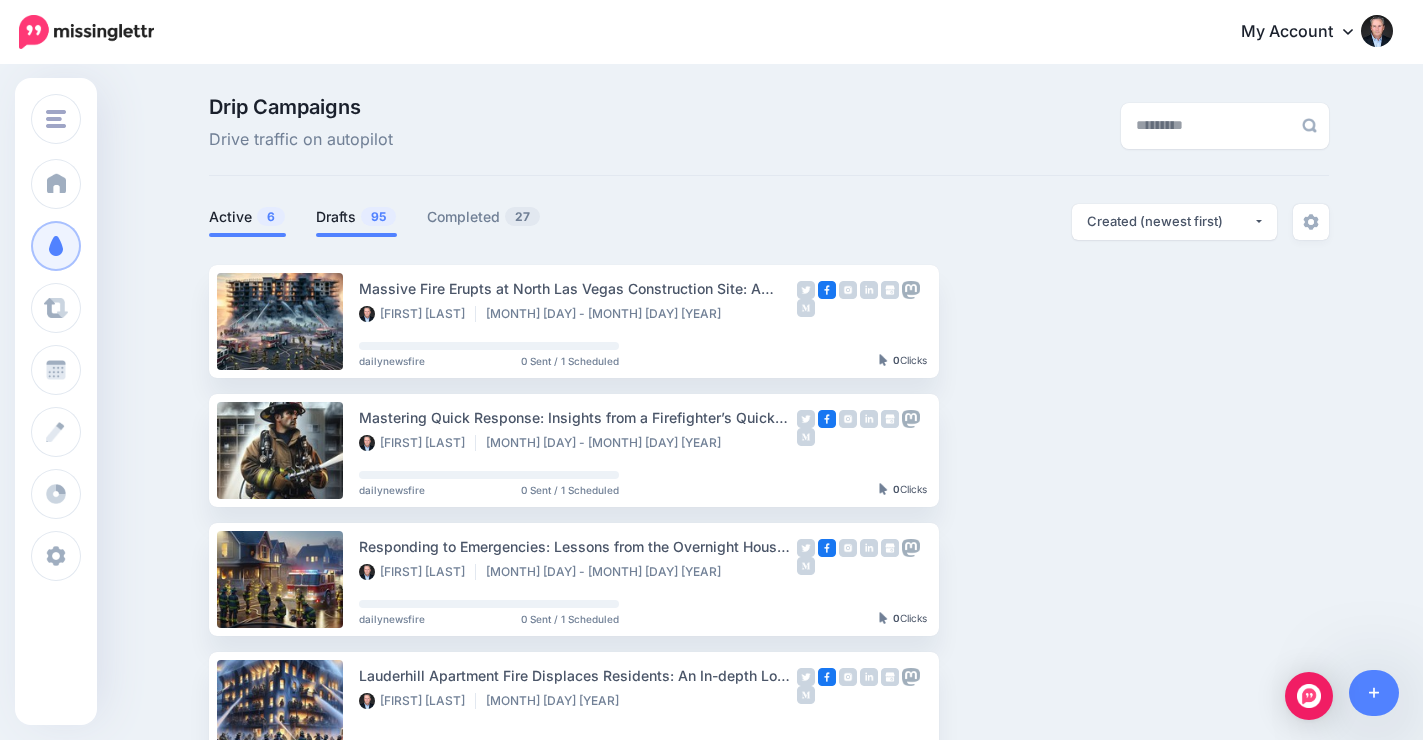 click on "Drafts  95" at bounding box center (356, 217) 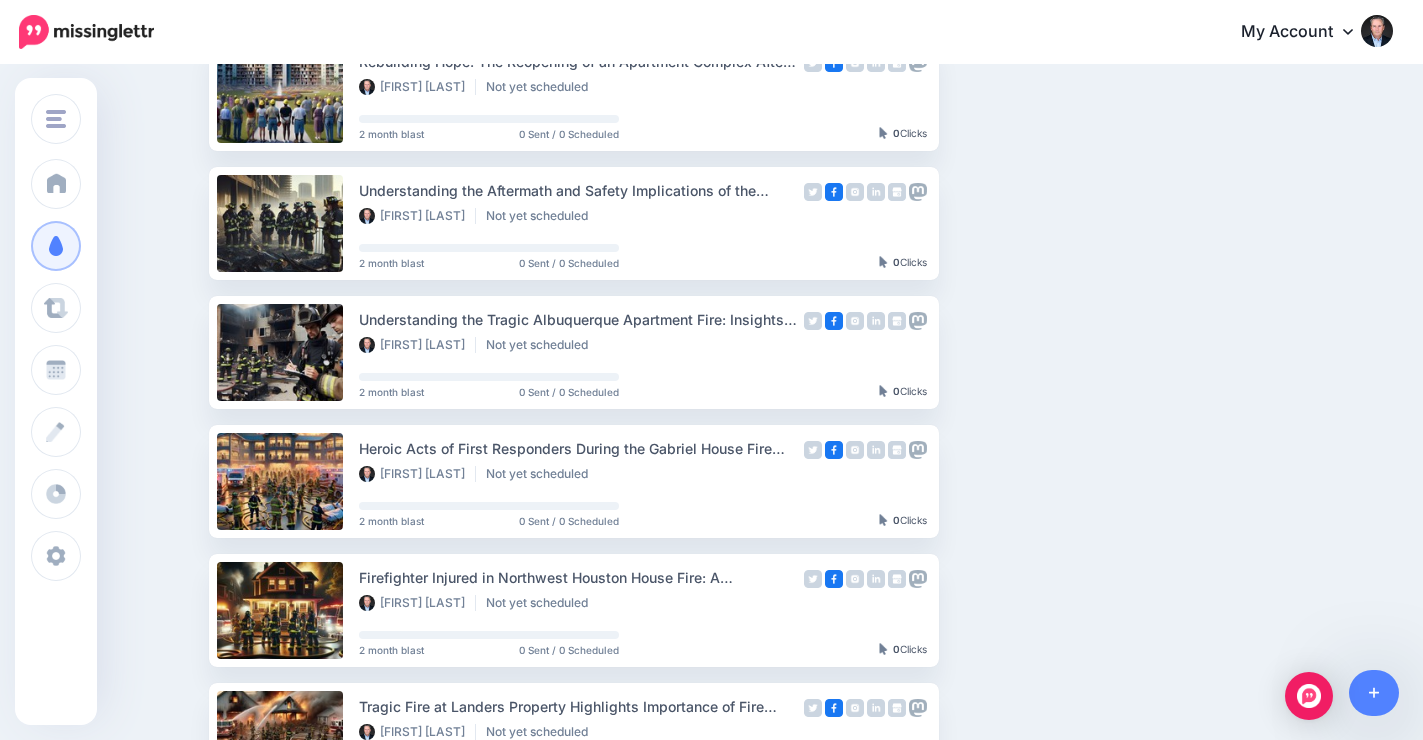 scroll, scrollTop: 746, scrollLeft: 0, axis: vertical 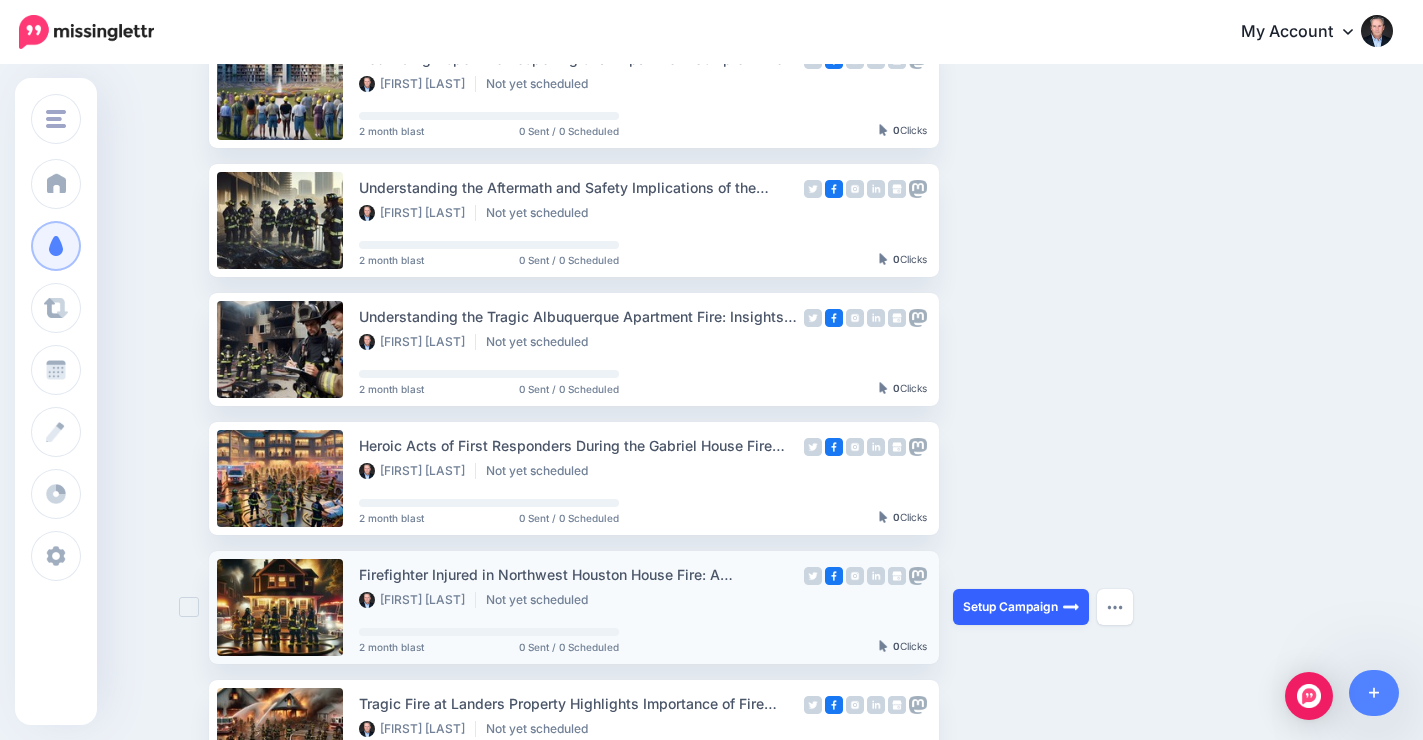 click on "Setup Campaign" at bounding box center [1021, 607] 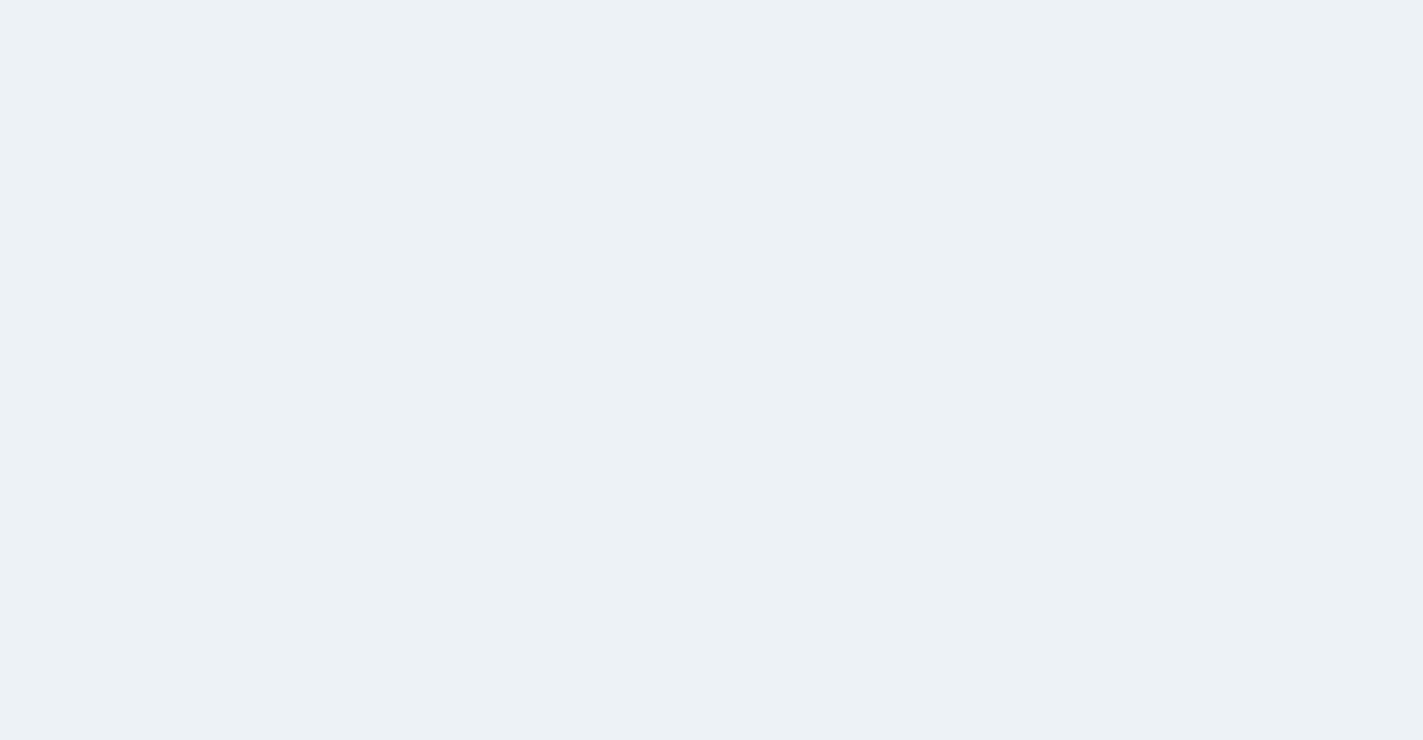 scroll, scrollTop: 0, scrollLeft: 0, axis: both 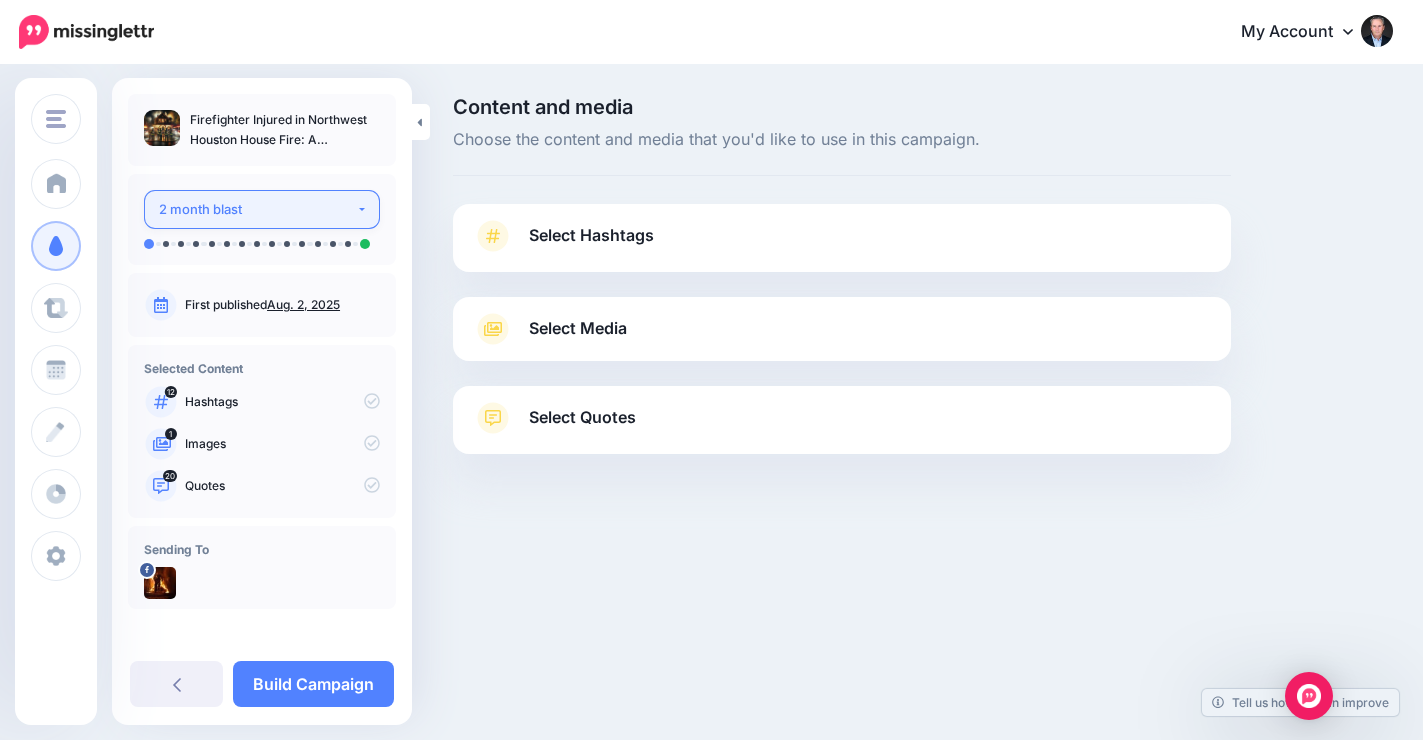 click on "2 month blast" at bounding box center [257, 209] 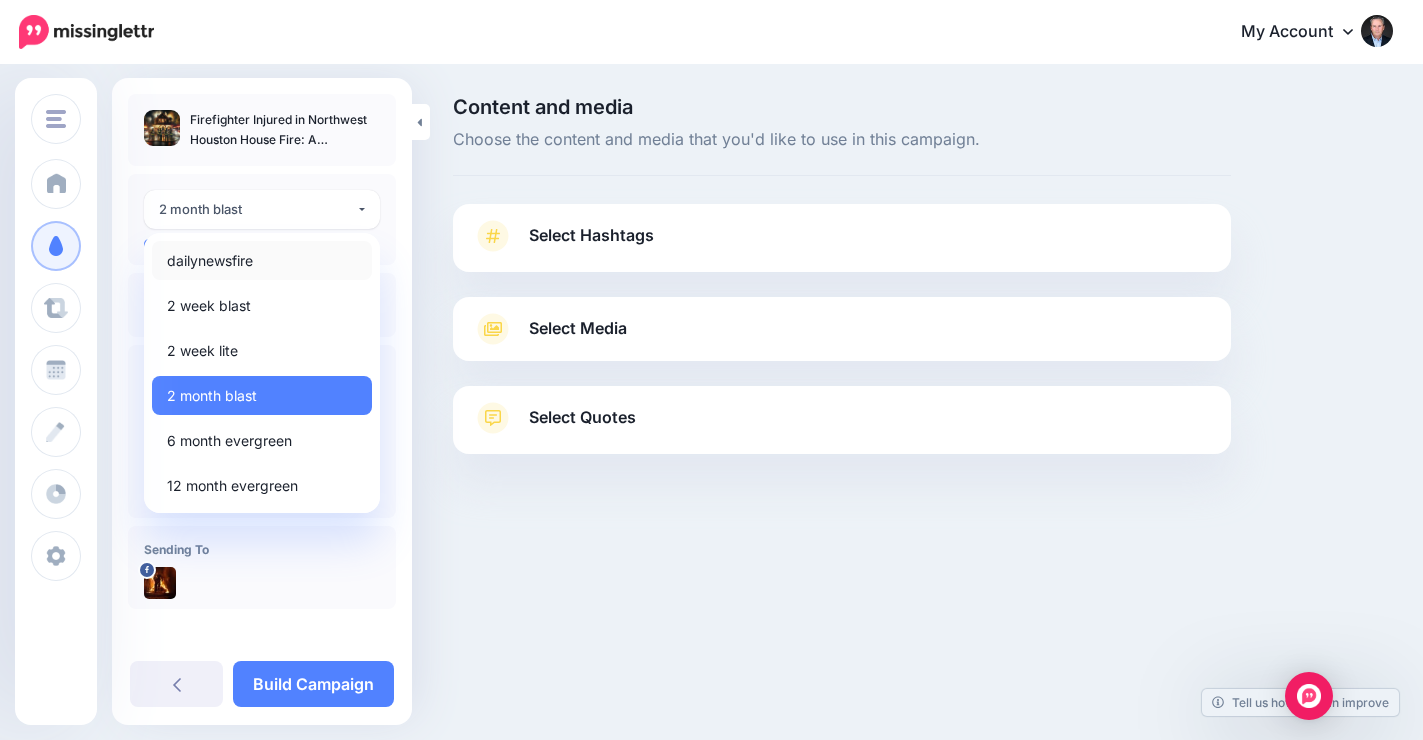 click on "dailynewsfire" at bounding box center [262, 260] 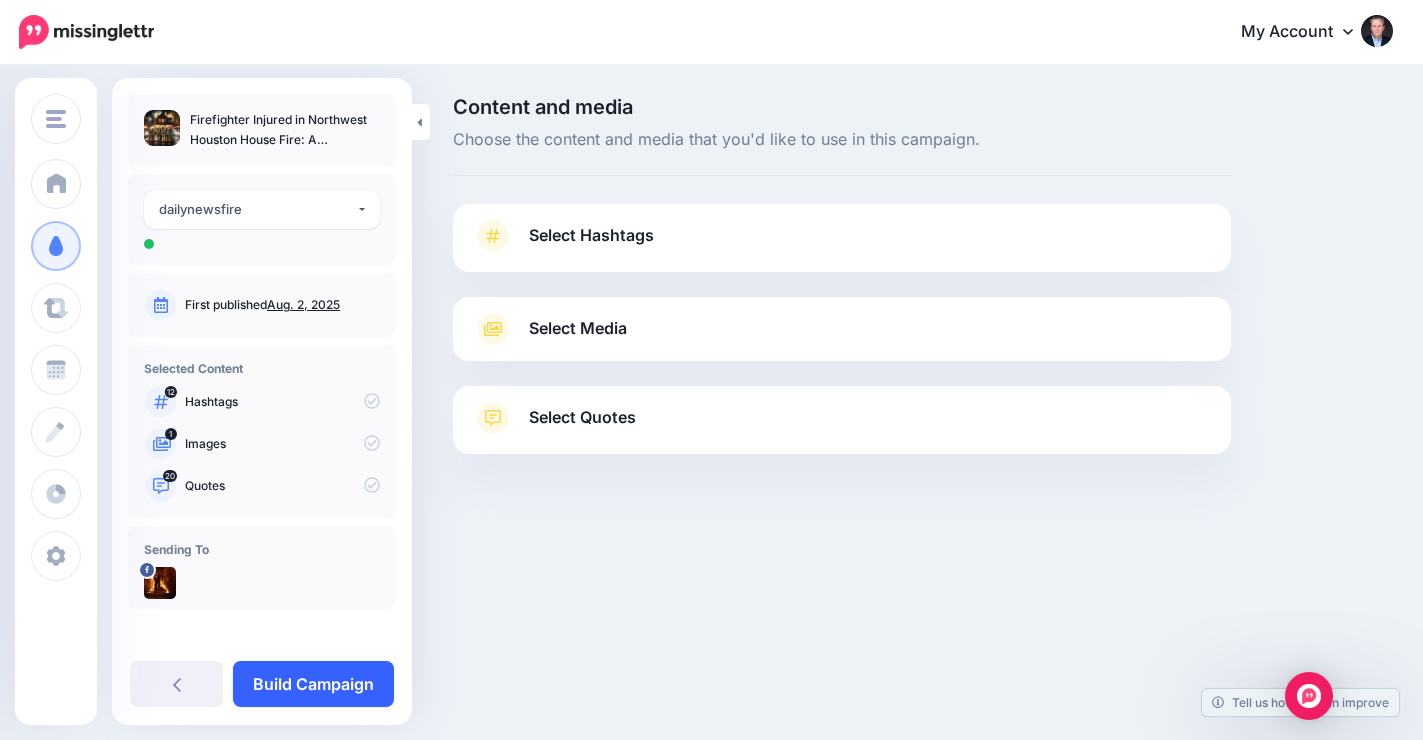 click on "Build Campaign" at bounding box center [313, 684] 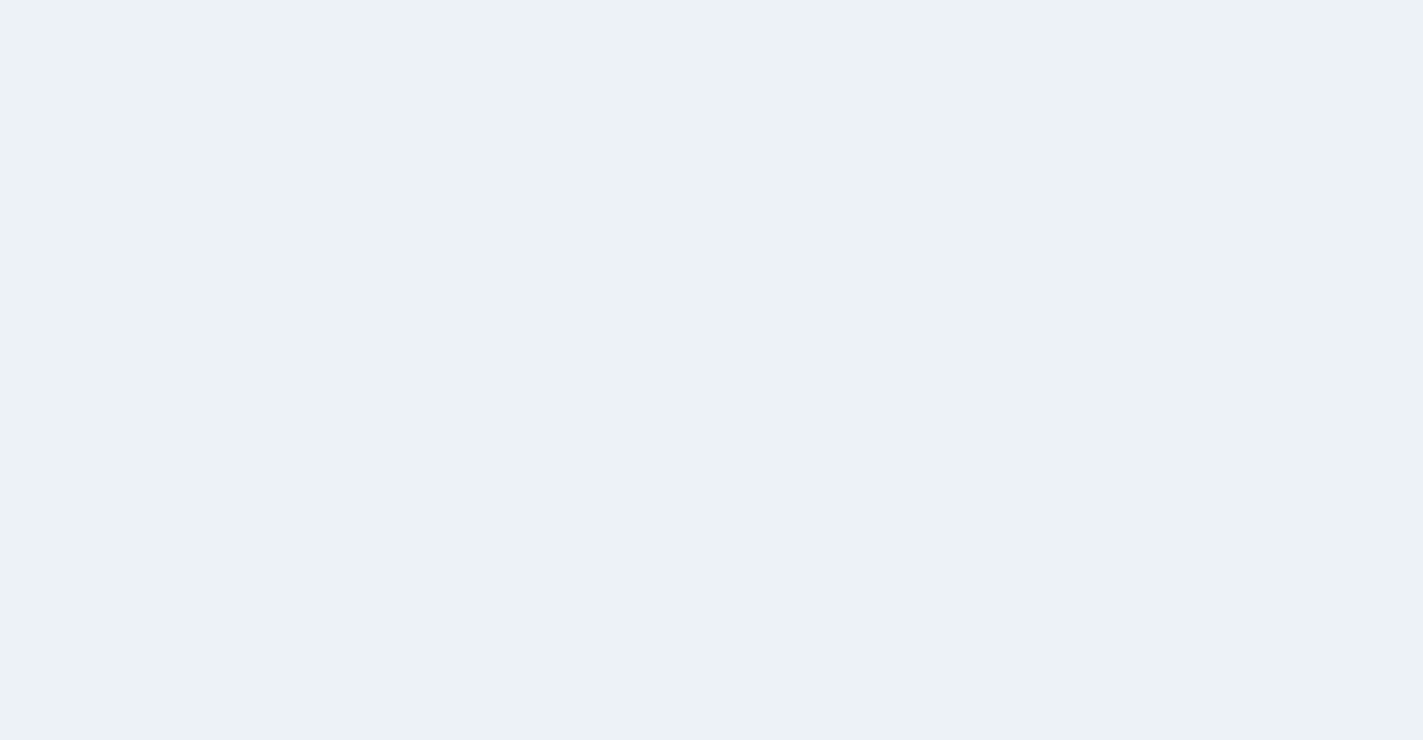 scroll, scrollTop: 0, scrollLeft: 0, axis: both 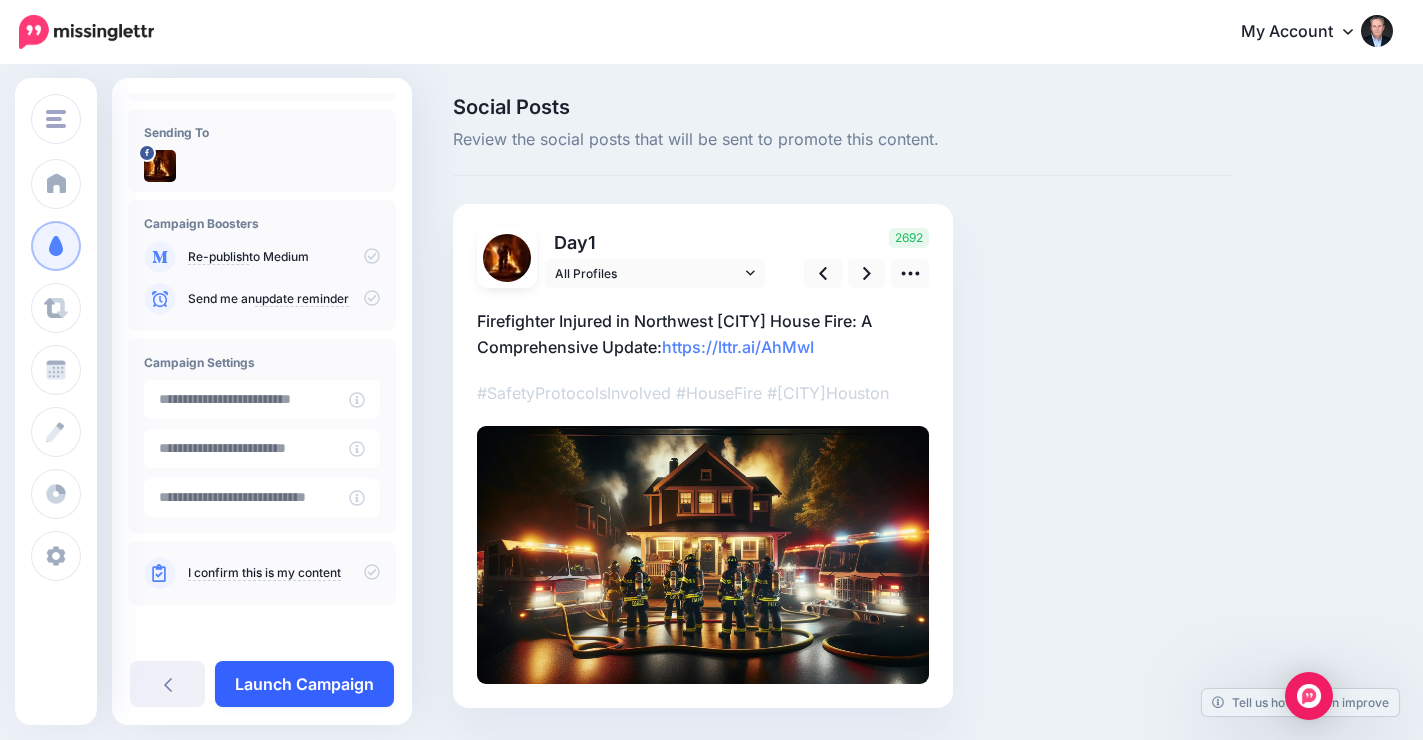 click on "Launch Campaign" at bounding box center (304, 684) 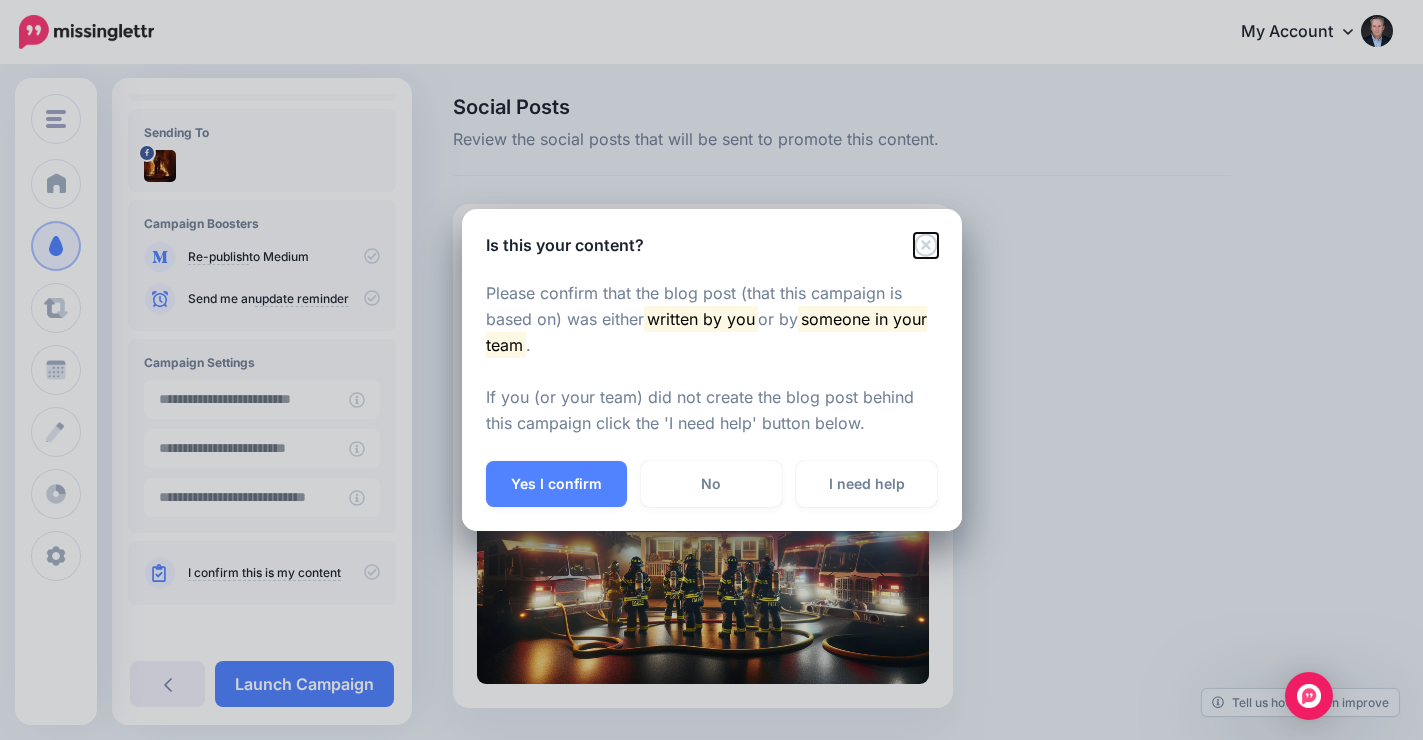click 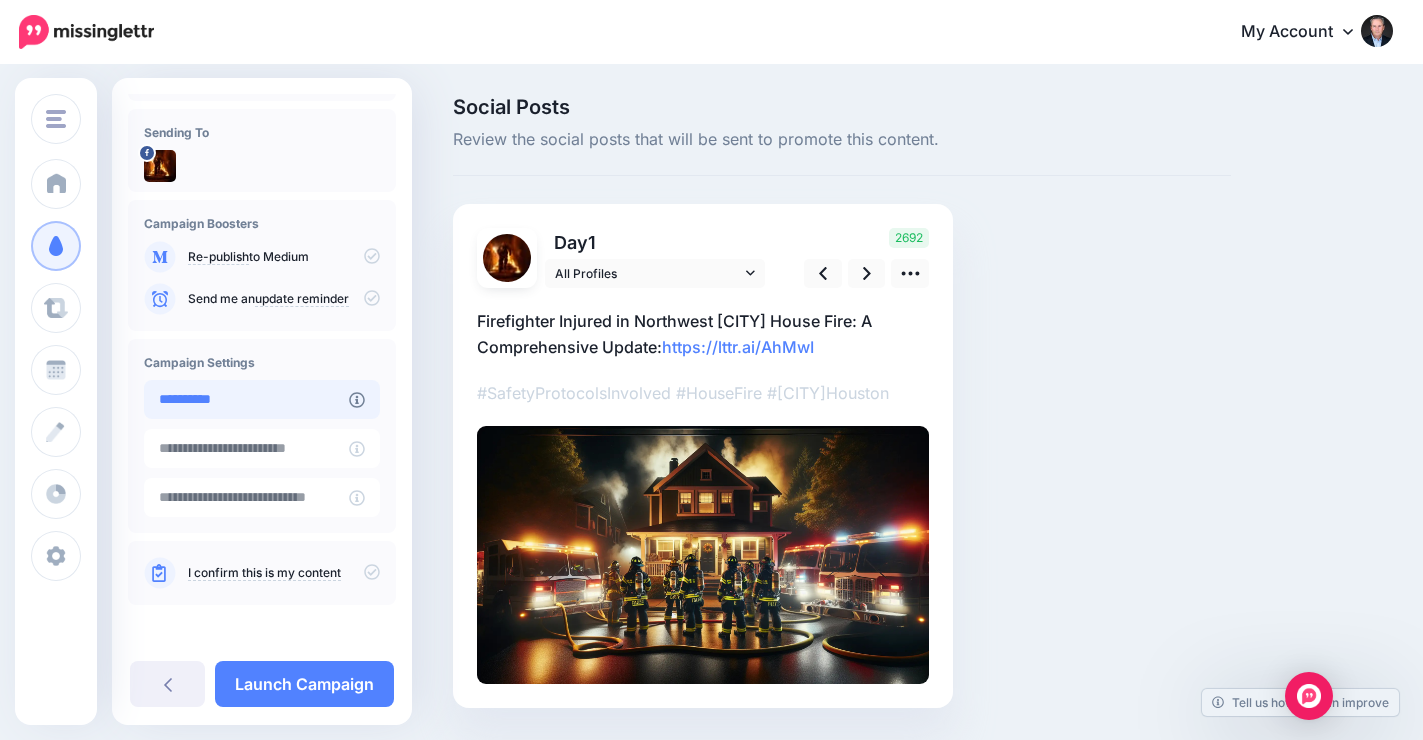 click on "**********" at bounding box center [246, 399] 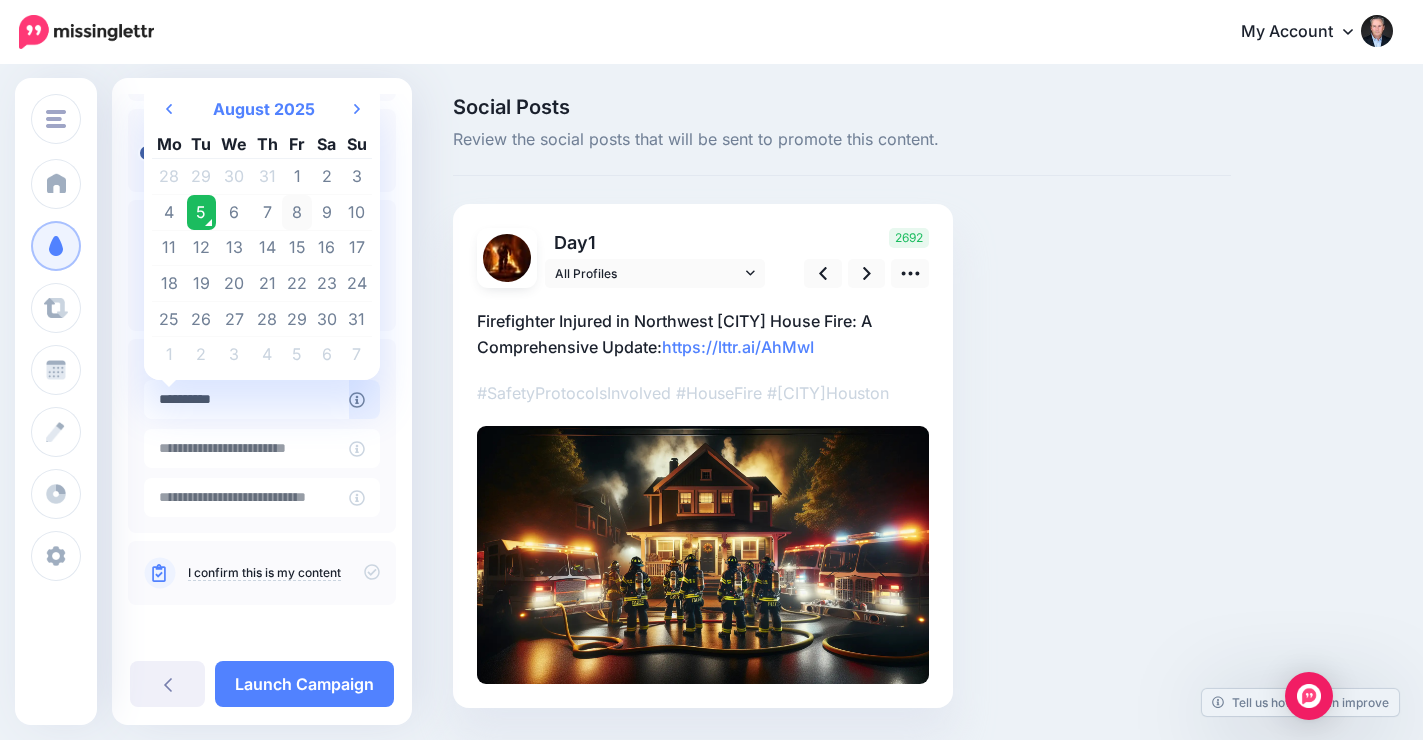 click on "8" at bounding box center (297, 213) 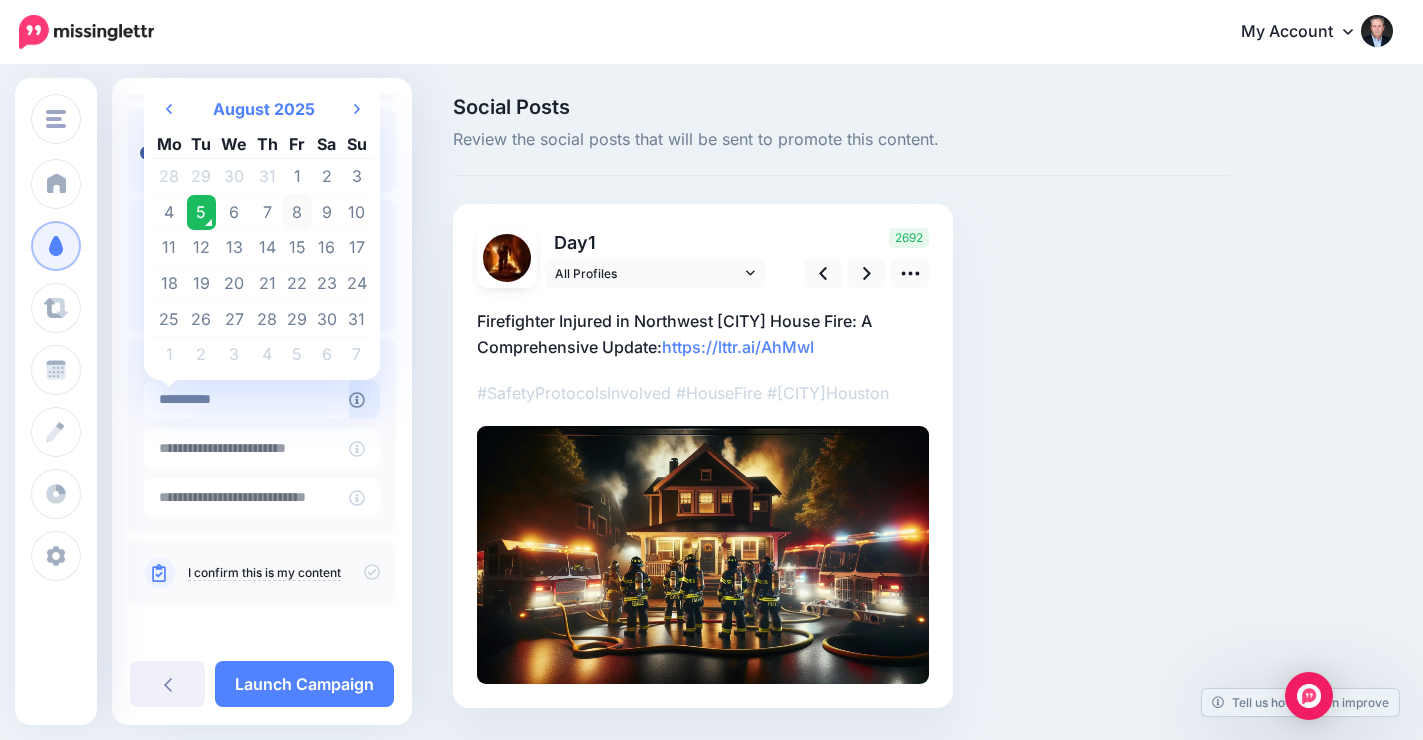 type on "**********" 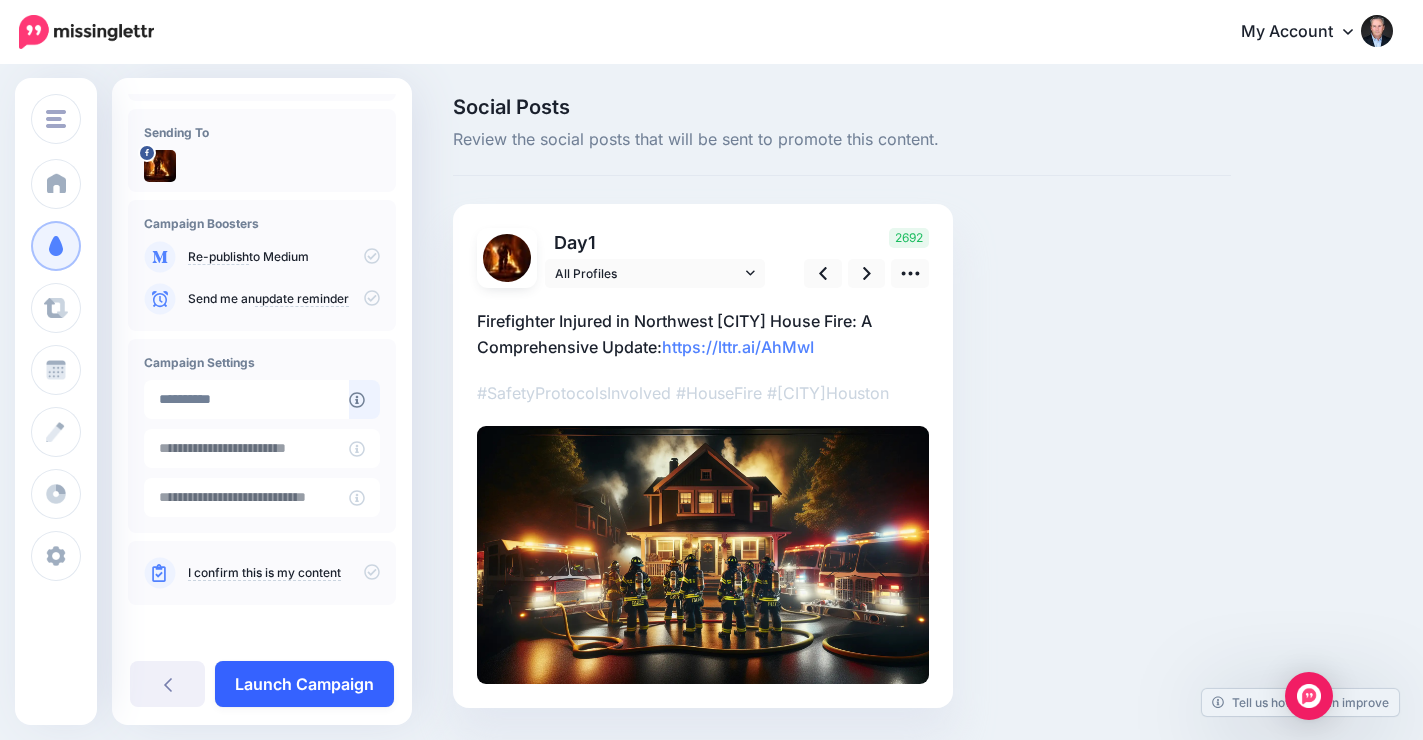 click on "Launch Campaign" at bounding box center (304, 684) 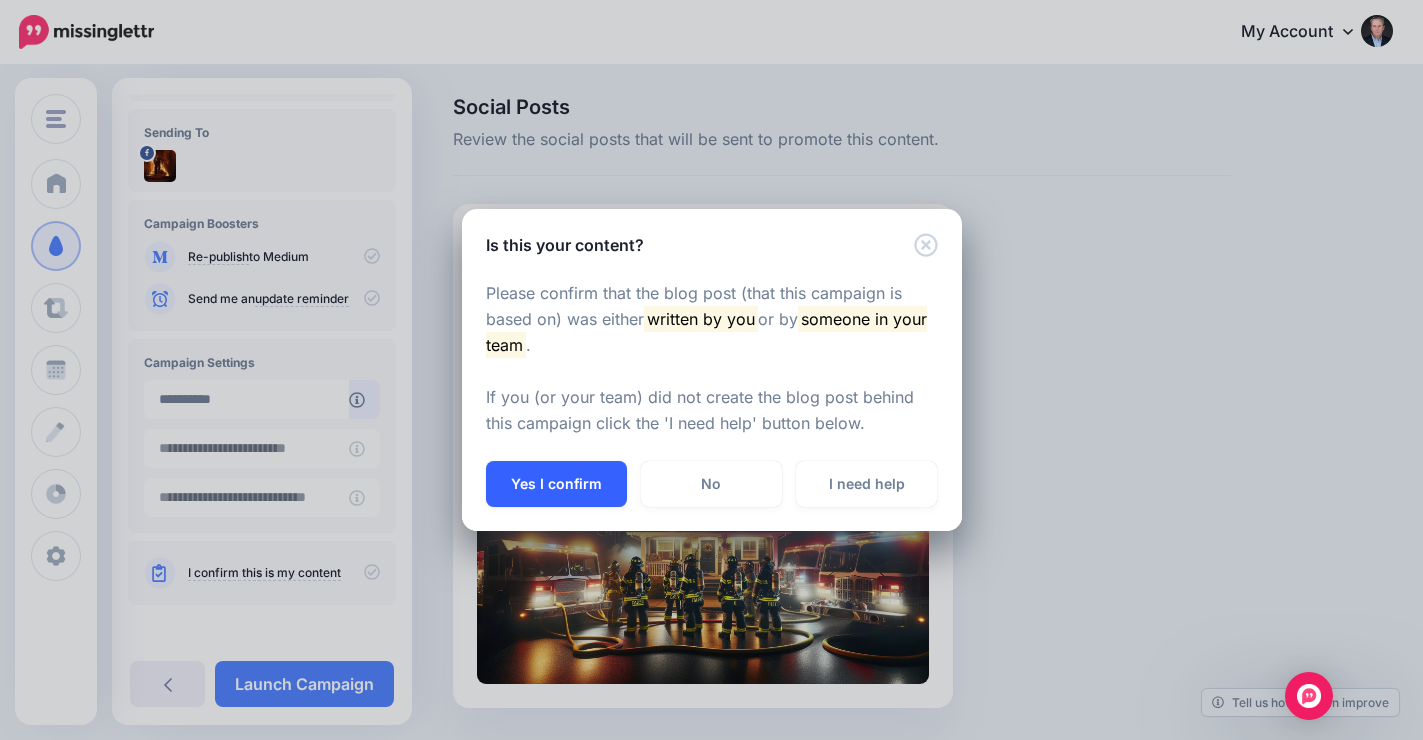 click on "Yes I confirm" at bounding box center (556, 484) 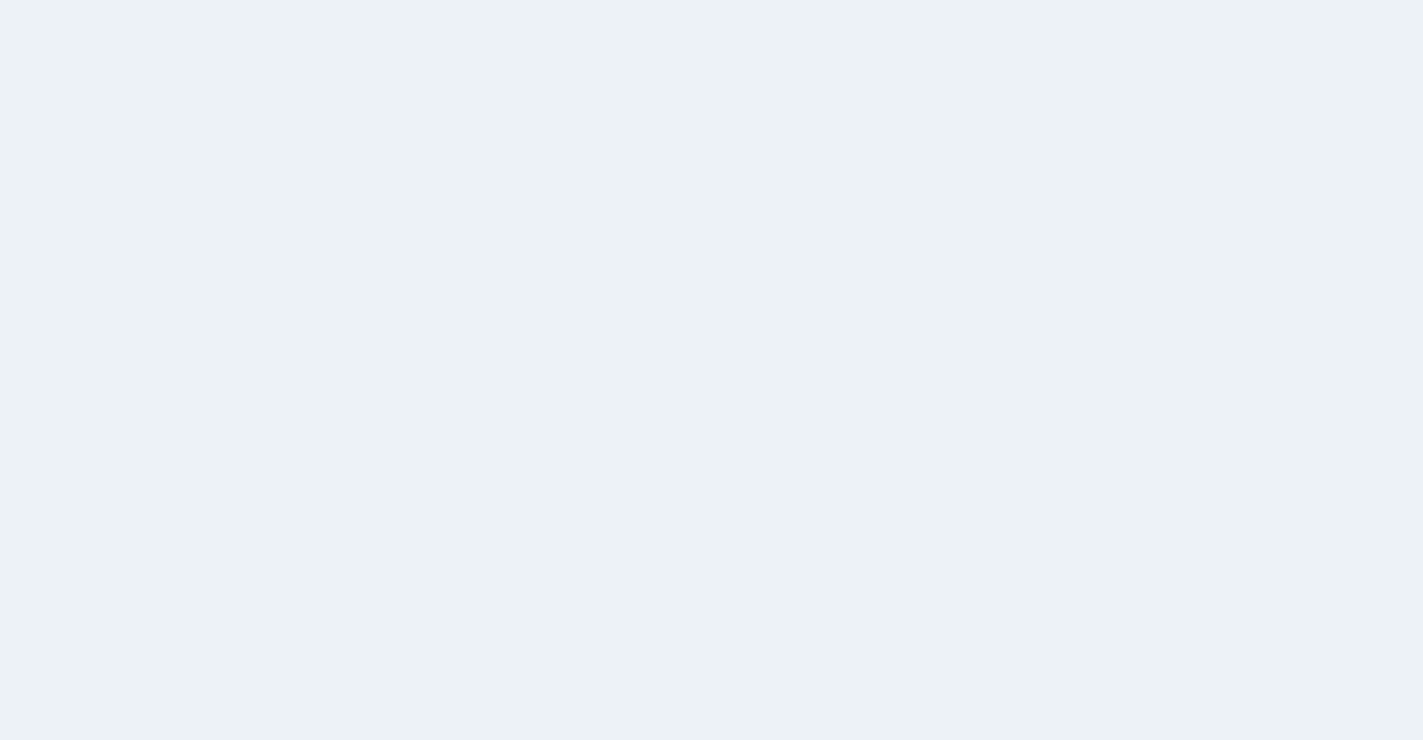 scroll, scrollTop: 0, scrollLeft: 0, axis: both 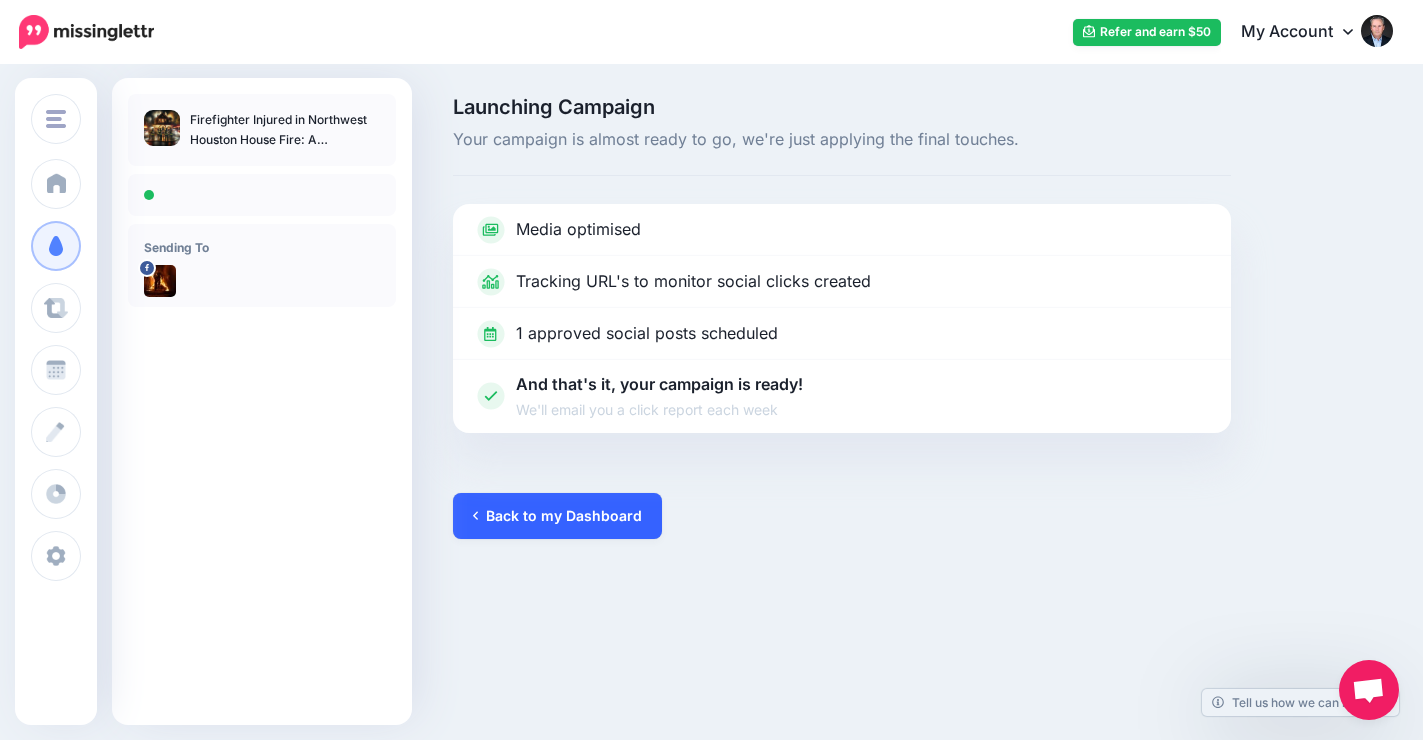click on "Back to my Dashboard" at bounding box center (557, 516) 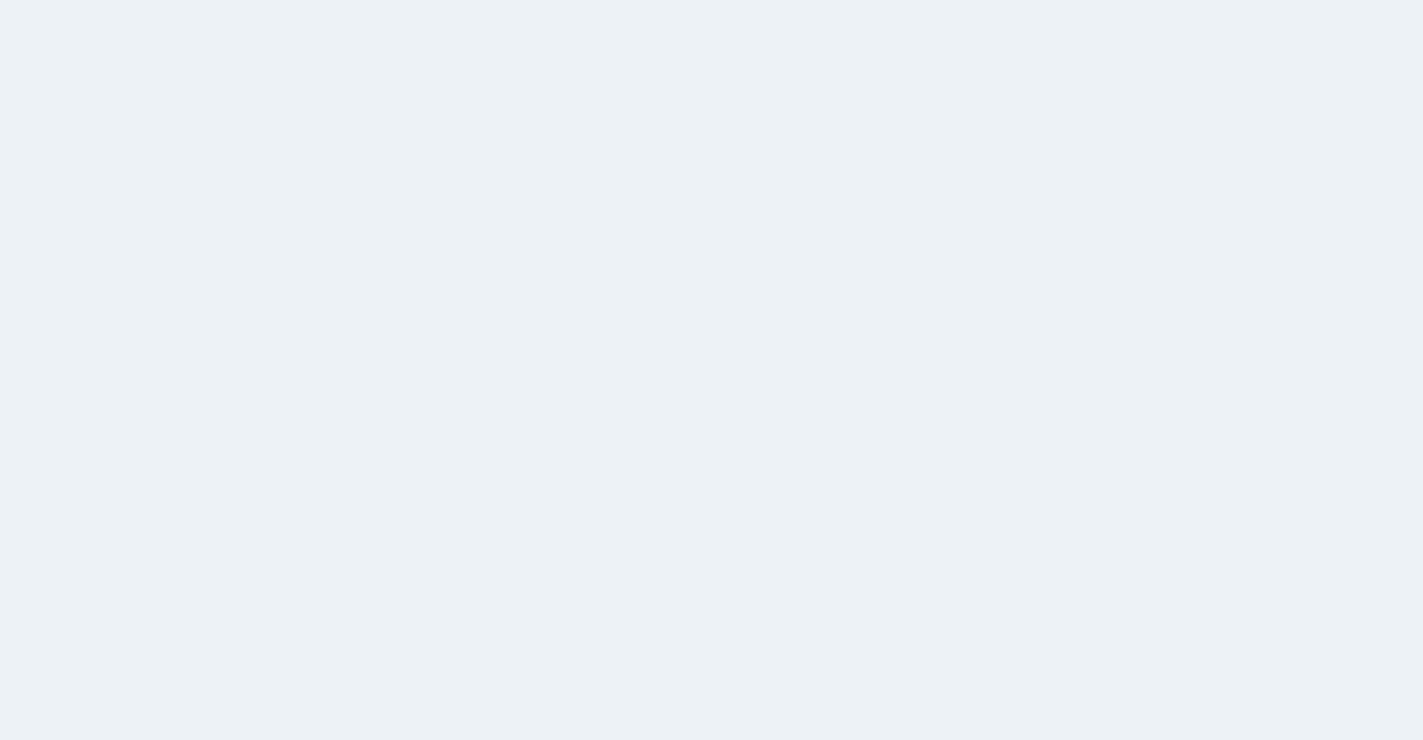 scroll, scrollTop: 0, scrollLeft: 0, axis: both 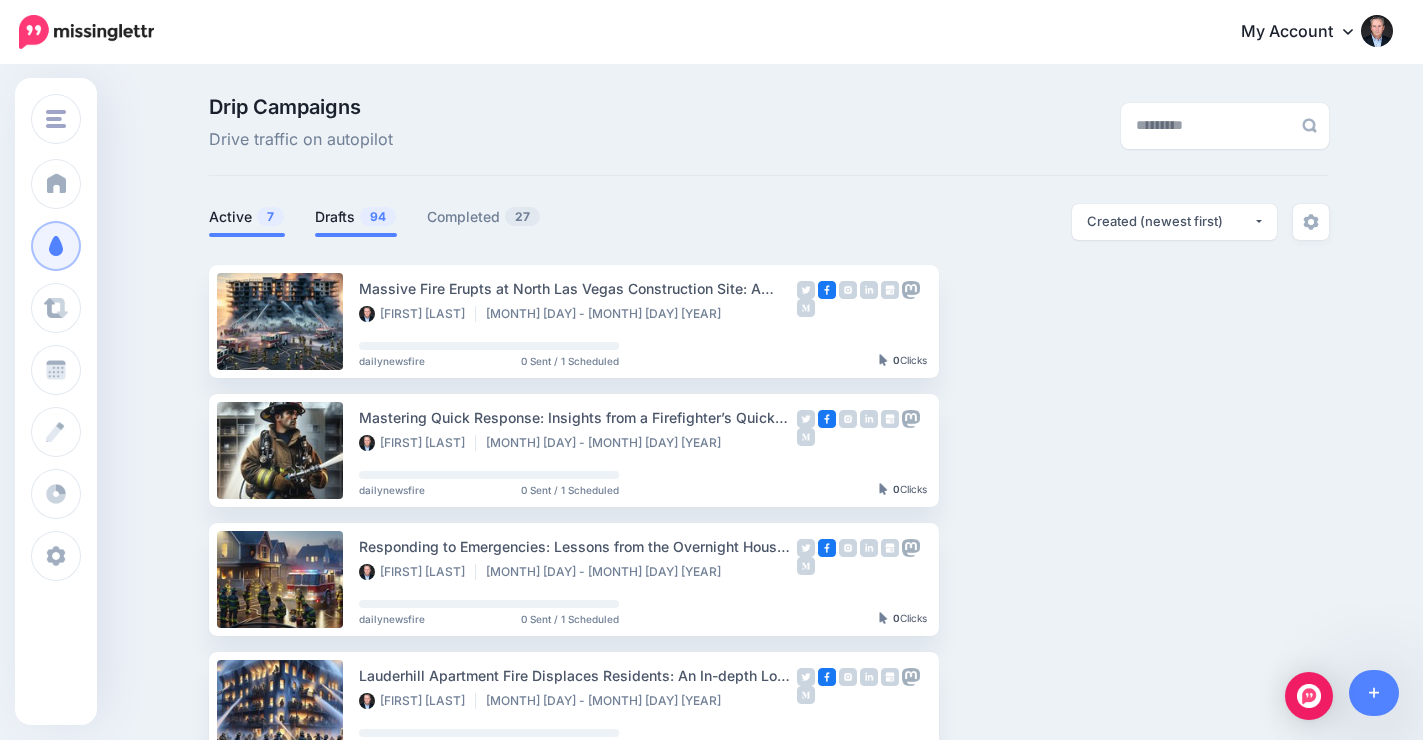 click on "Drafts  94" at bounding box center [356, 217] 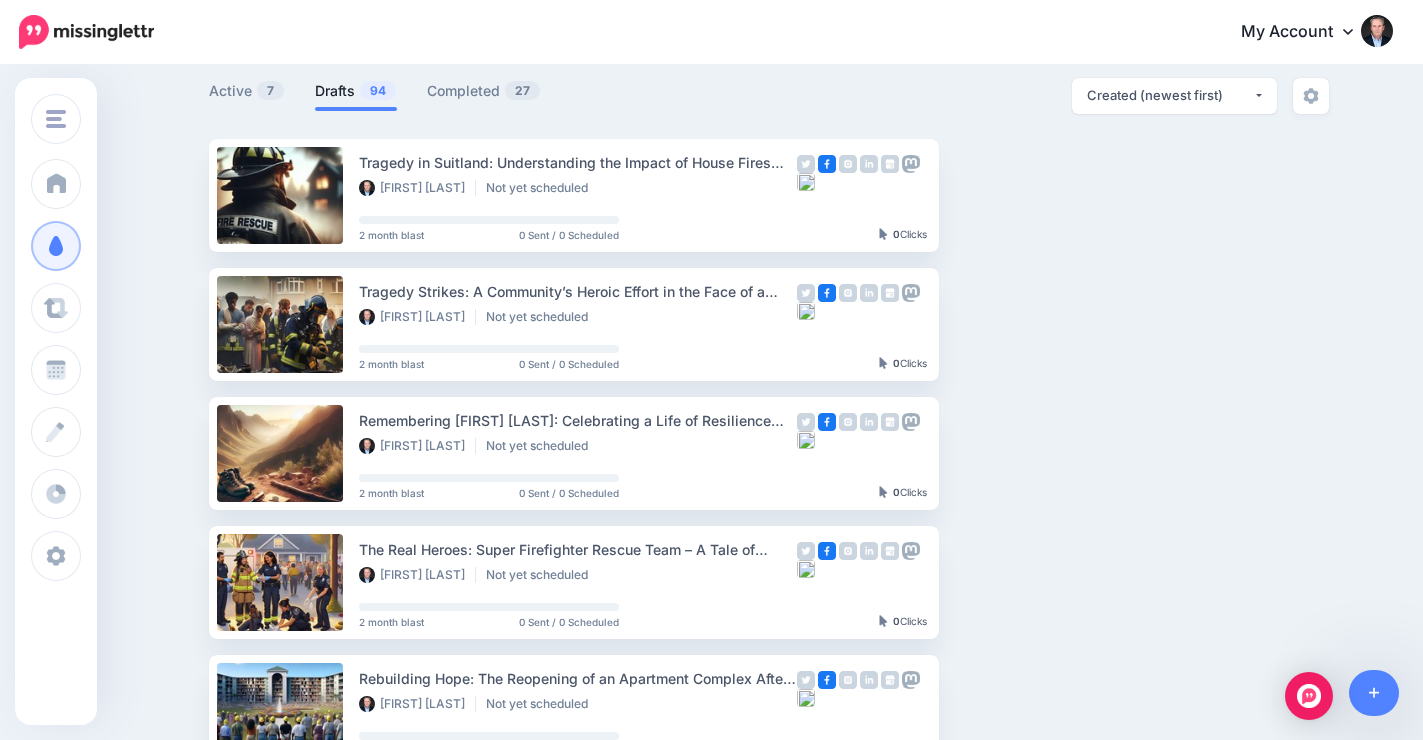 scroll, scrollTop: 121, scrollLeft: 0, axis: vertical 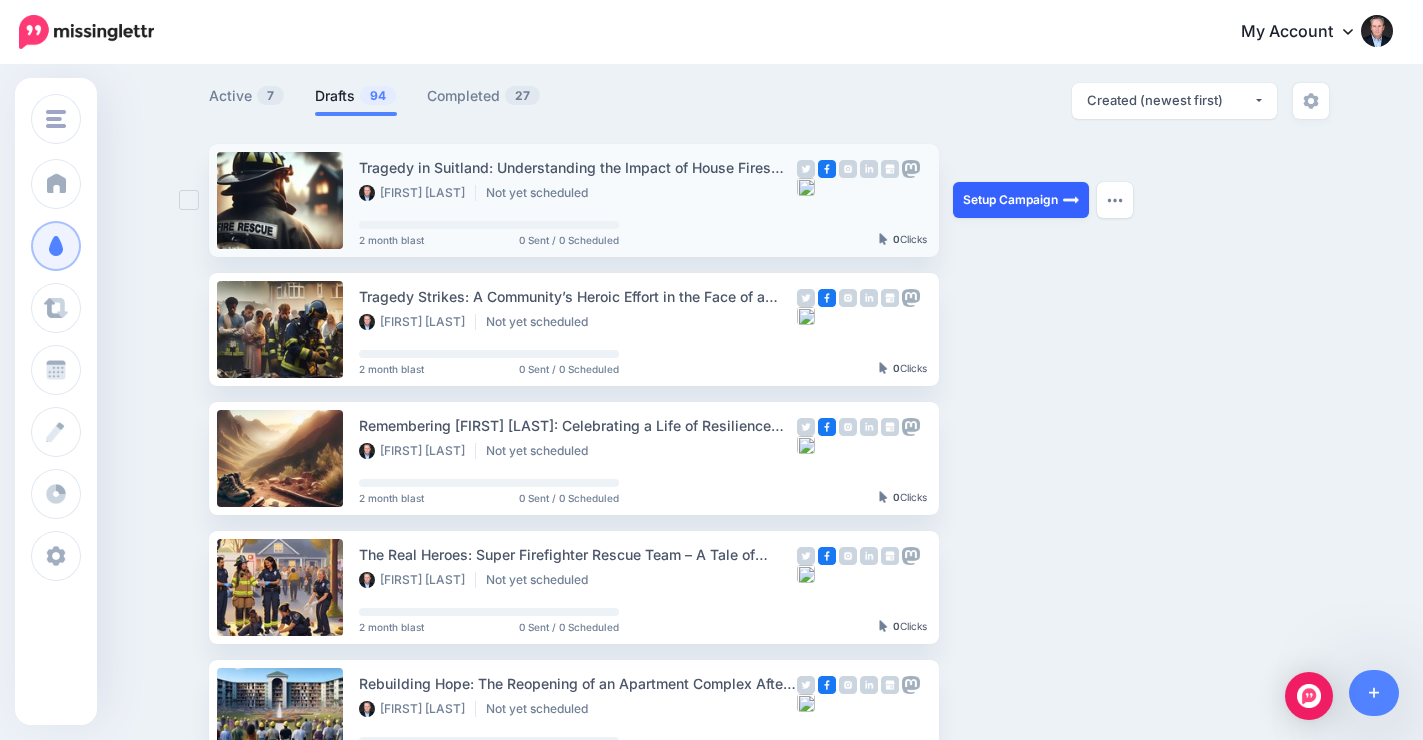 click on "Setup Campaign" at bounding box center (1021, 200) 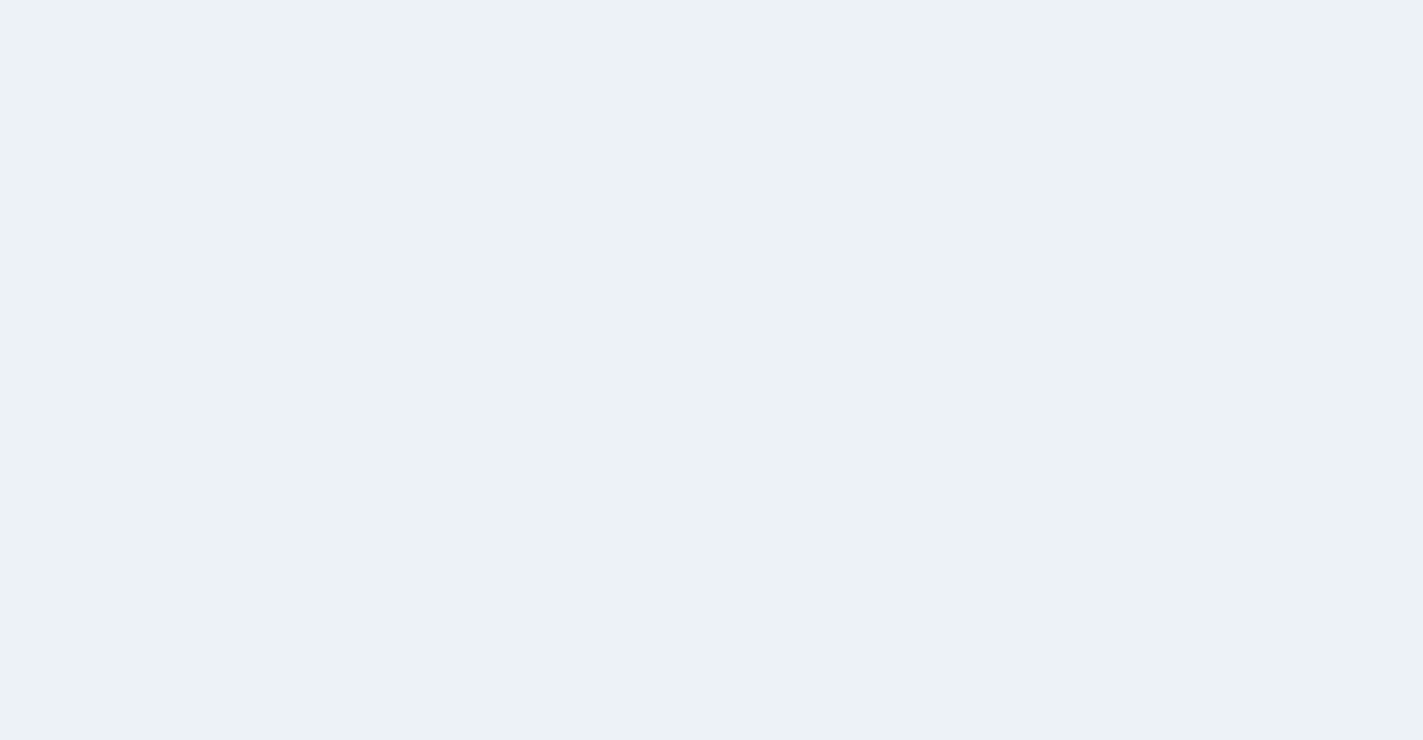 scroll, scrollTop: 0, scrollLeft: 0, axis: both 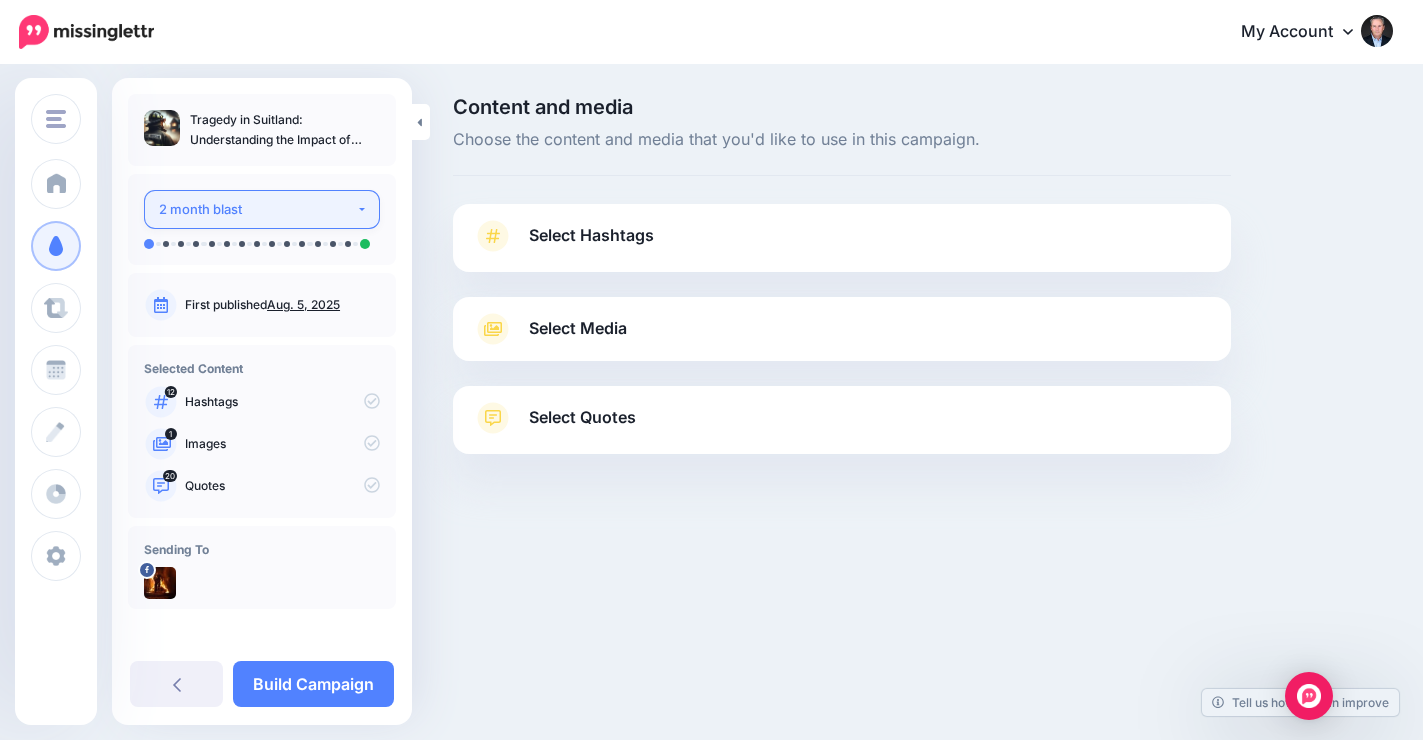 click on "2 month blast" at bounding box center [257, 209] 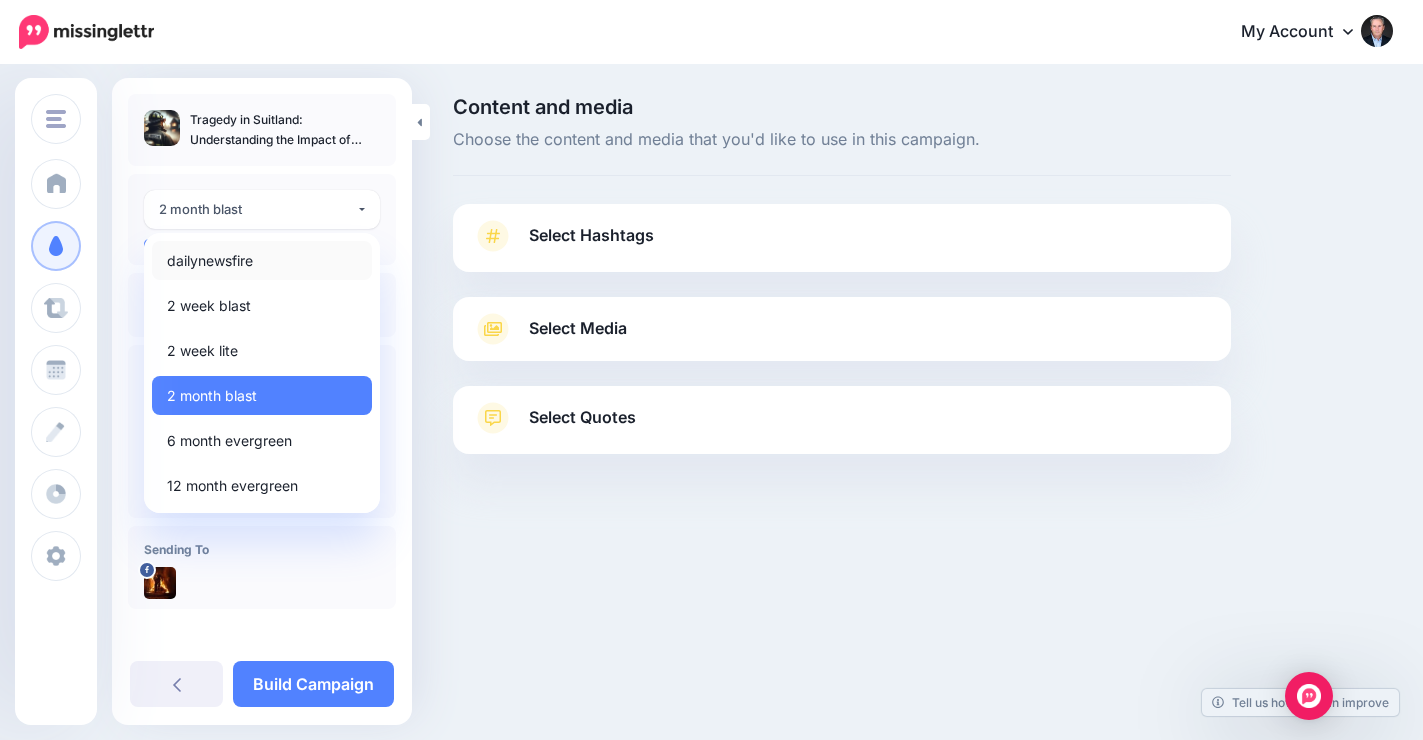 click on "dailynewsfire" at bounding box center [262, 260] 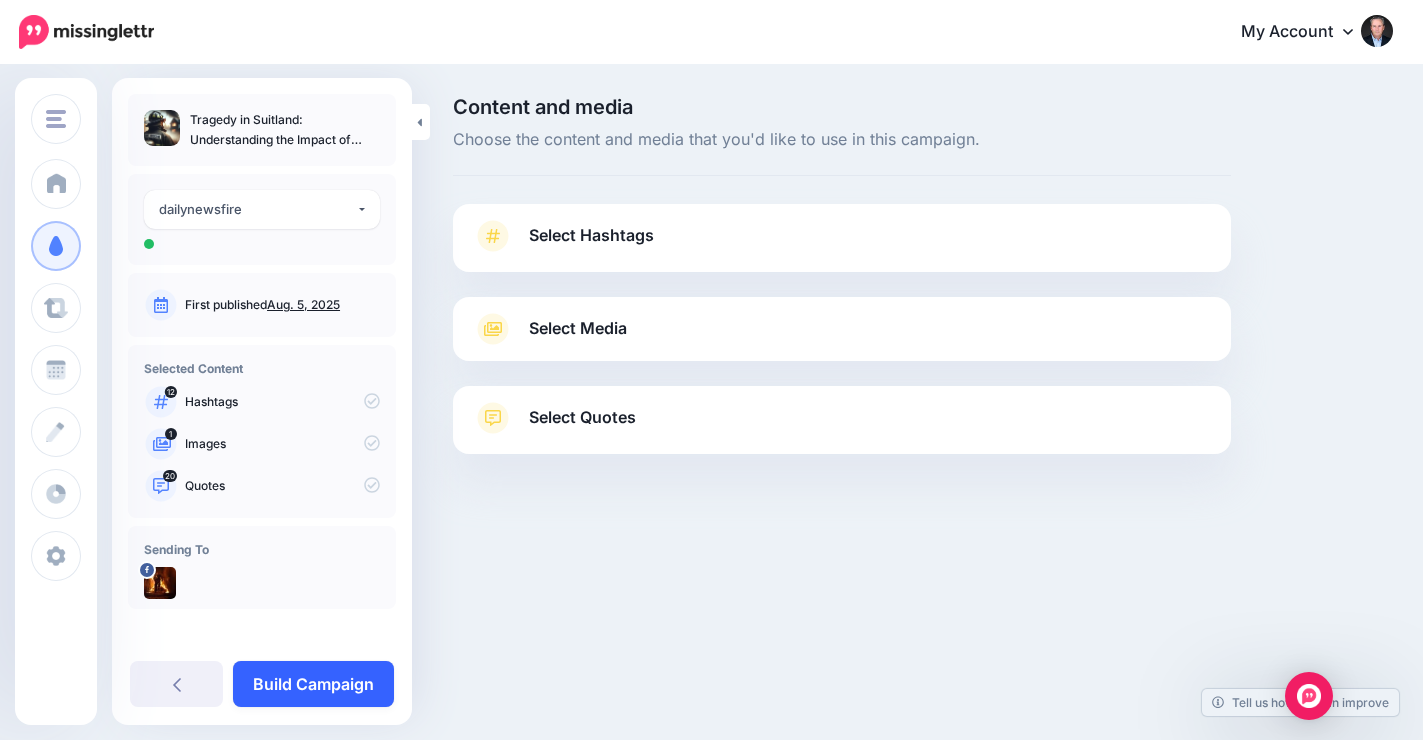 click on "Build Campaign" at bounding box center [313, 684] 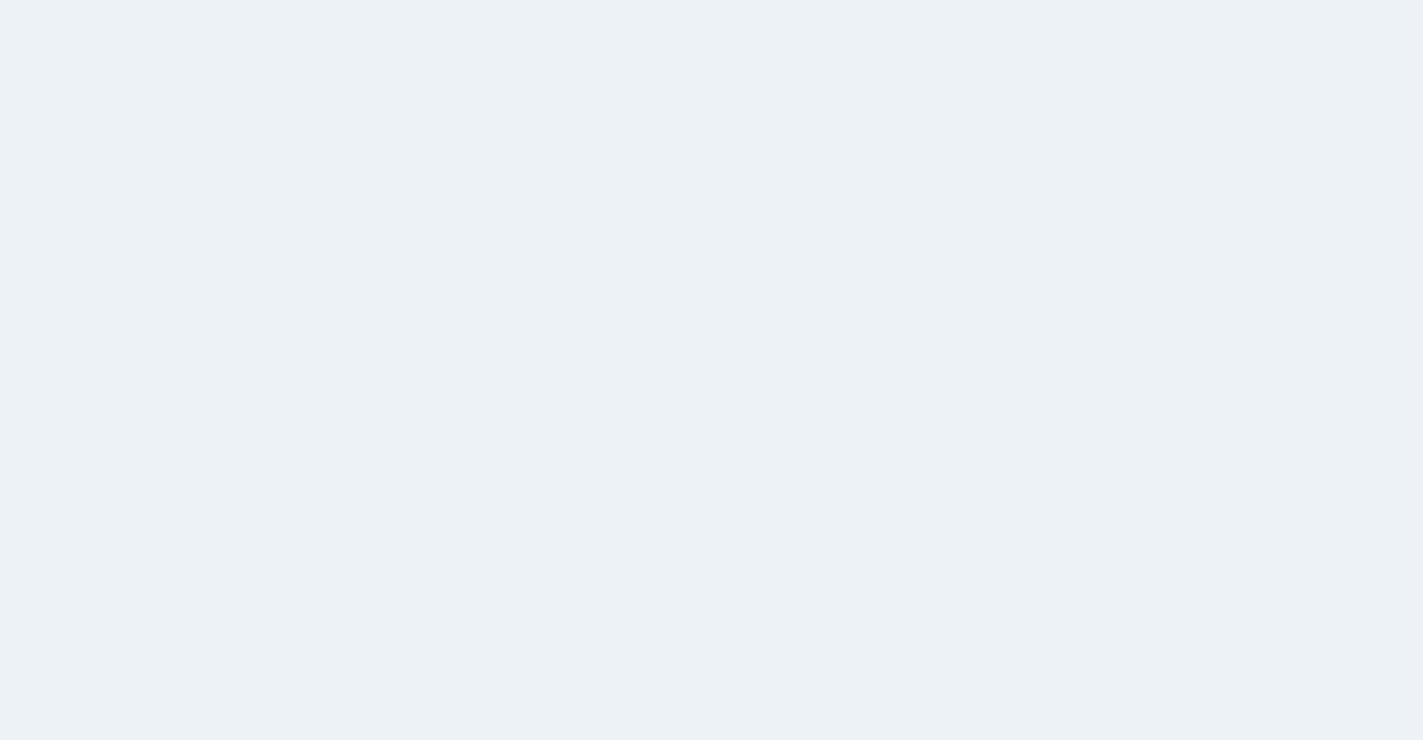 scroll, scrollTop: 0, scrollLeft: 0, axis: both 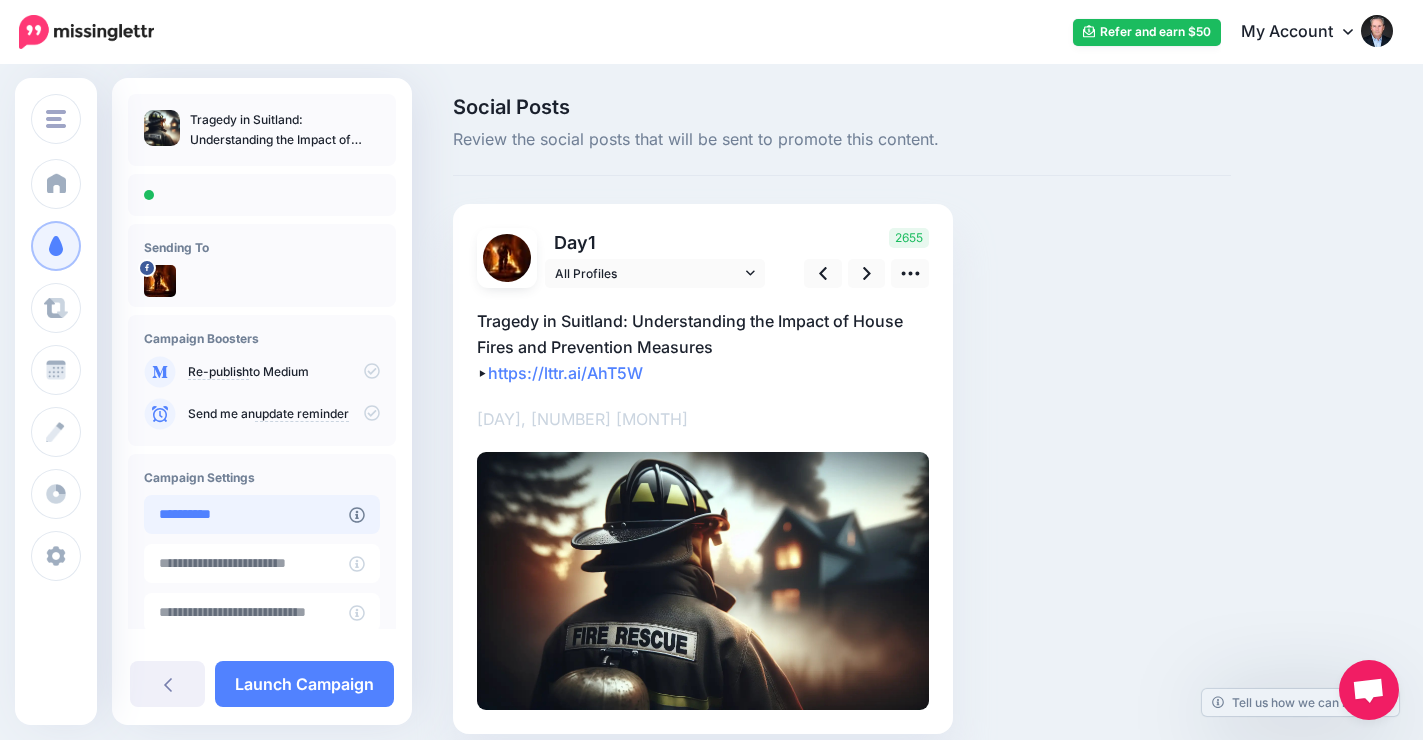 click on "**********" at bounding box center (246, 514) 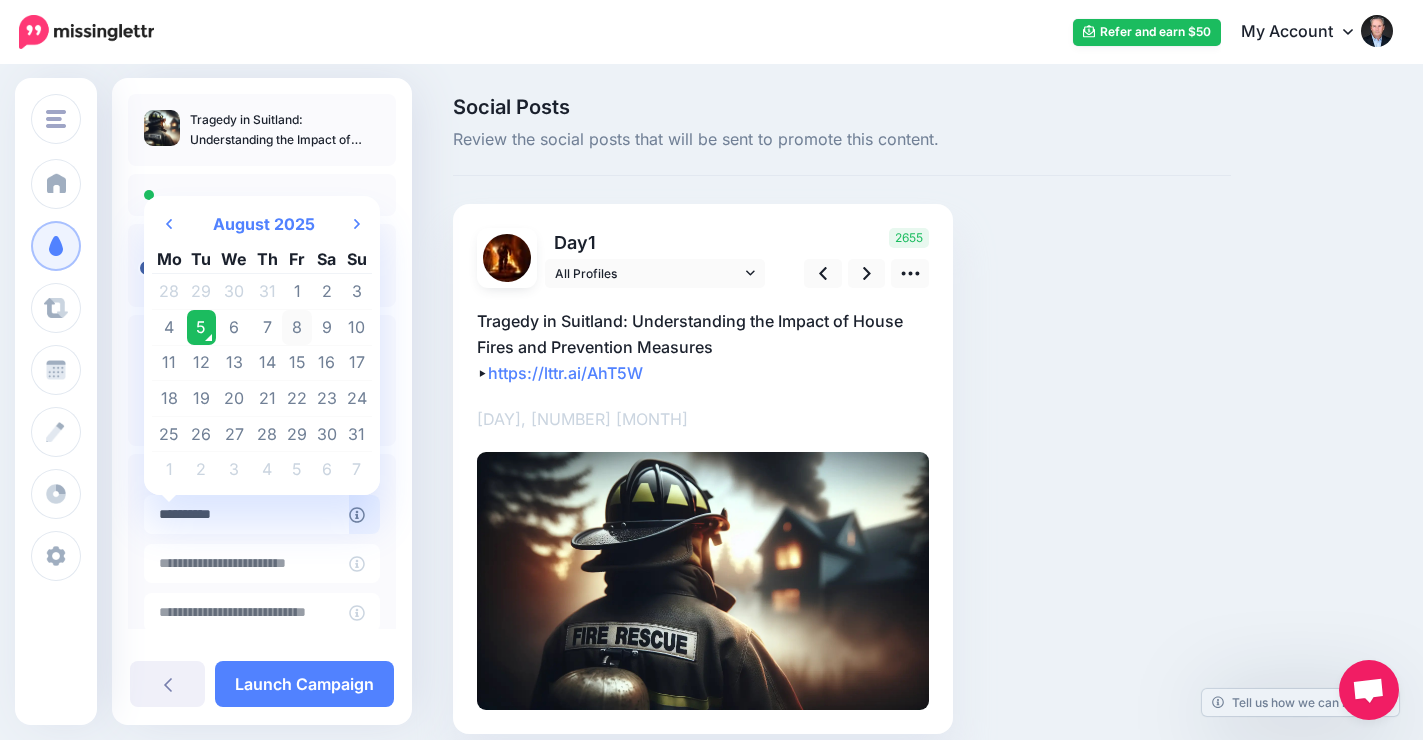 click on "8" at bounding box center (297, 328) 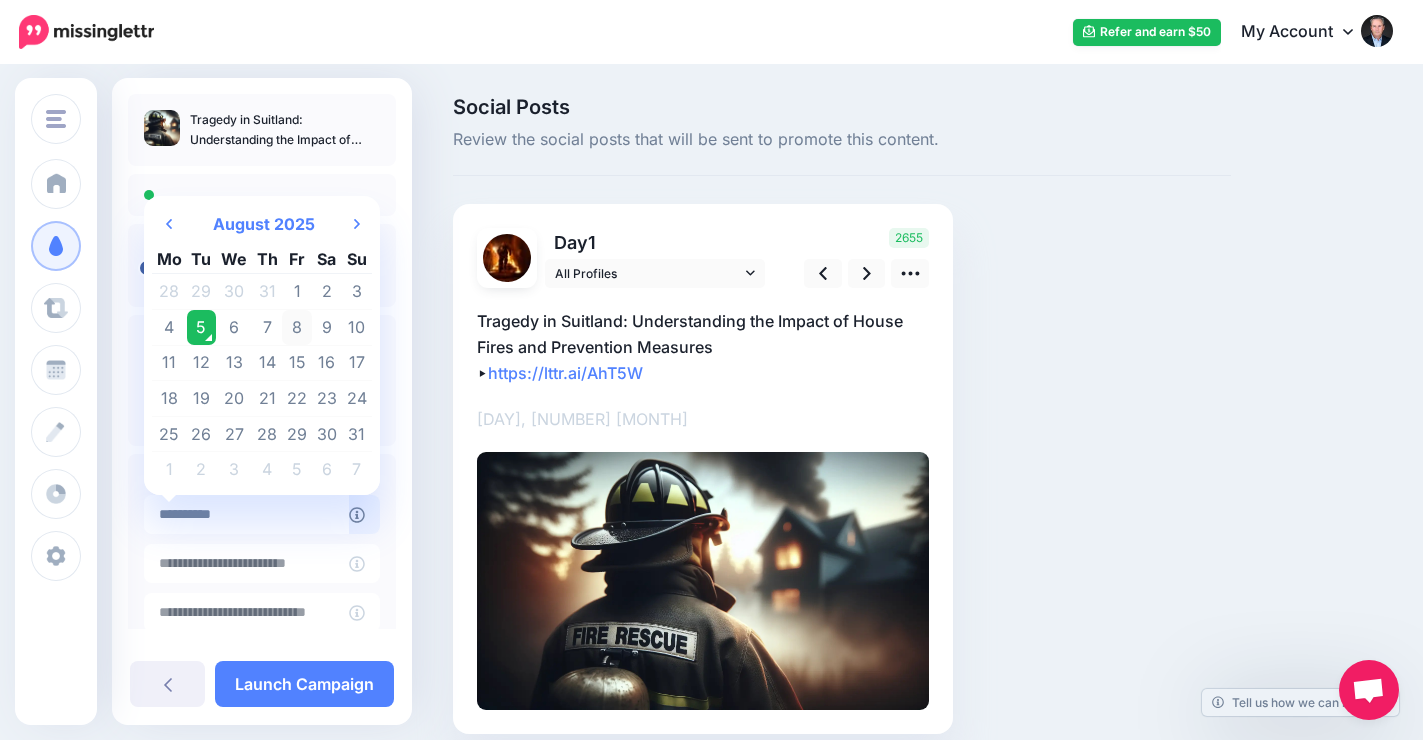 type on "**********" 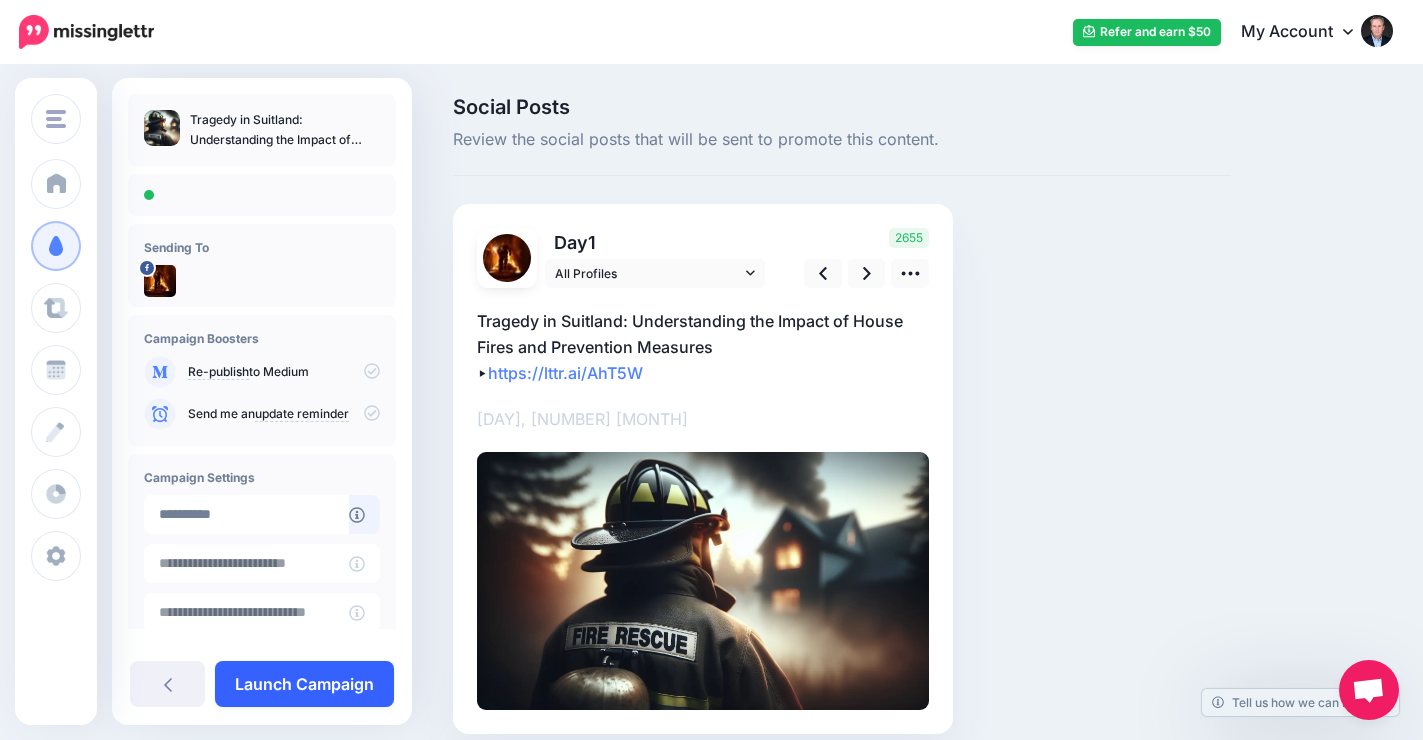 click on "Launch Campaign" at bounding box center [304, 684] 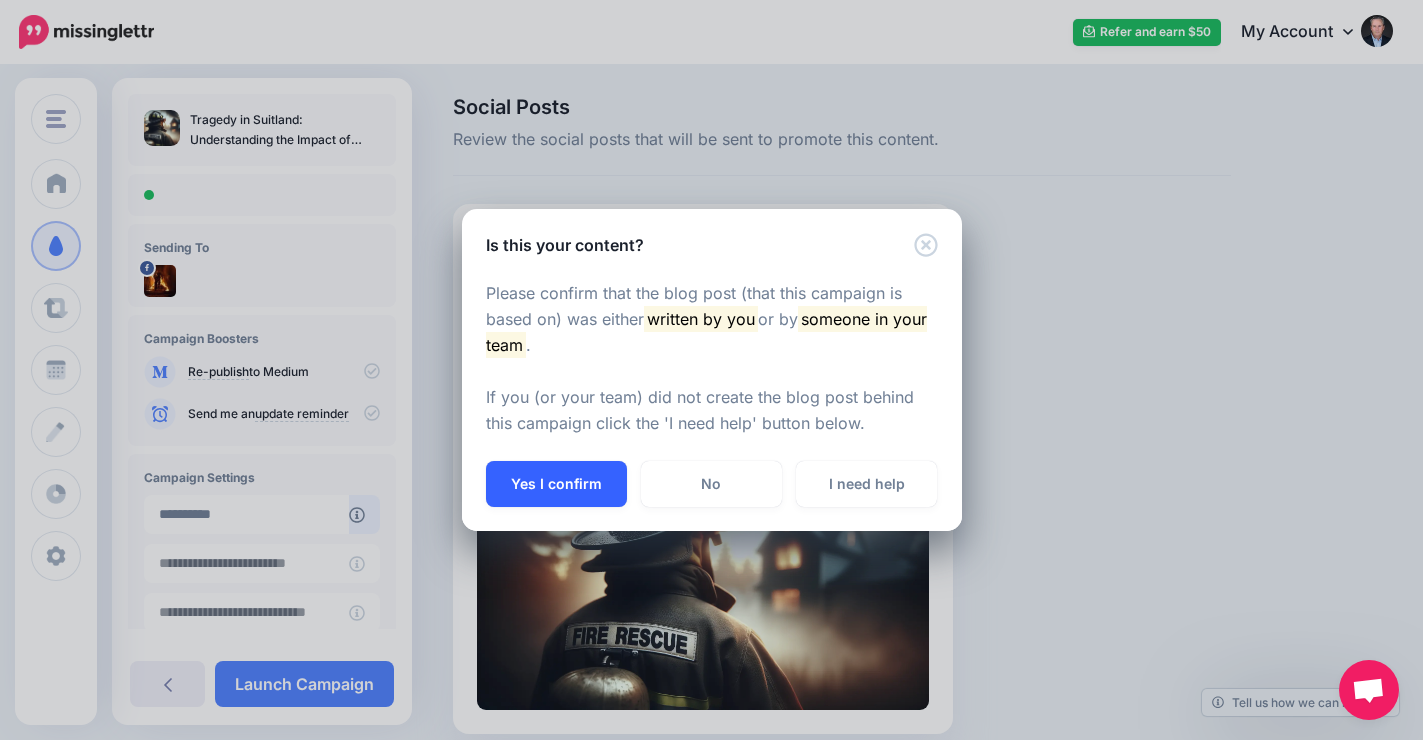 click on "Yes I confirm" at bounding box center (556, 484) 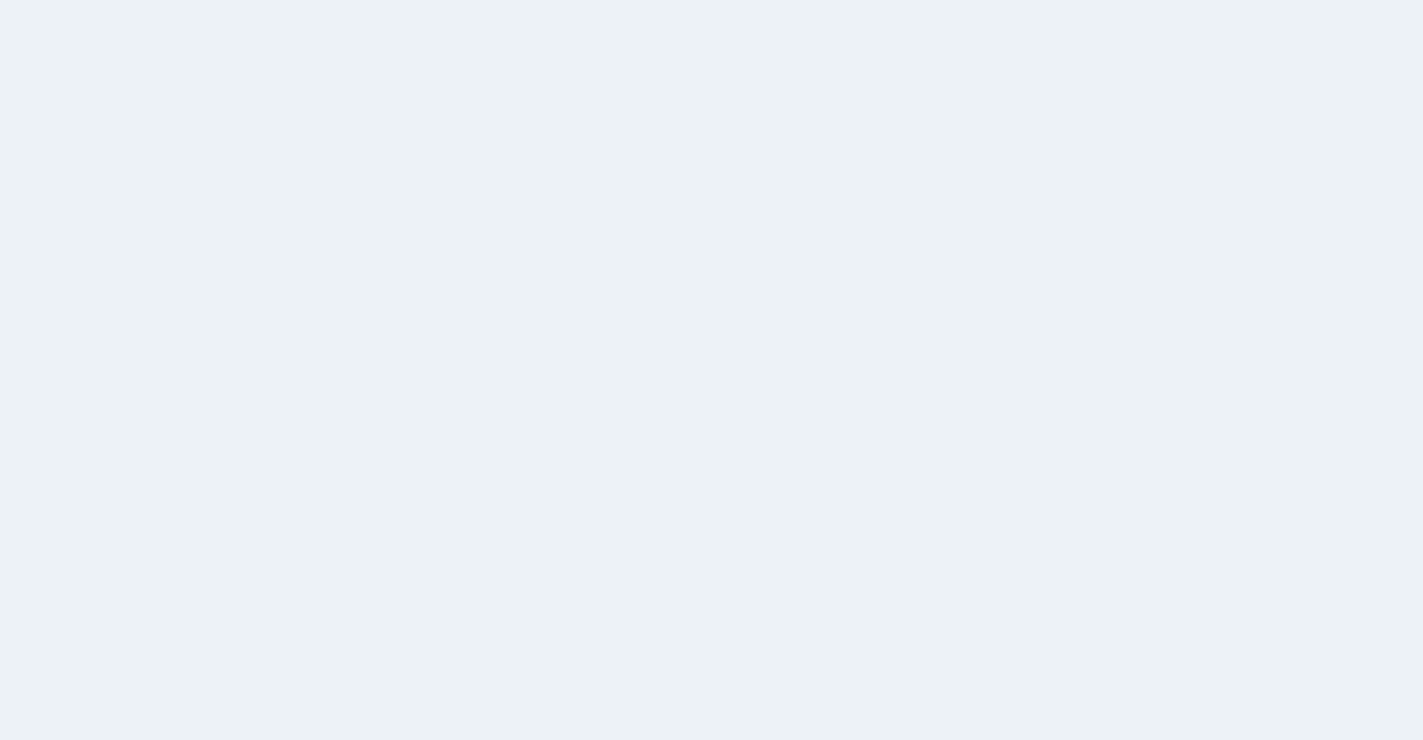 scroll, scrollTop: 0, scrollLeft: 0, axis: both 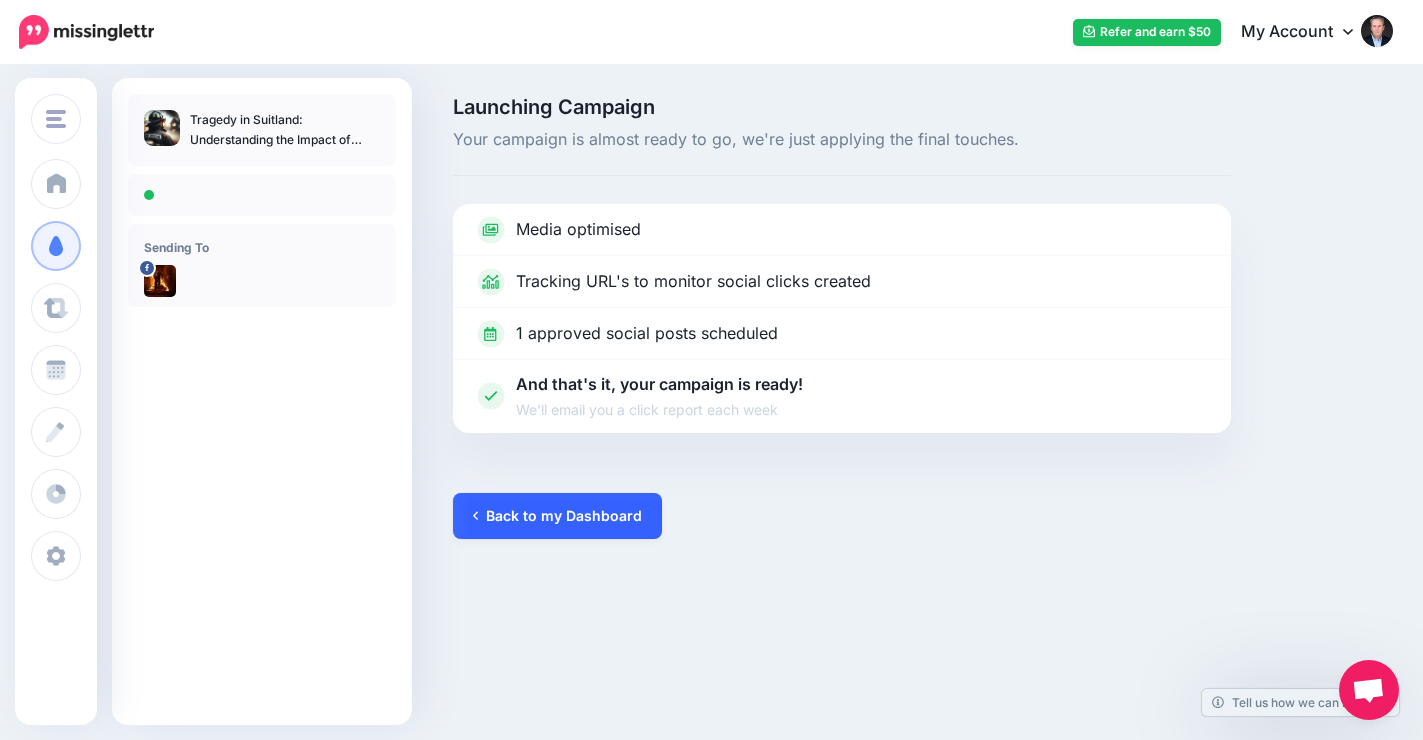 click on "Back to my Dashboard" at bounding box center (557, 516) 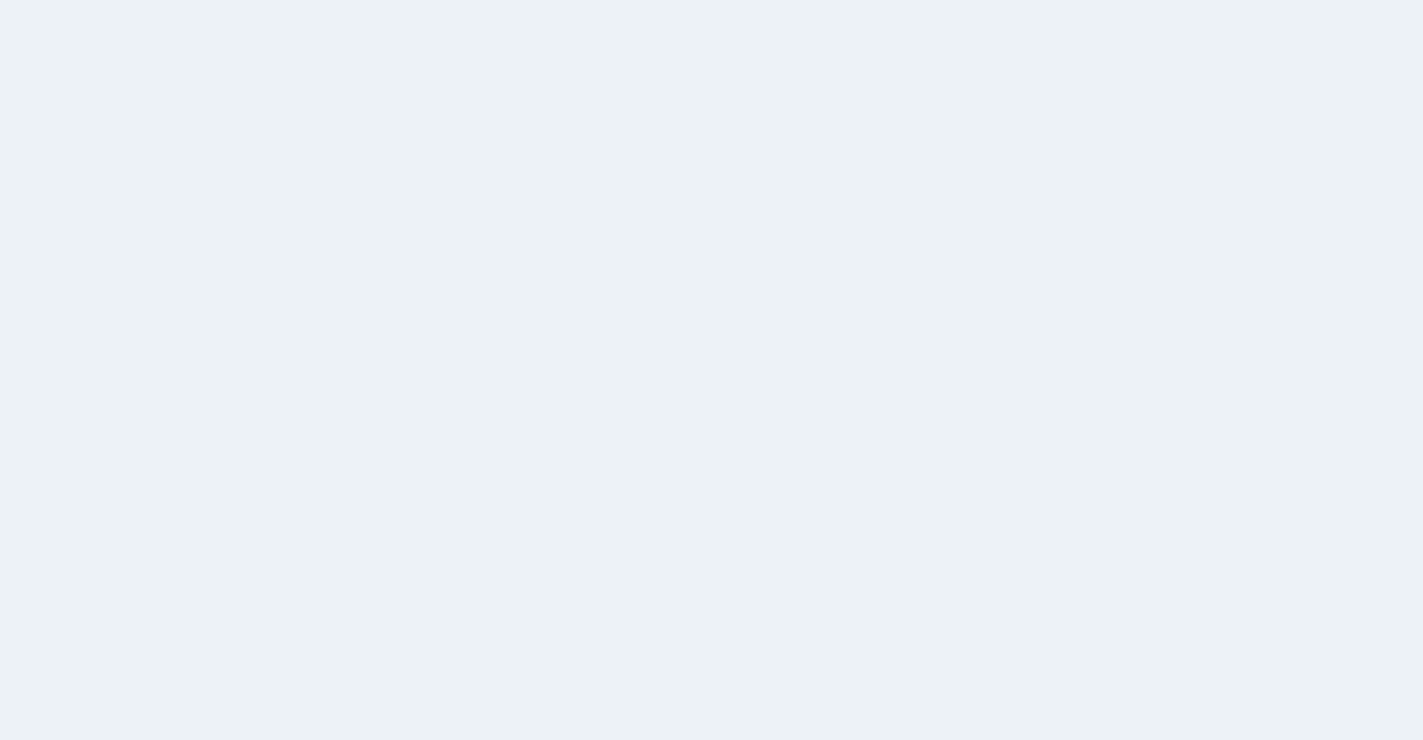 scroll, scrollTop: 0, scrollLeft: 0, axis: both 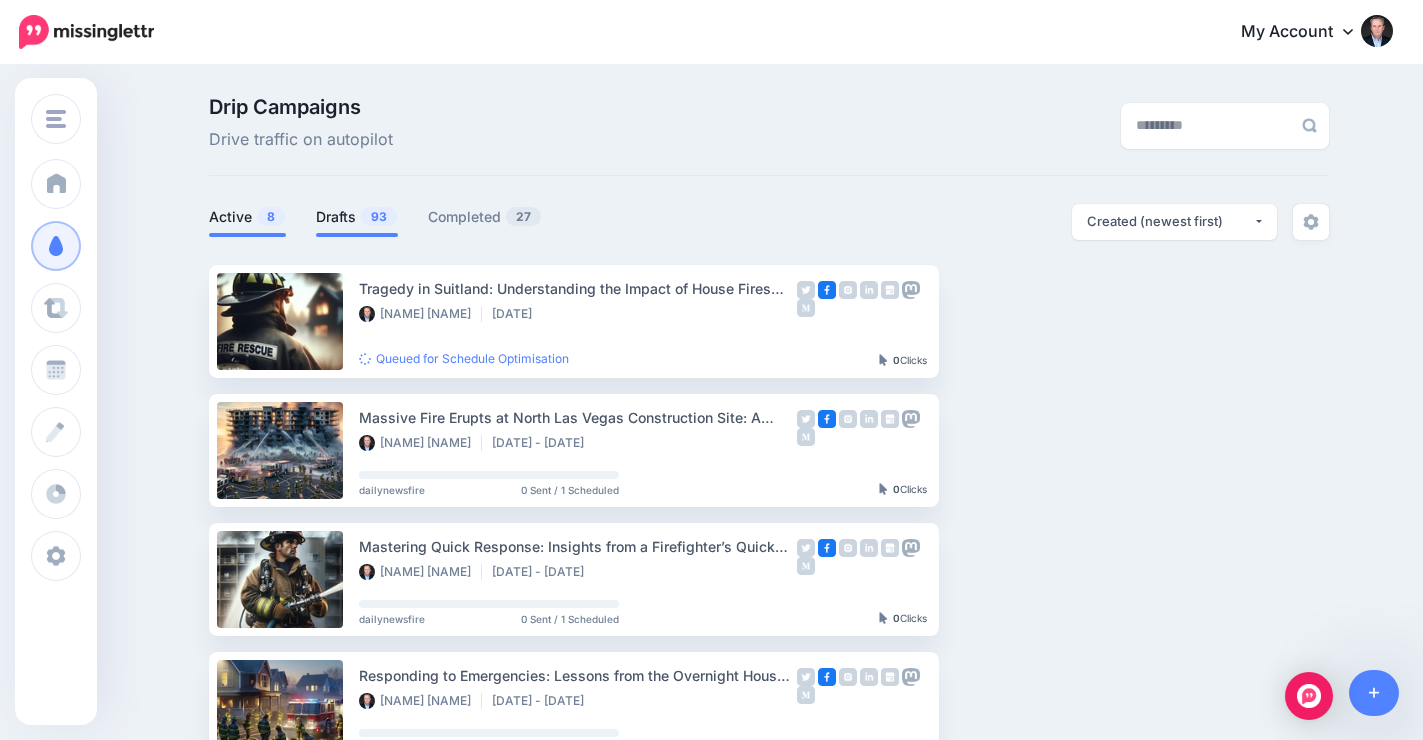 click on "Drafts  93" at bounding box center (357, 217) 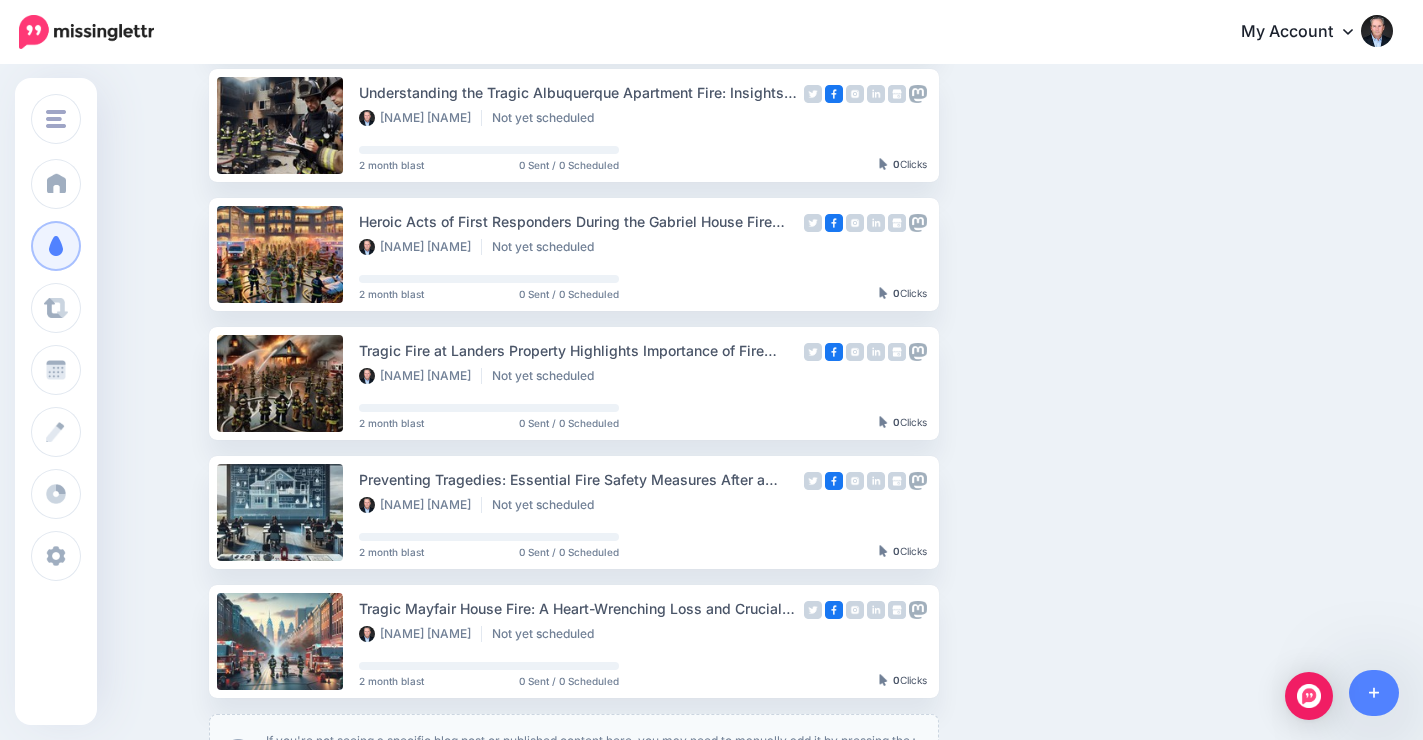 scroll, scrollTop: 844, scrollLeft: 0, axis: vertical 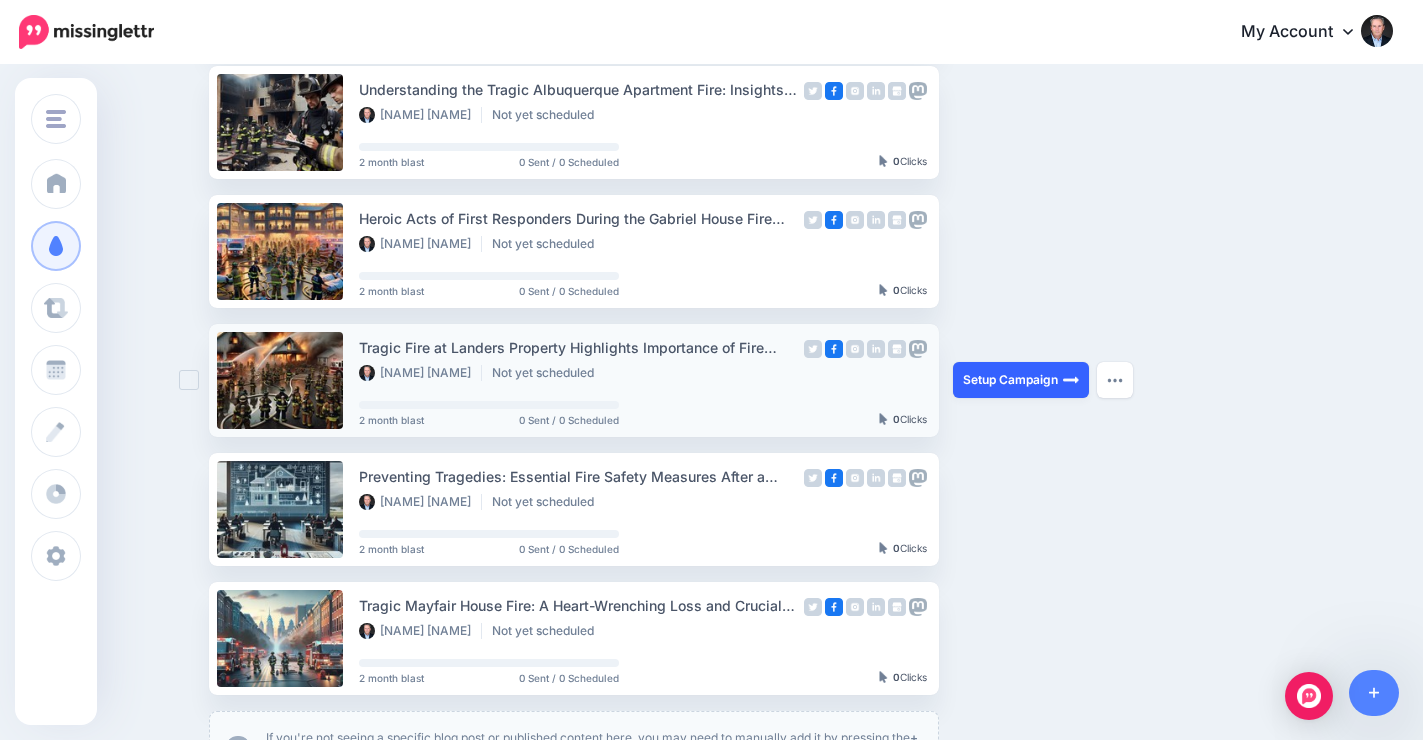 click on "Setup Campaign" at bounding box center (1021, 380) 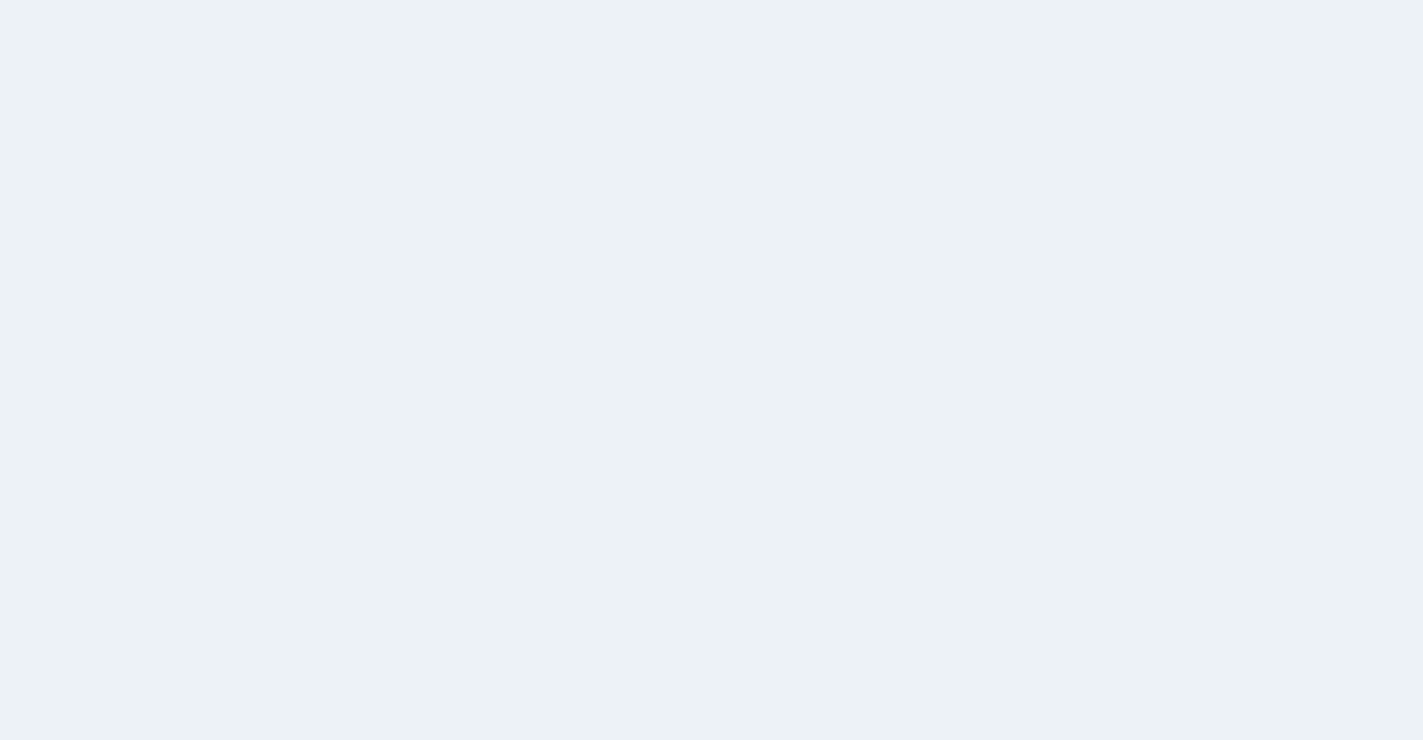 scroll, scrollTop: 0, scrollLeft: 0, axis: both 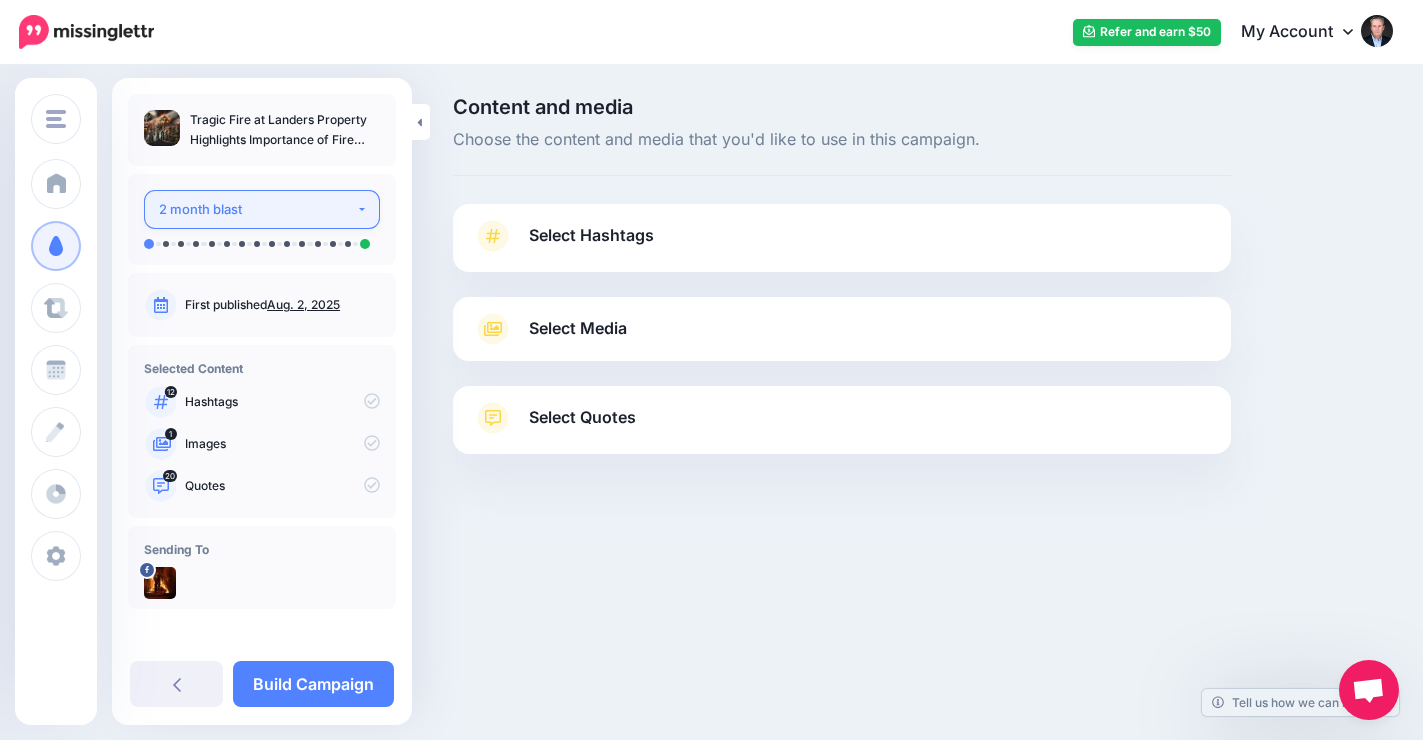 click on "2 month blast" at bounding box center [262, 209] 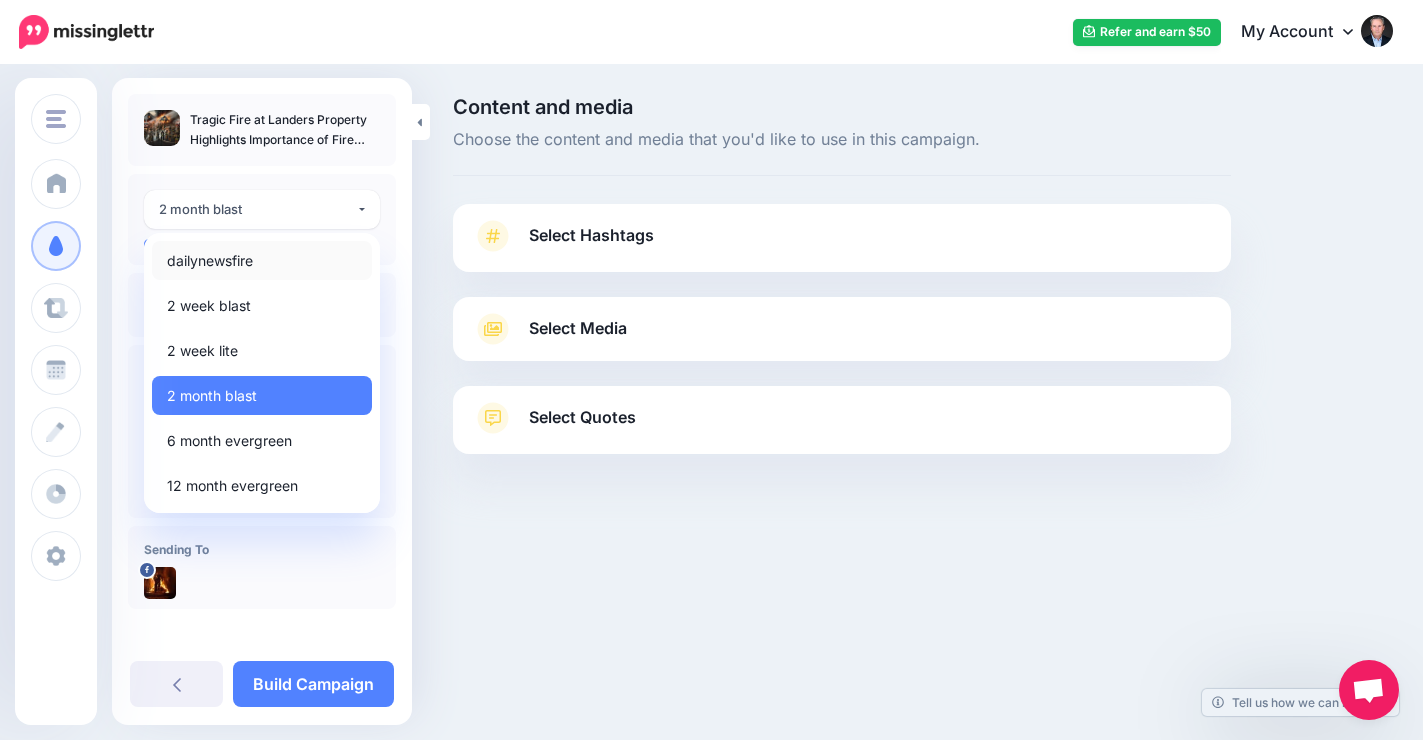 click on "dailynewsfire" at bounding box center [262, 260] 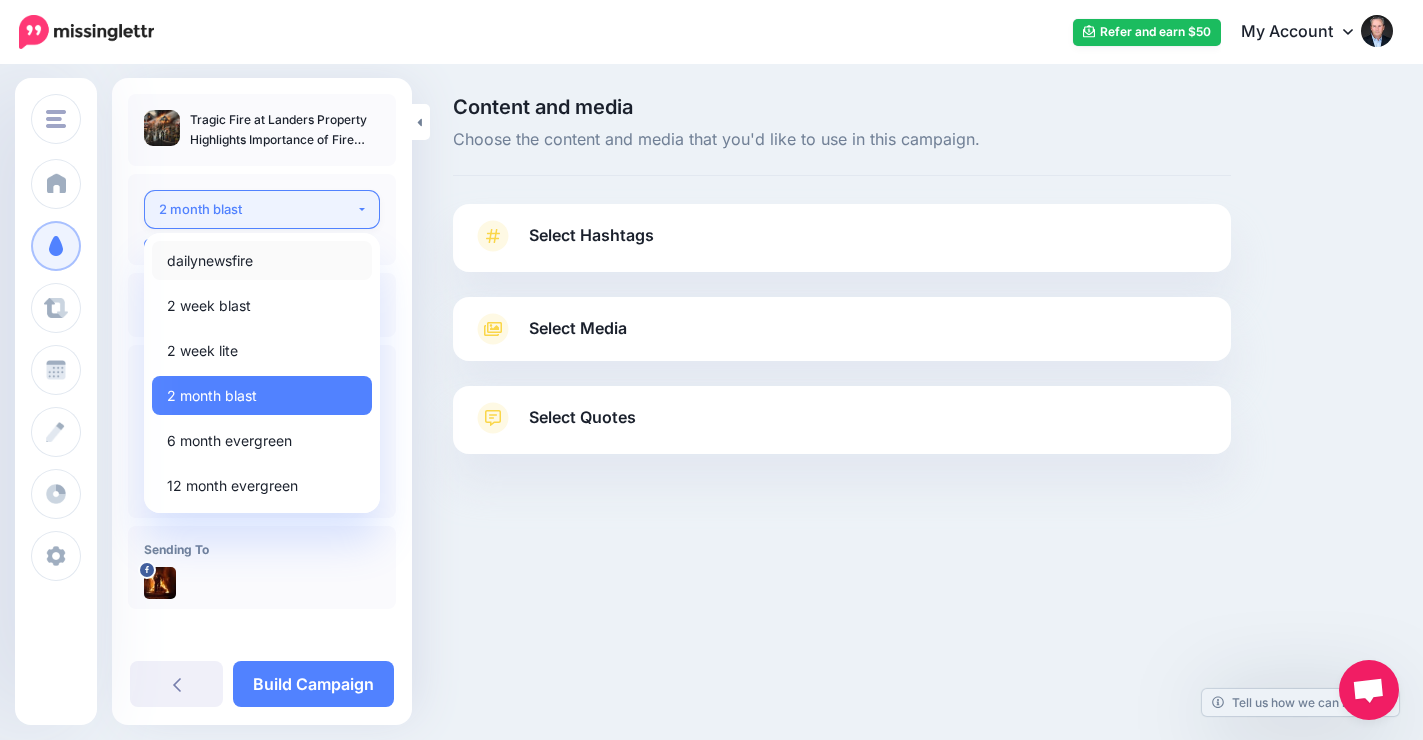 select on "******" 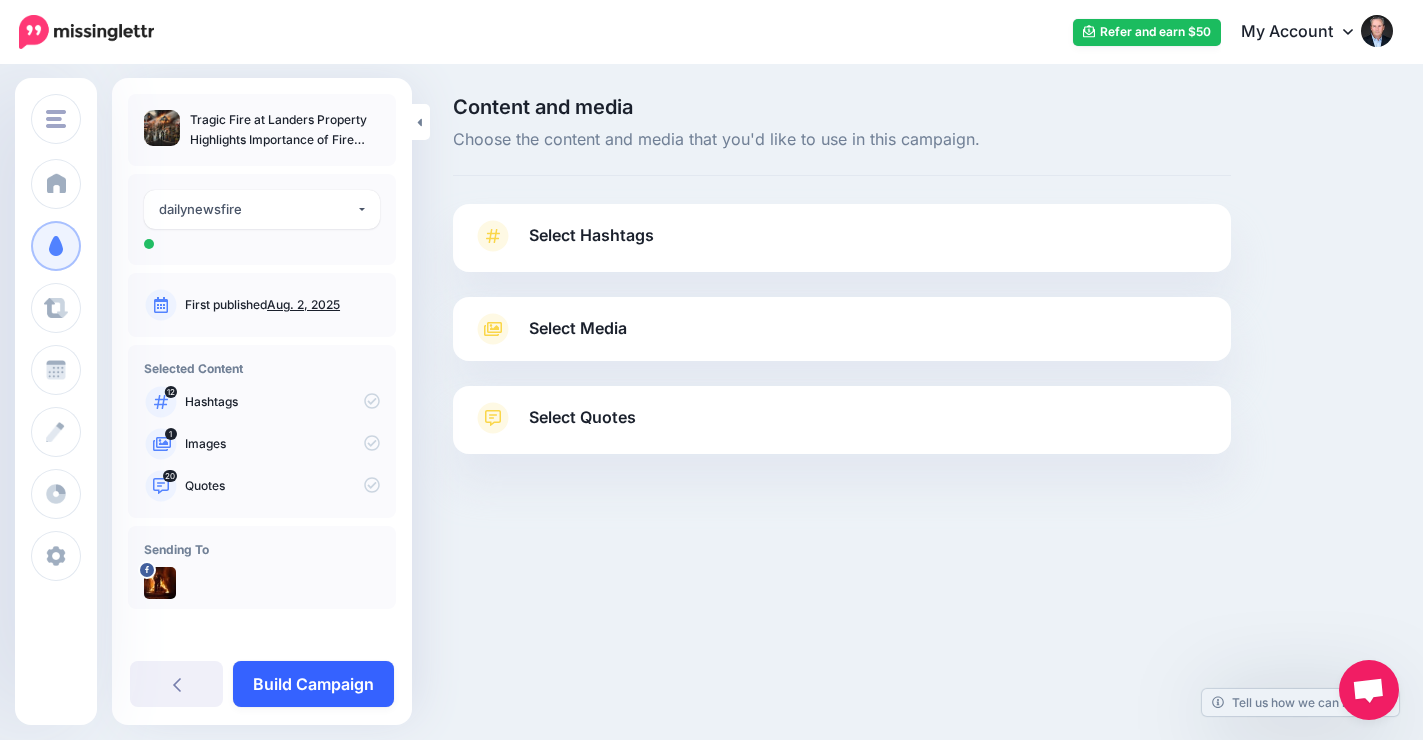 click on "Build Campaign" at bounding box center [313, 684] 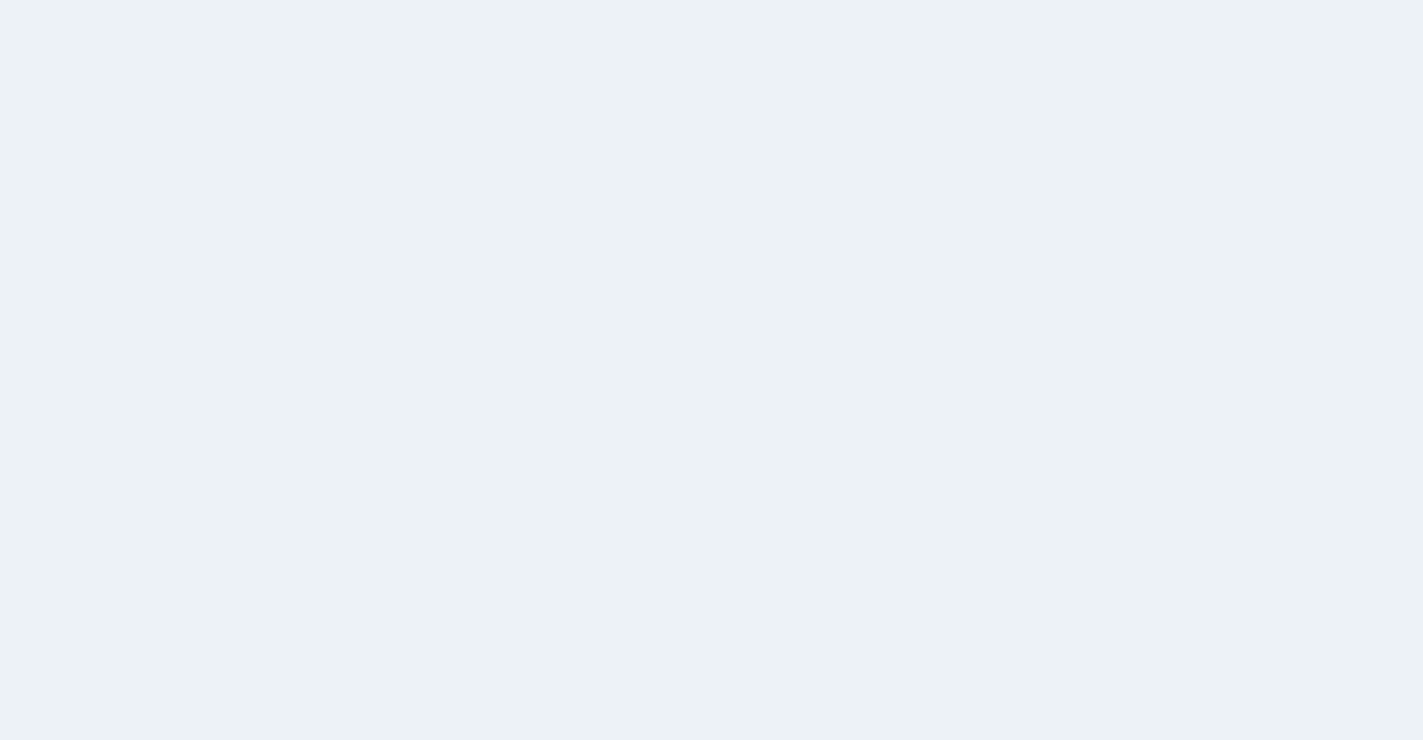 scroll, scrollTop: 0, scrollLeft: 0, axis: both 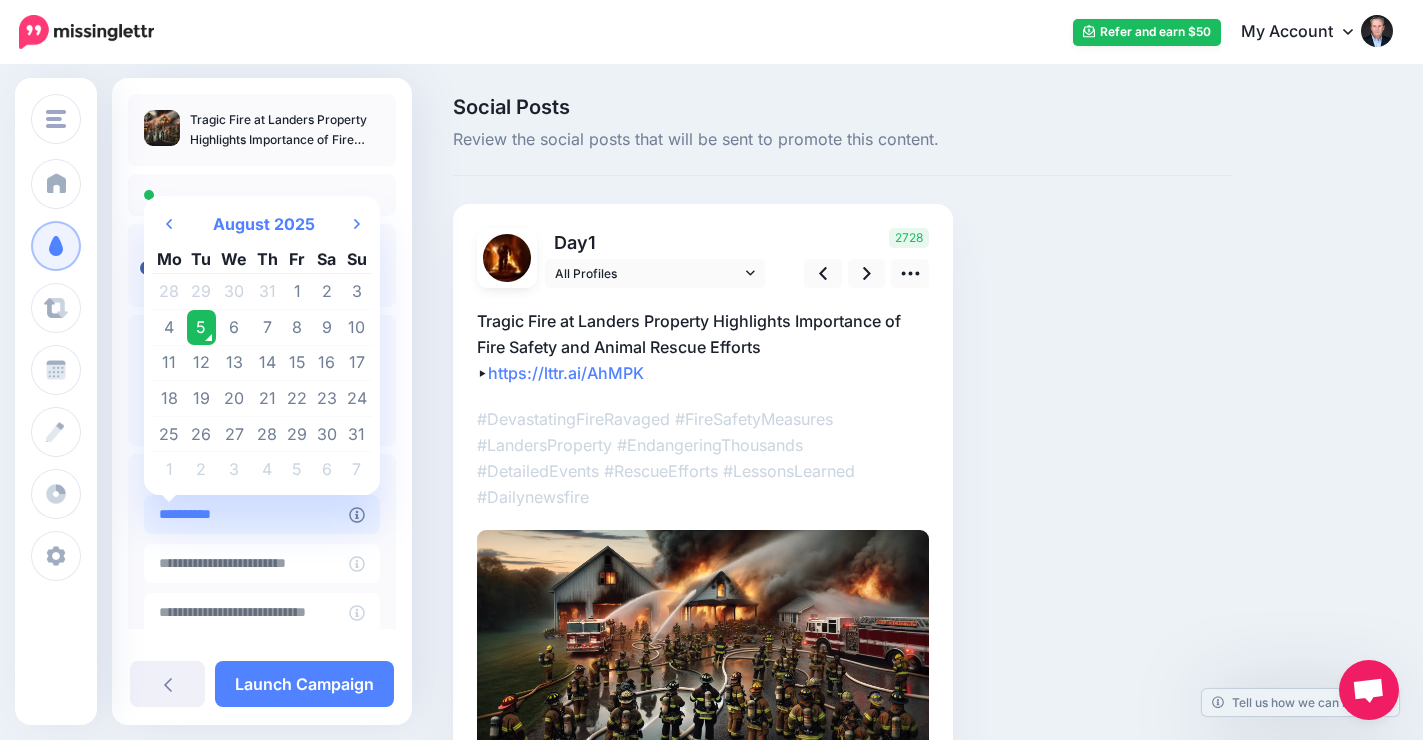 click on "**********" at bounding box center (246, 514) 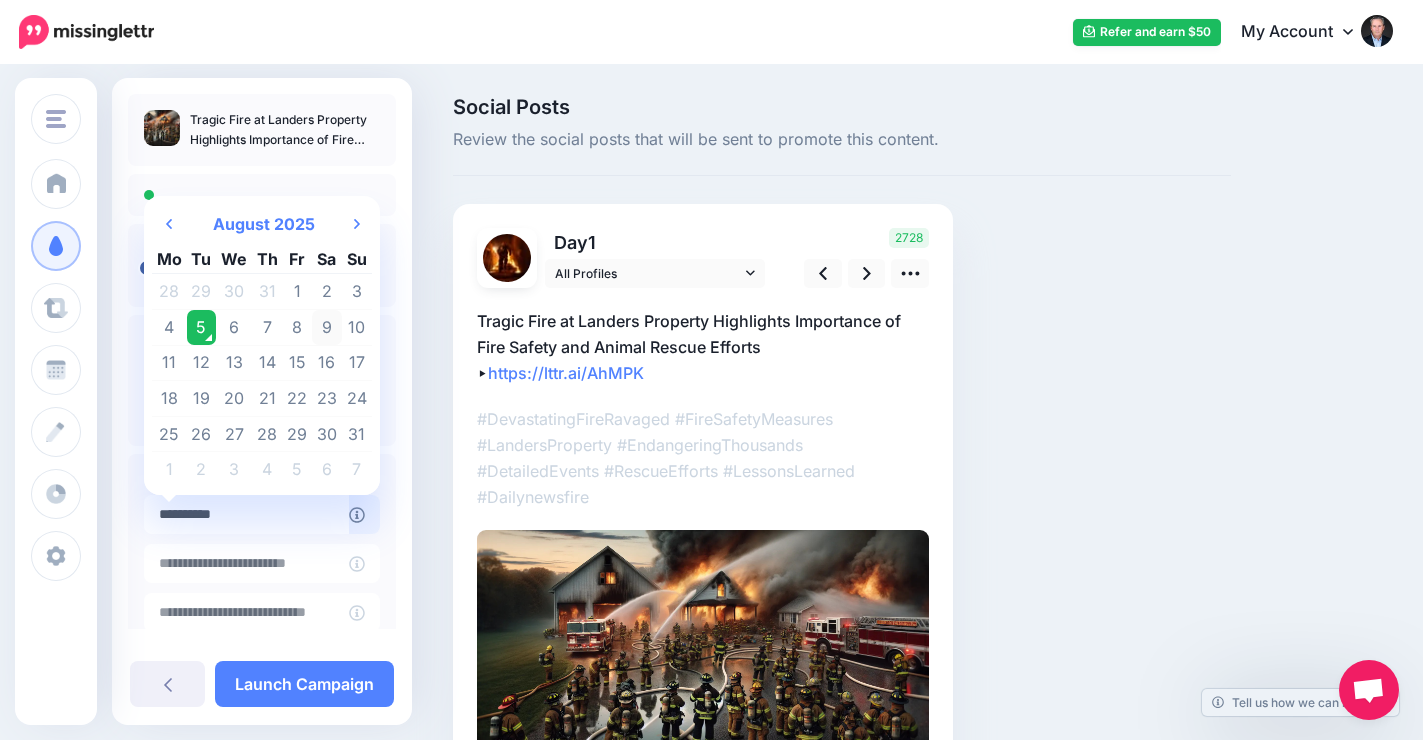 click on "9" at bounding box center [327, 328] 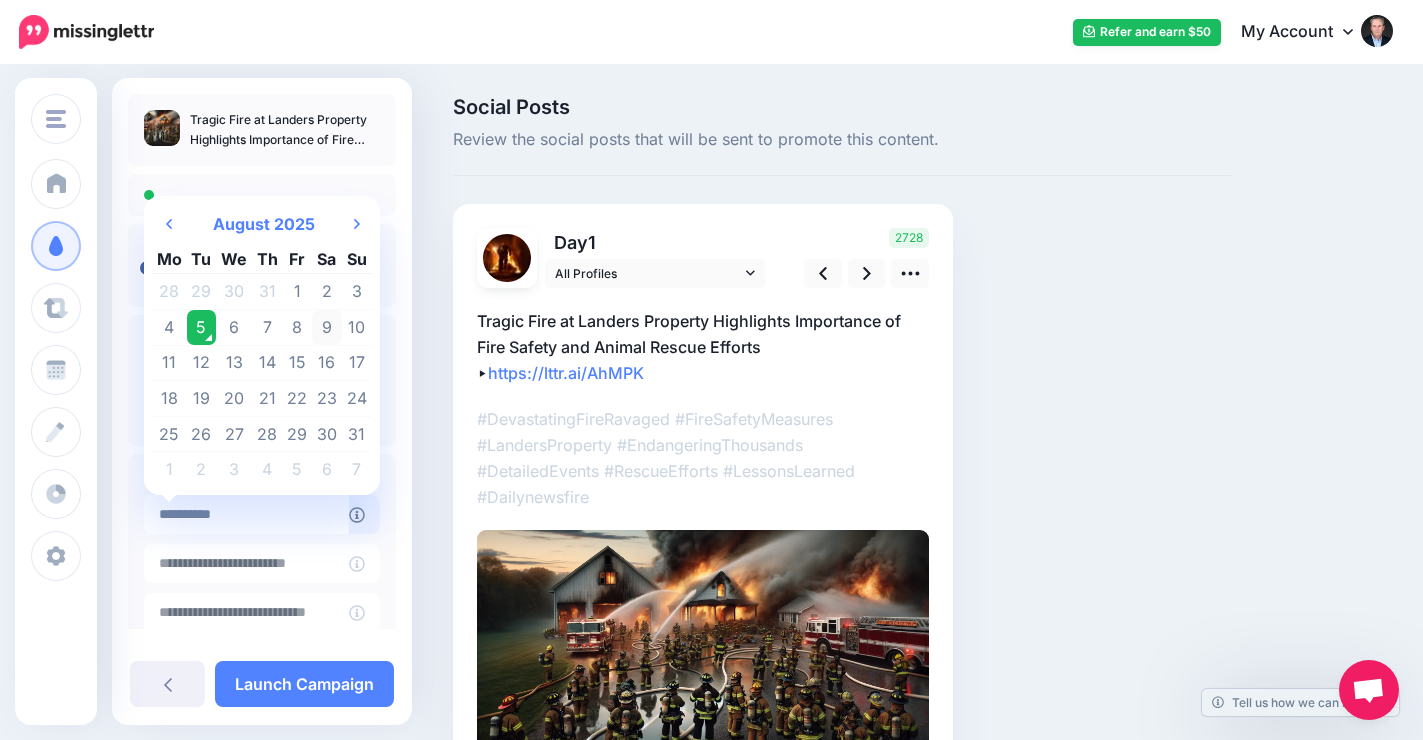 type on "**********" 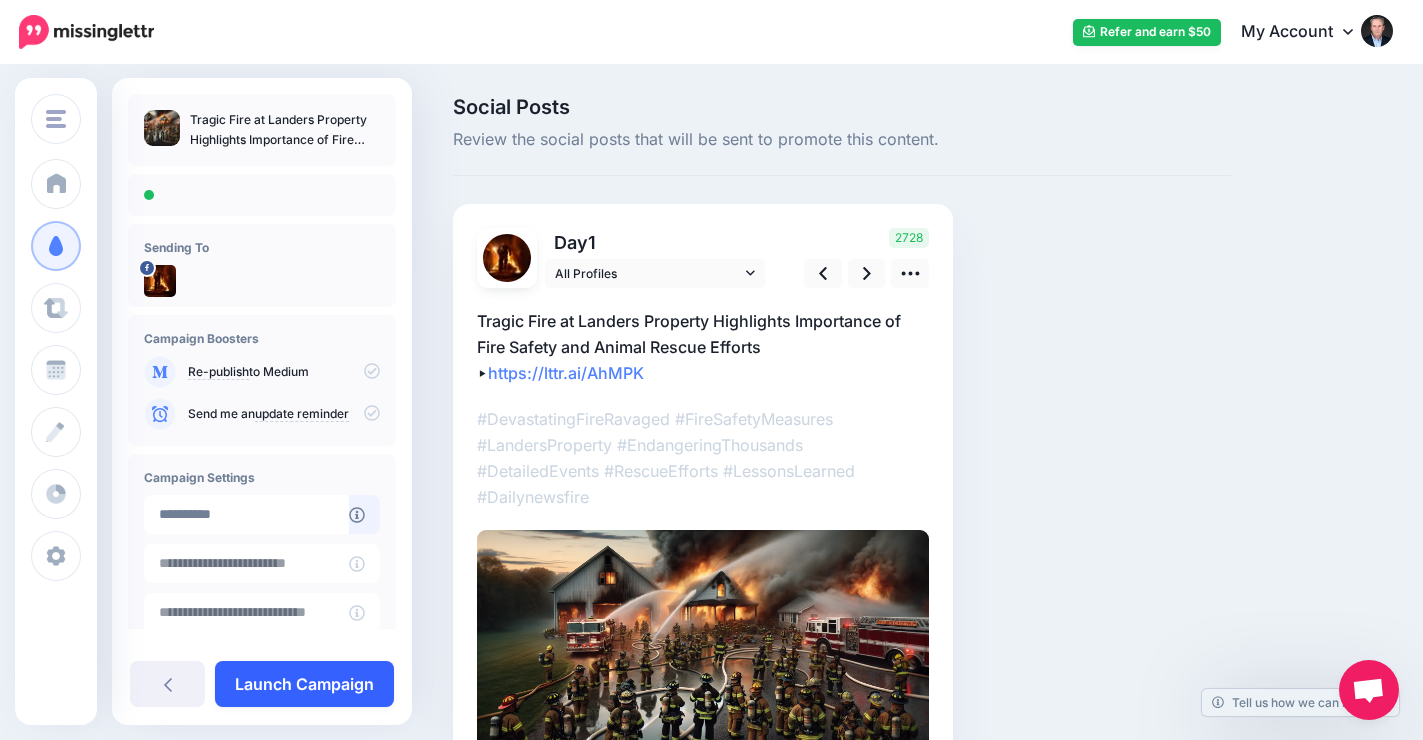 click on "Launch Campaign" at bounding box center (304, 684) 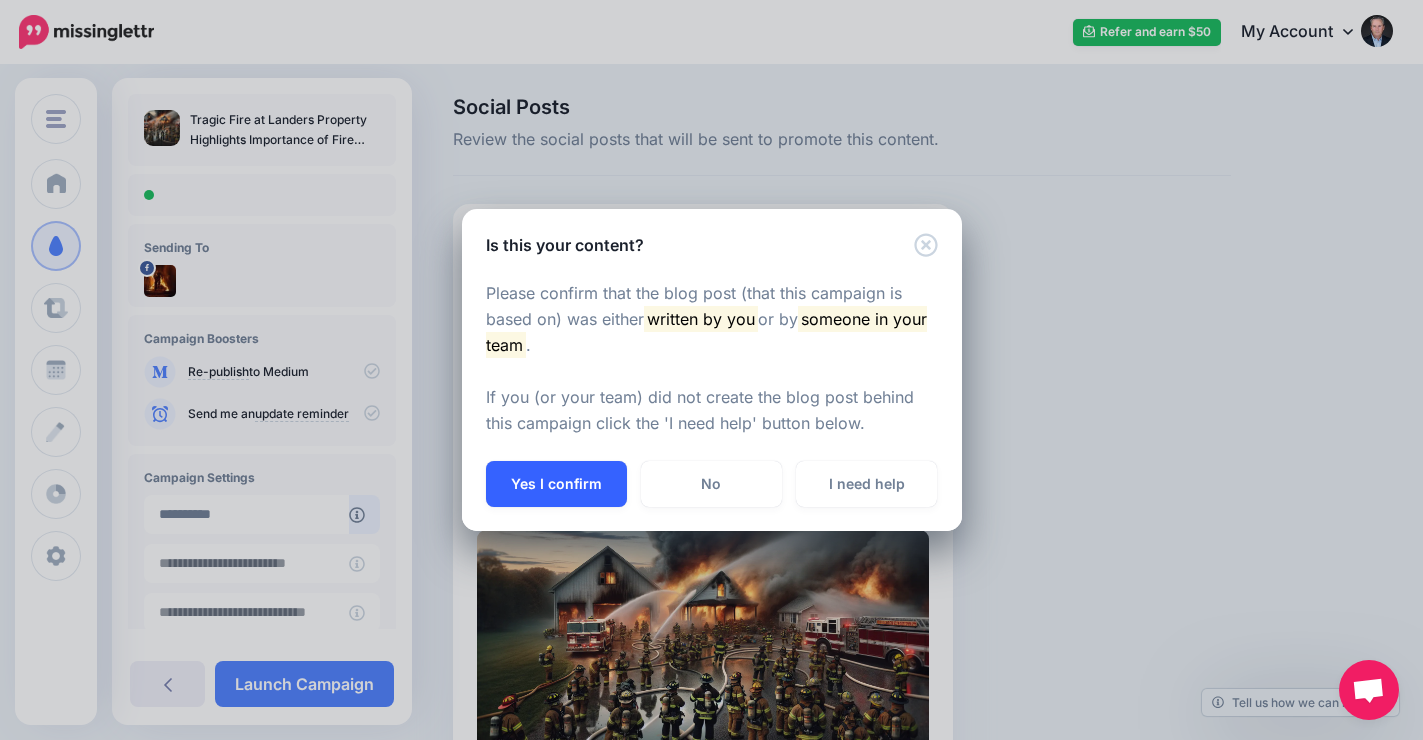 click on "Yes I confirm" at bounding box center [556, 484] 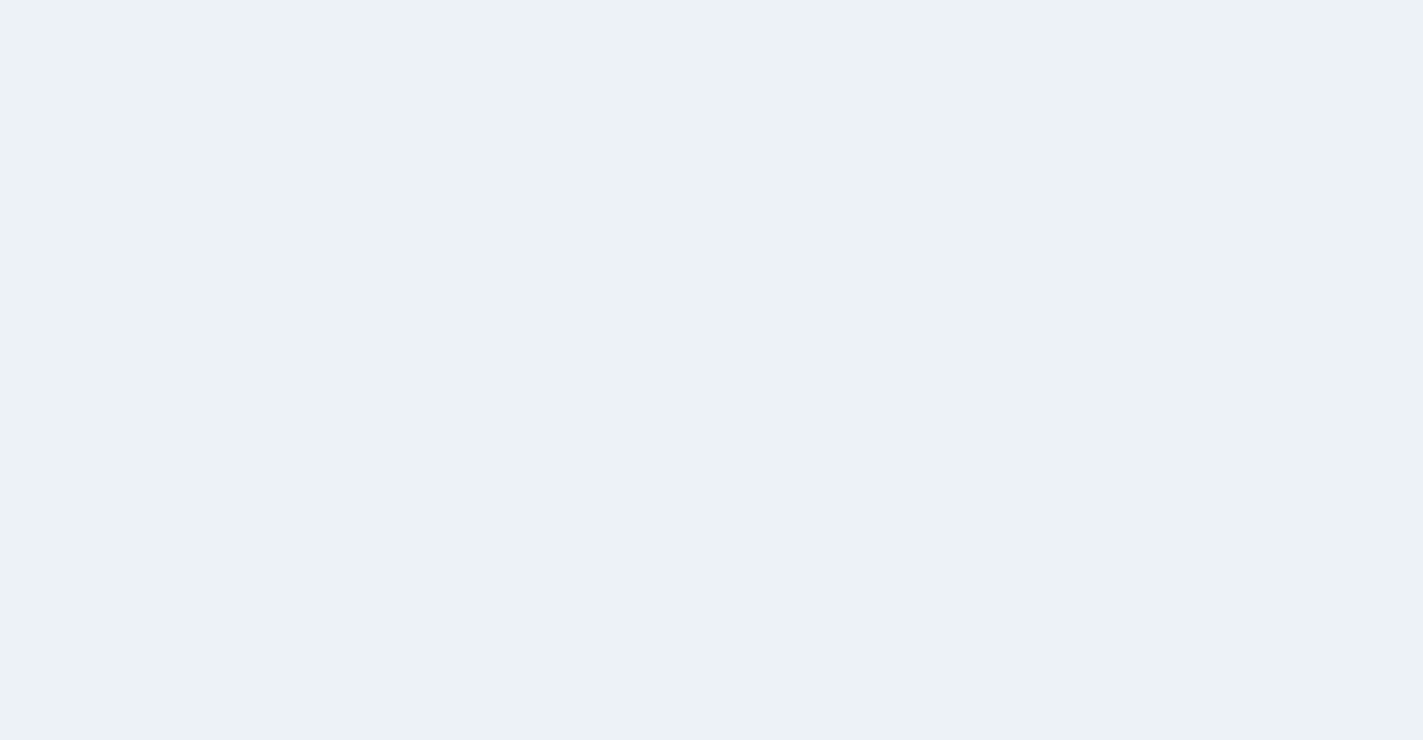 scroll, scrollTop: 0, scrollLeft: 0, axis: both 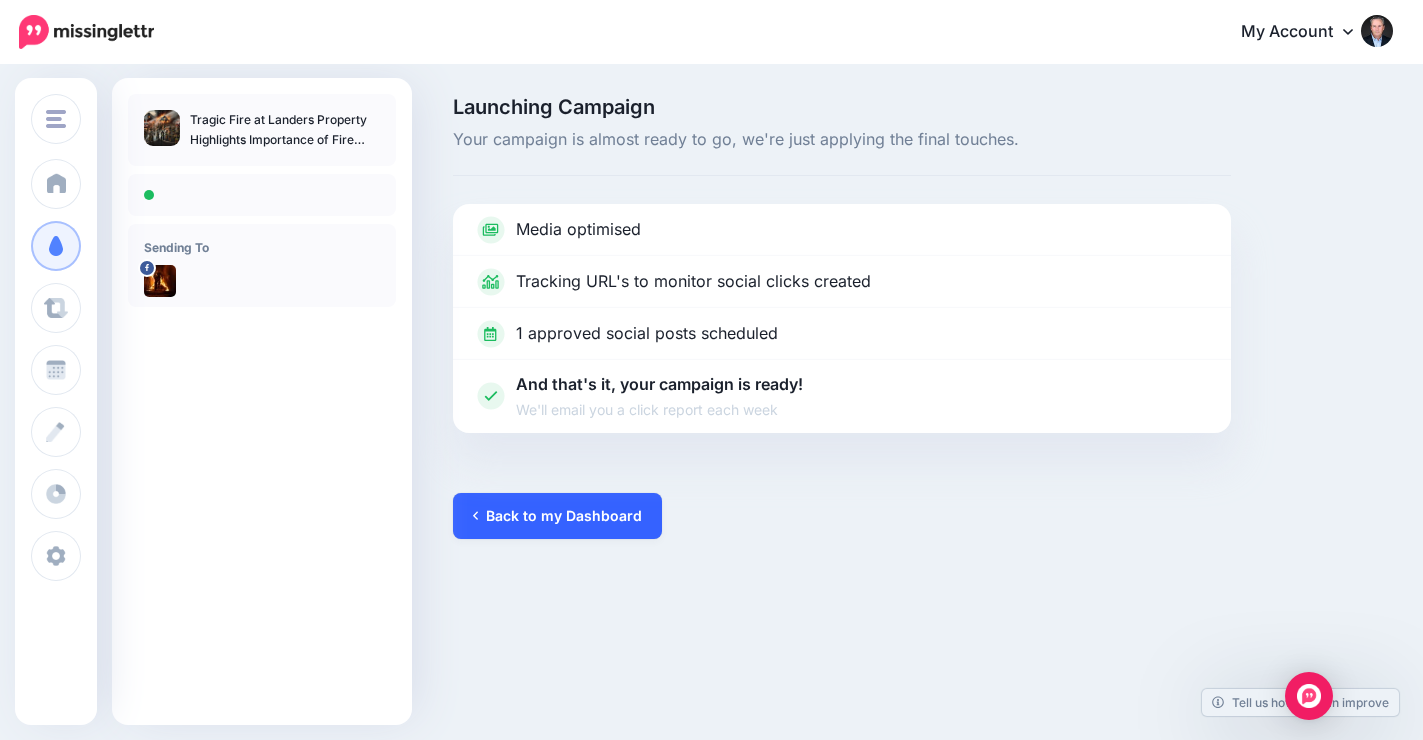 click on "Back to my Dashboard" at bounding box center (557, 516) 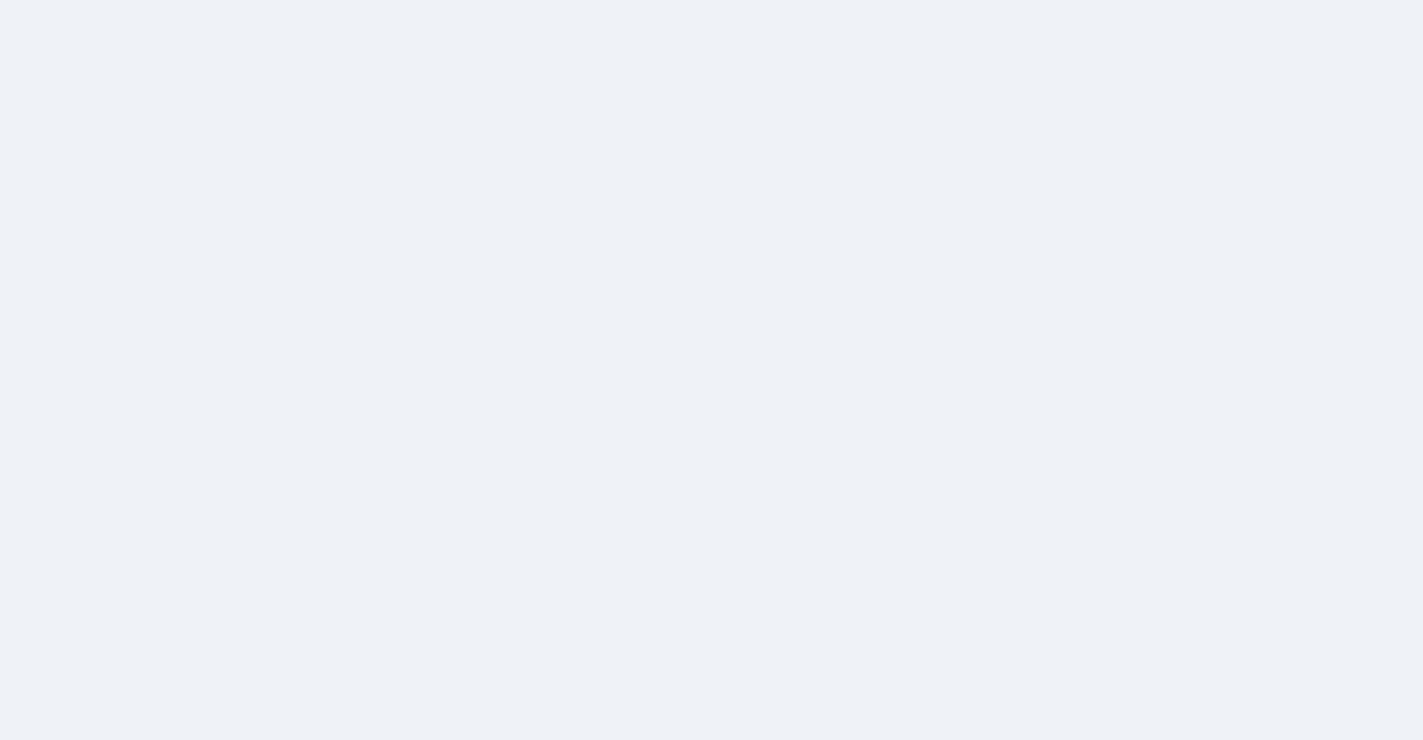 scroll, scrollTop: 0, scrollLeft: 0, axis: both 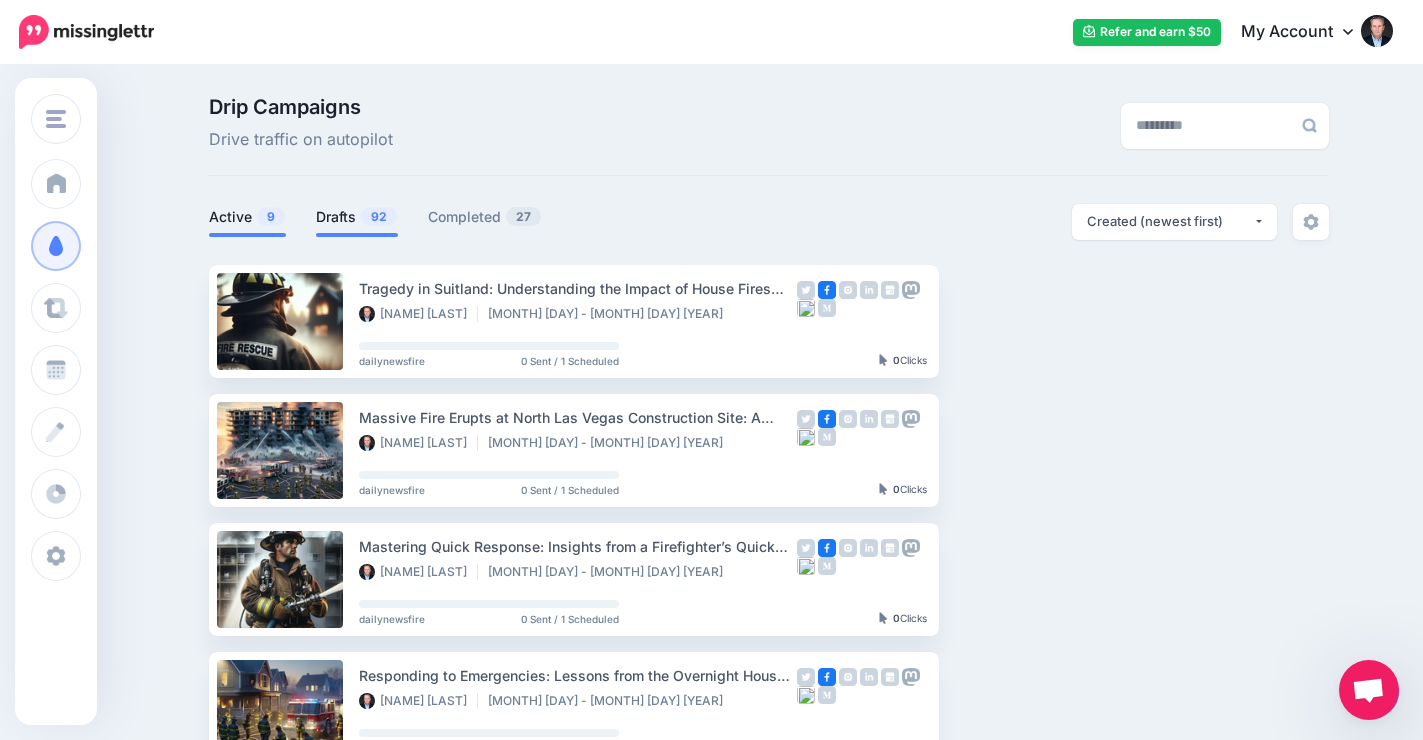 click on "Drafts  92" at bounding box center [357, 217] 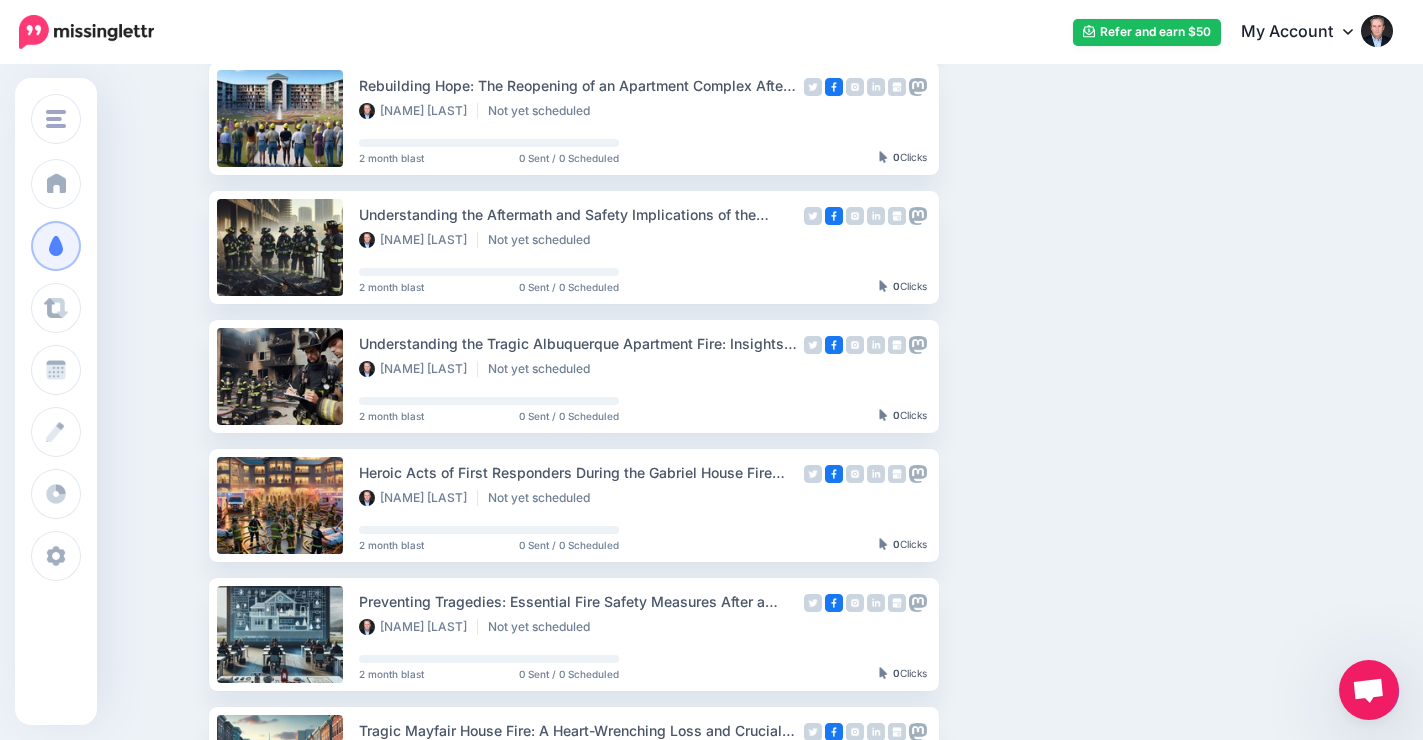 scroll, scrollTop: 591, scrollLeft: 0, axis: vertical 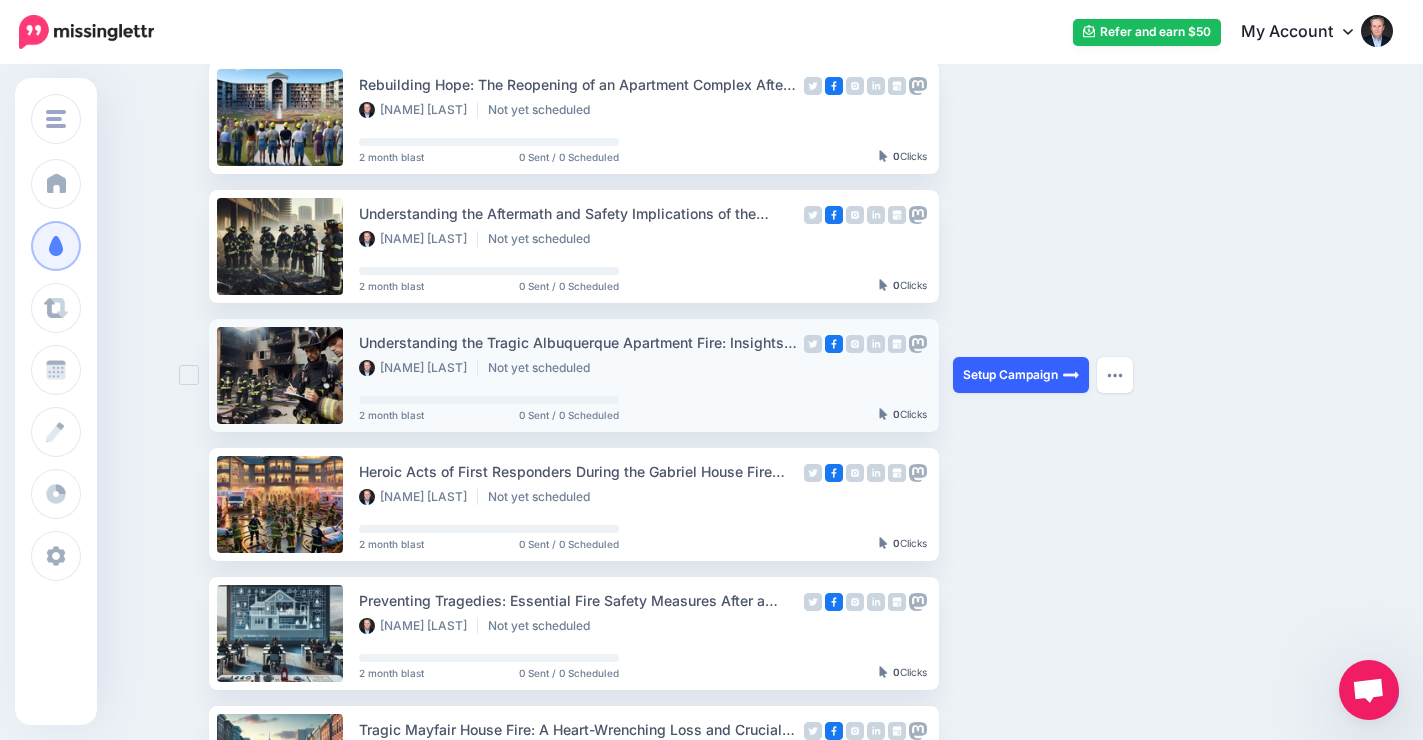 click on "Setup Campaign" at bounding box center [1021, 375] 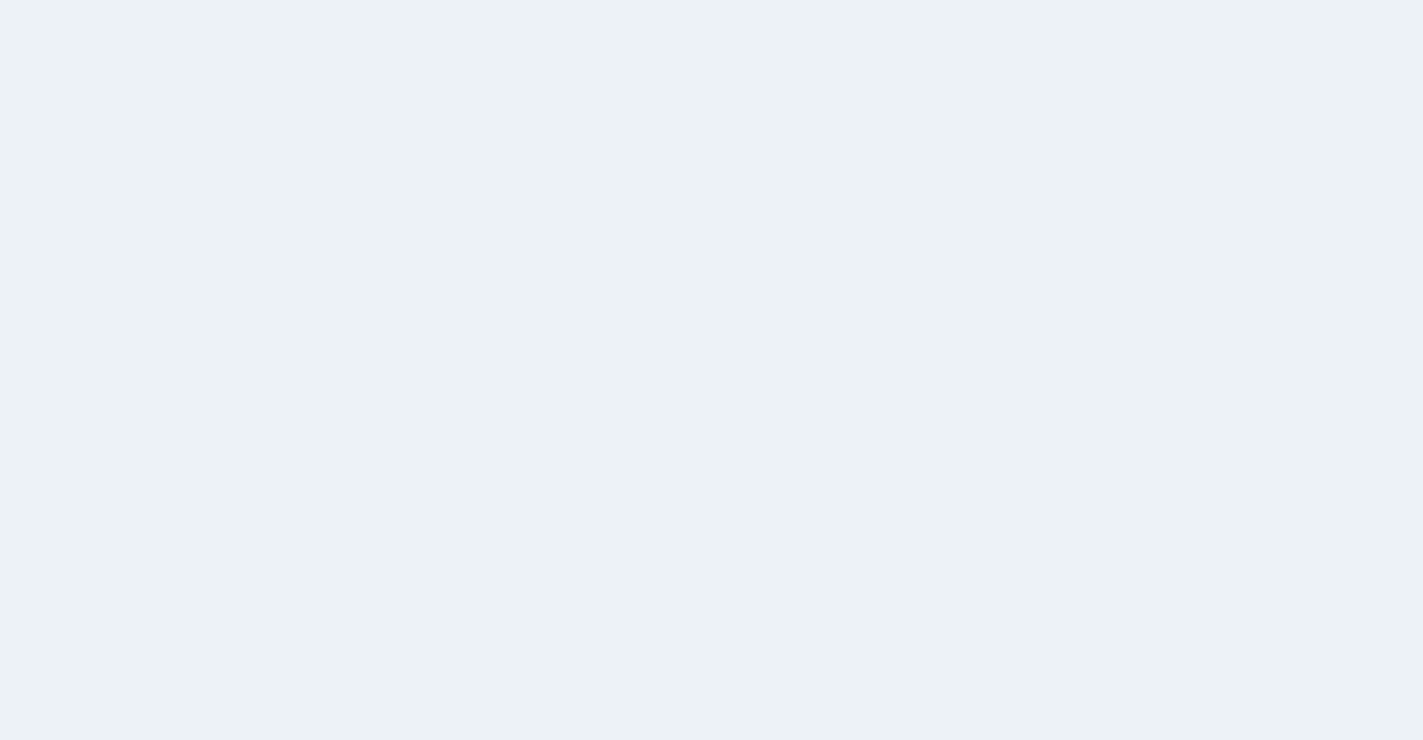 scroll, scrollTop: 0, scrollLeft: 0, axis: both 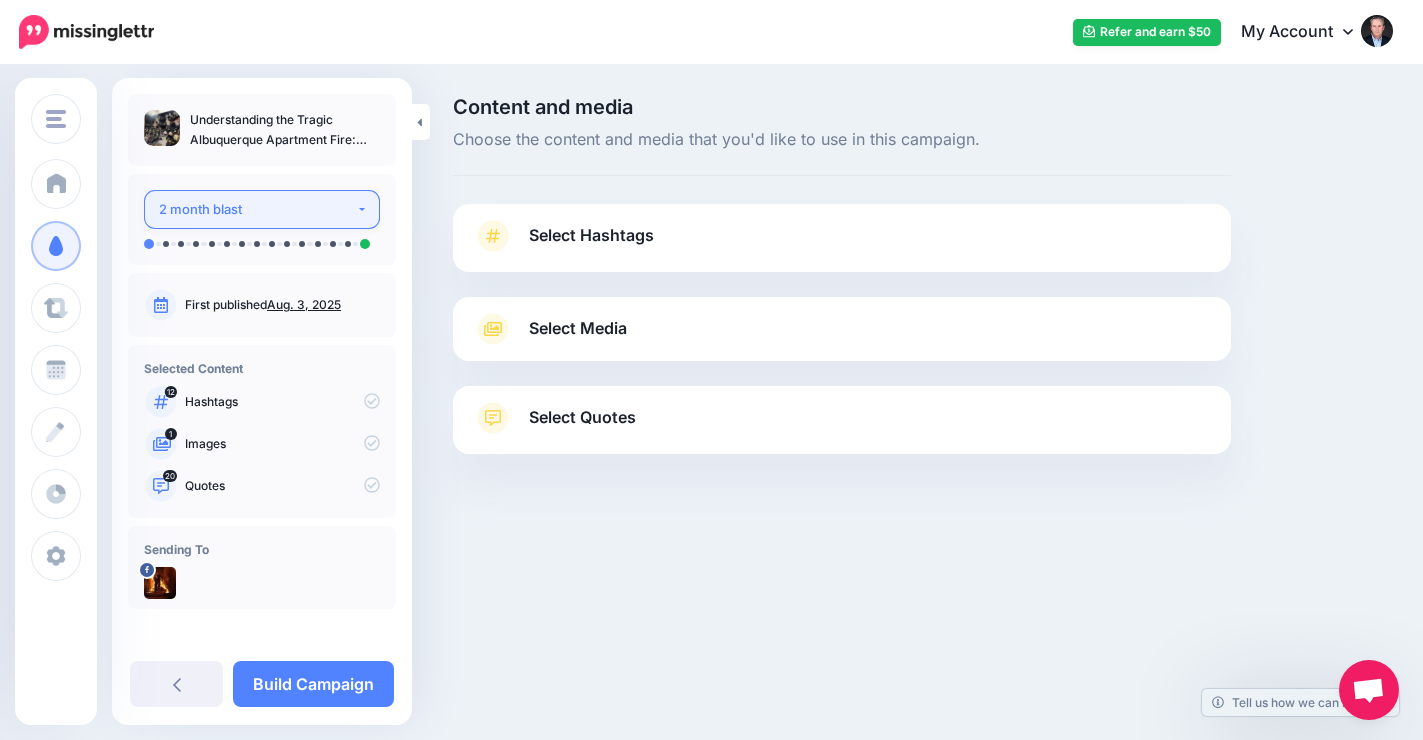 click on "2 month blast" at bounding box center [257, 209] 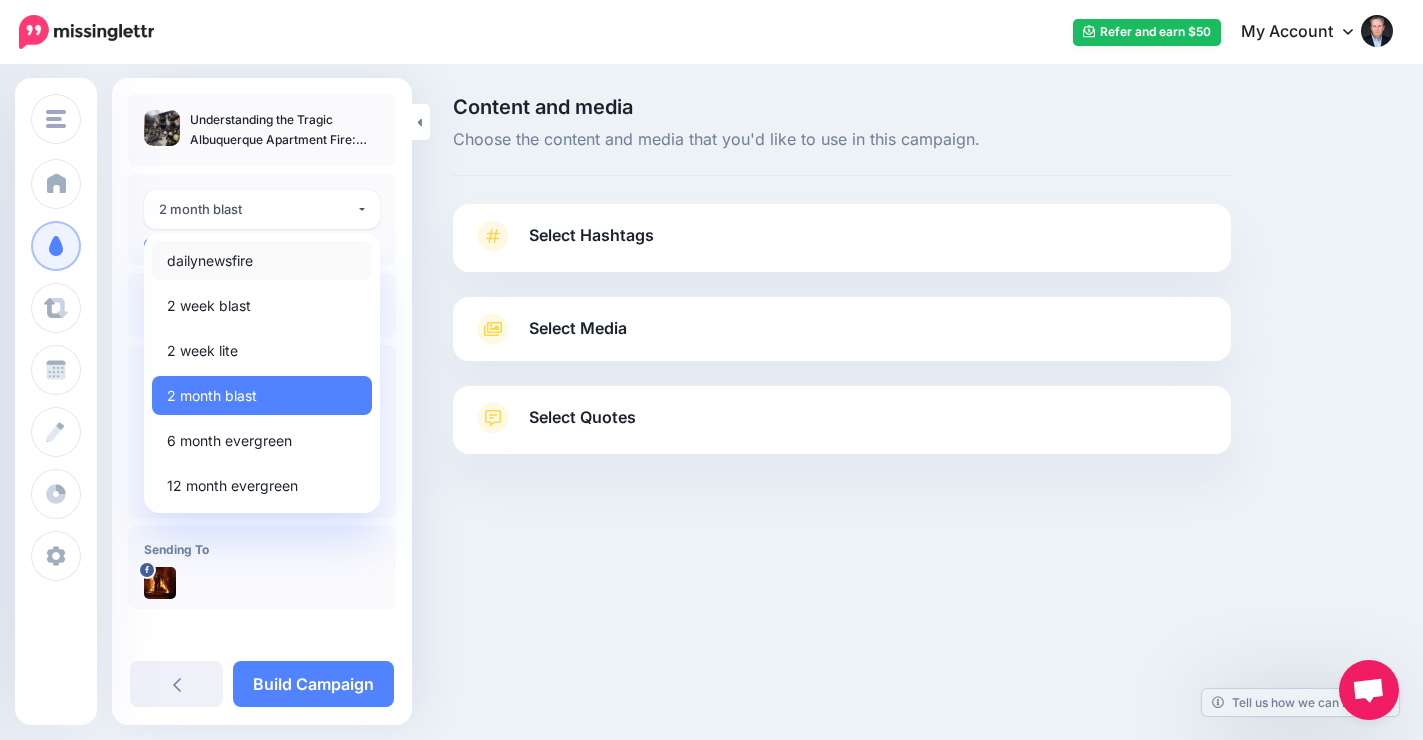 click on "dailynewsfire" at bounding box center (262, 260) 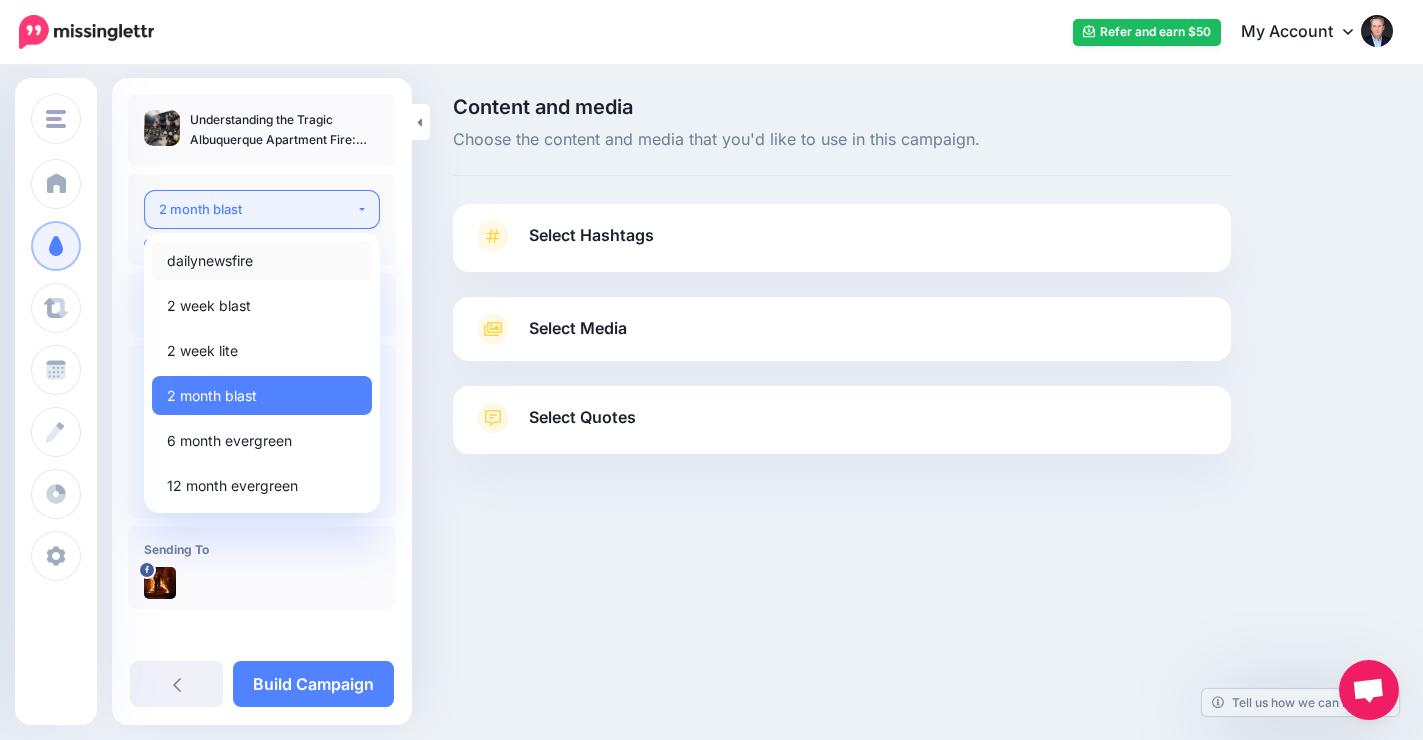 select on "******" 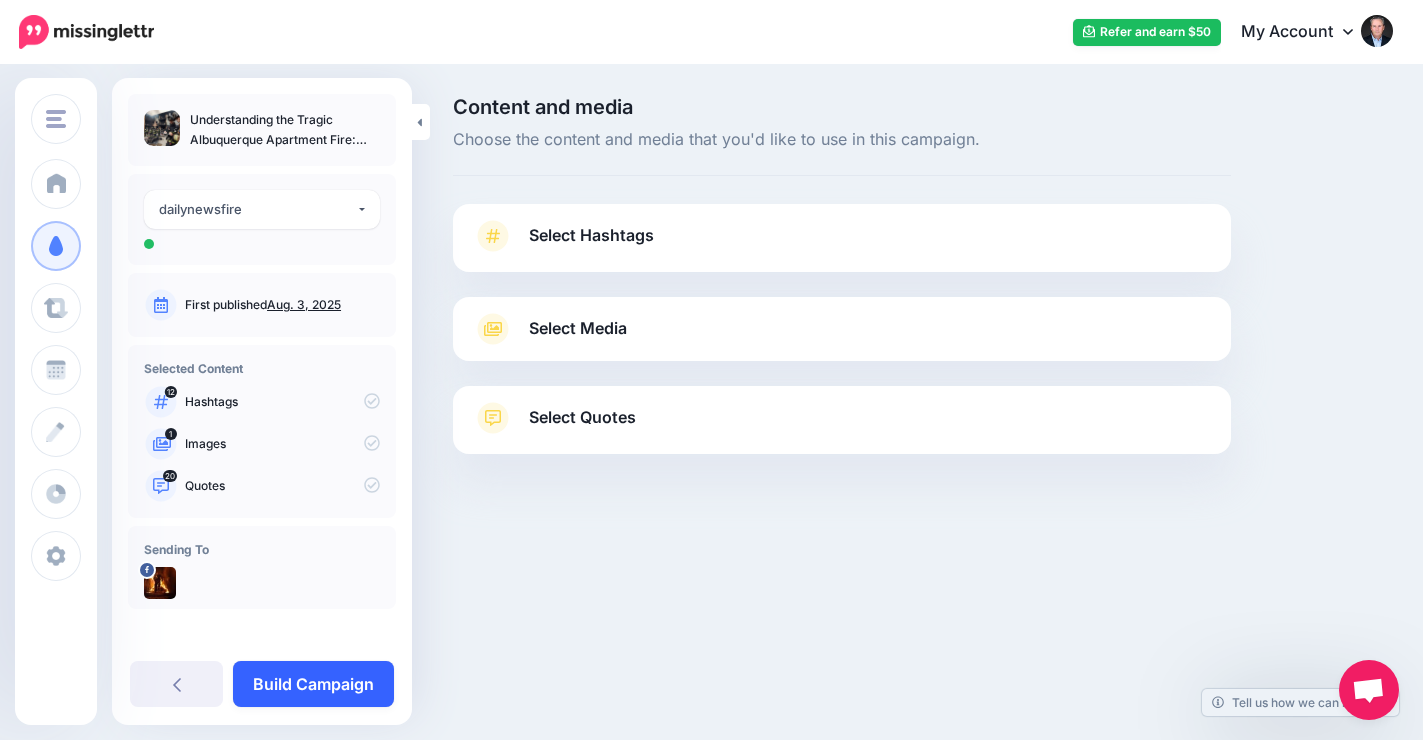 click on "Build Campaign" at bounding box center (313, 684) 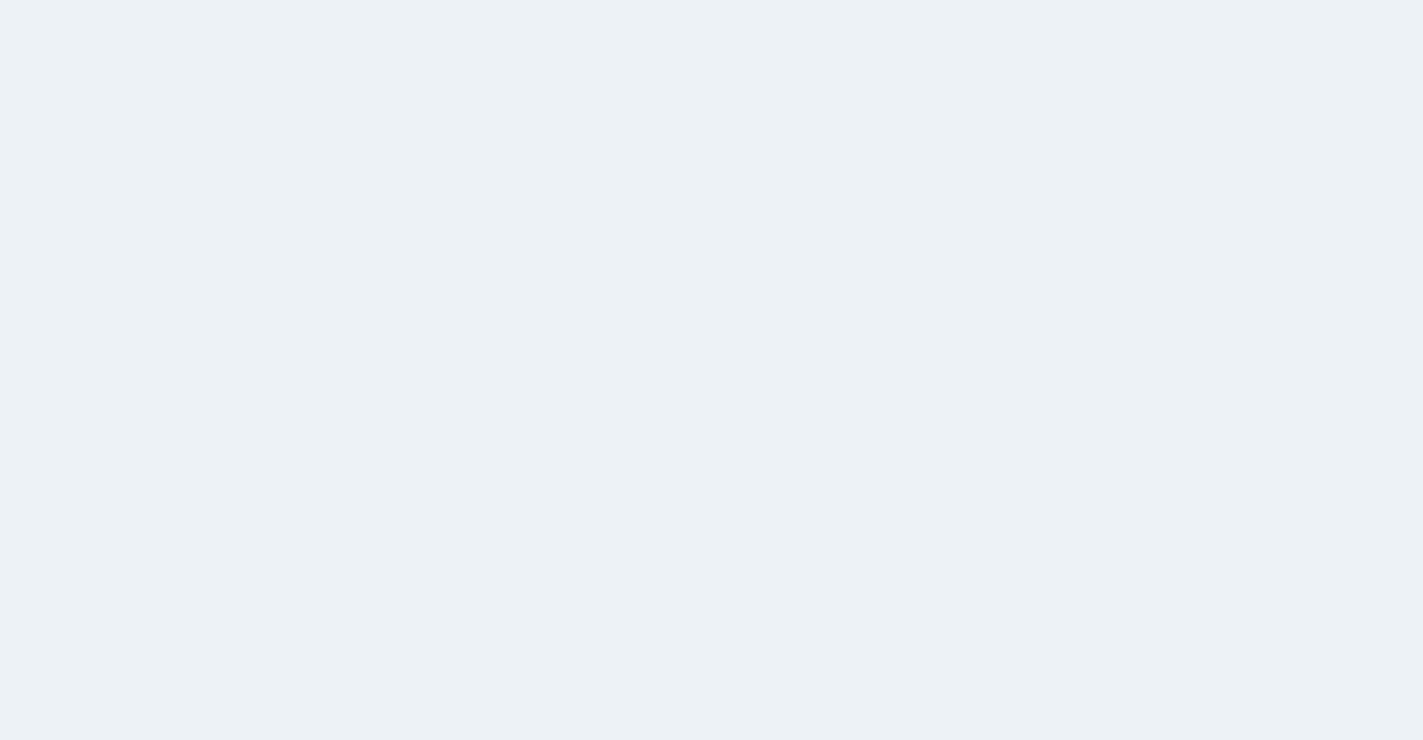 scroll, scrollTop: 0, scrollLeft: 0, axis: both 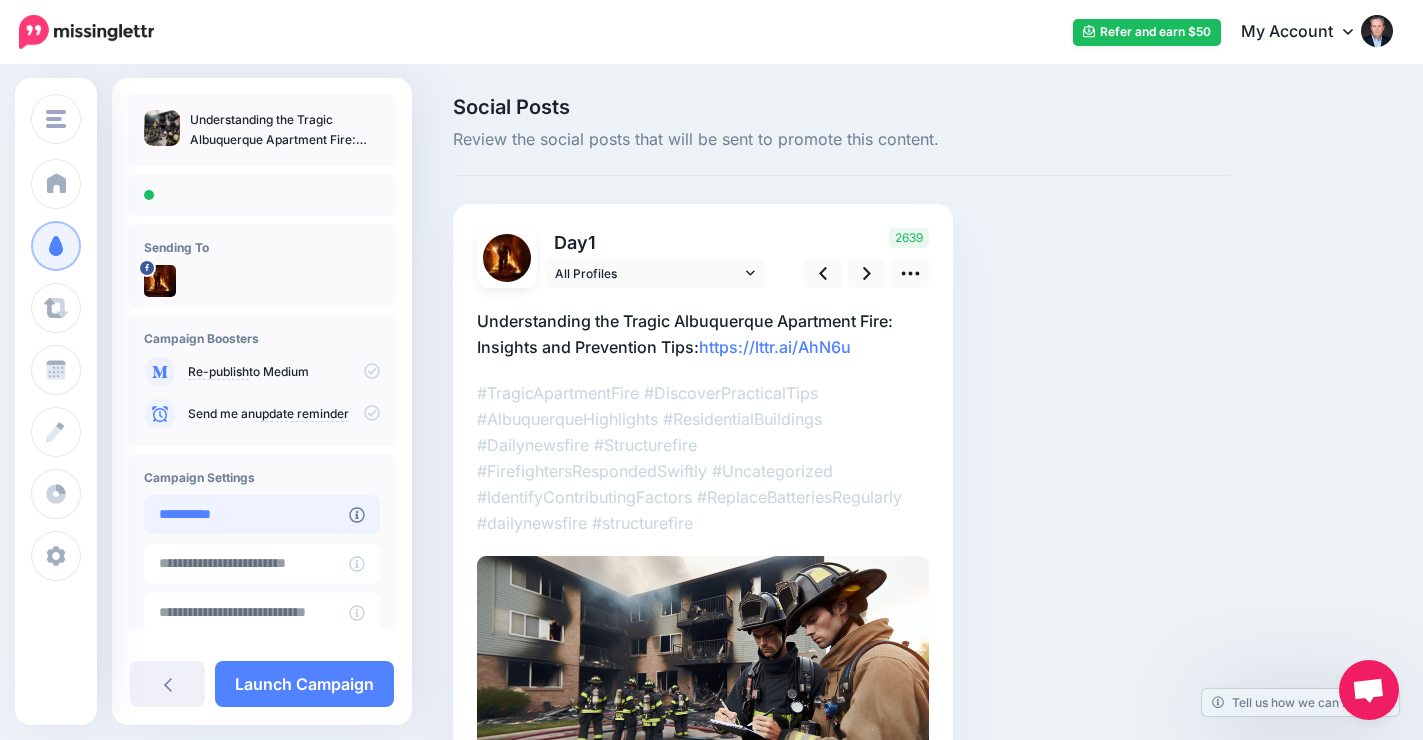 click on "**********" at bounding box center [246, 514] 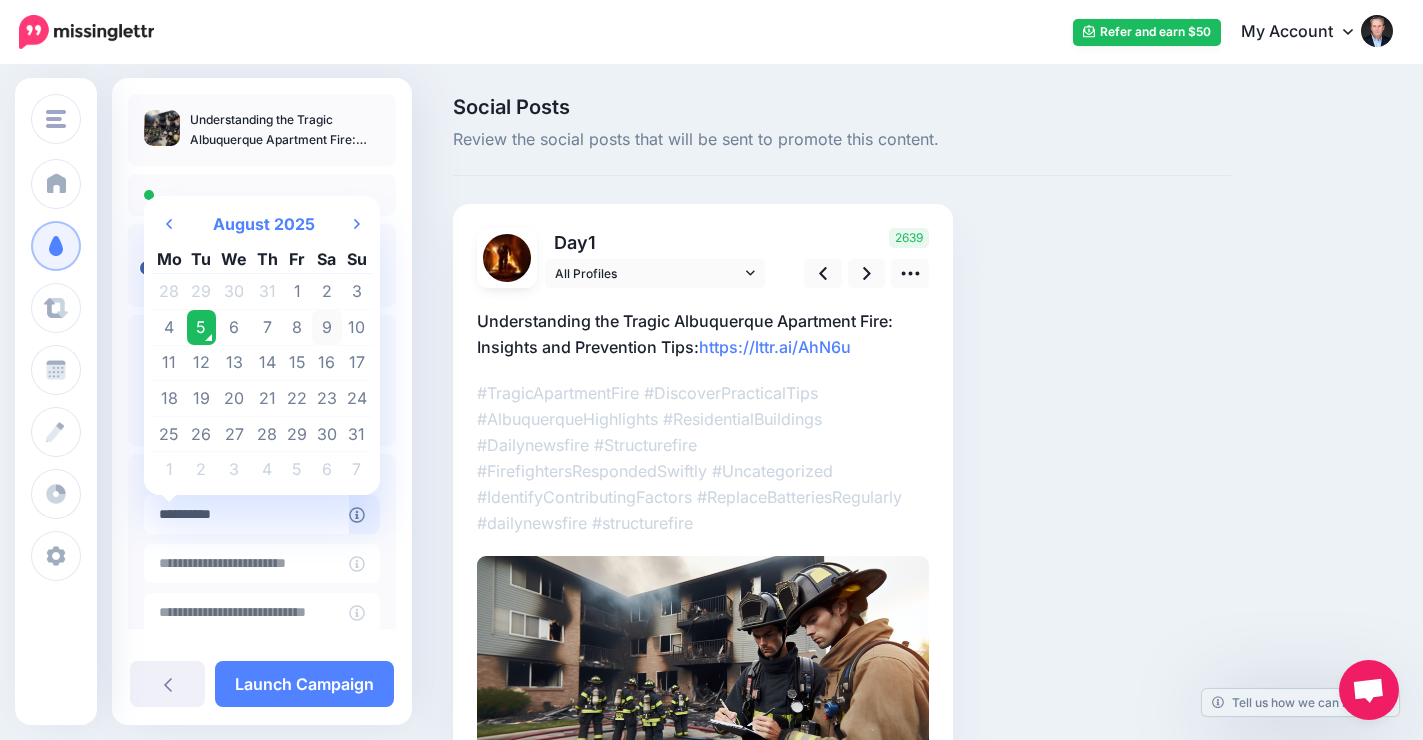 click on "9" at bounding box center (327, 328) 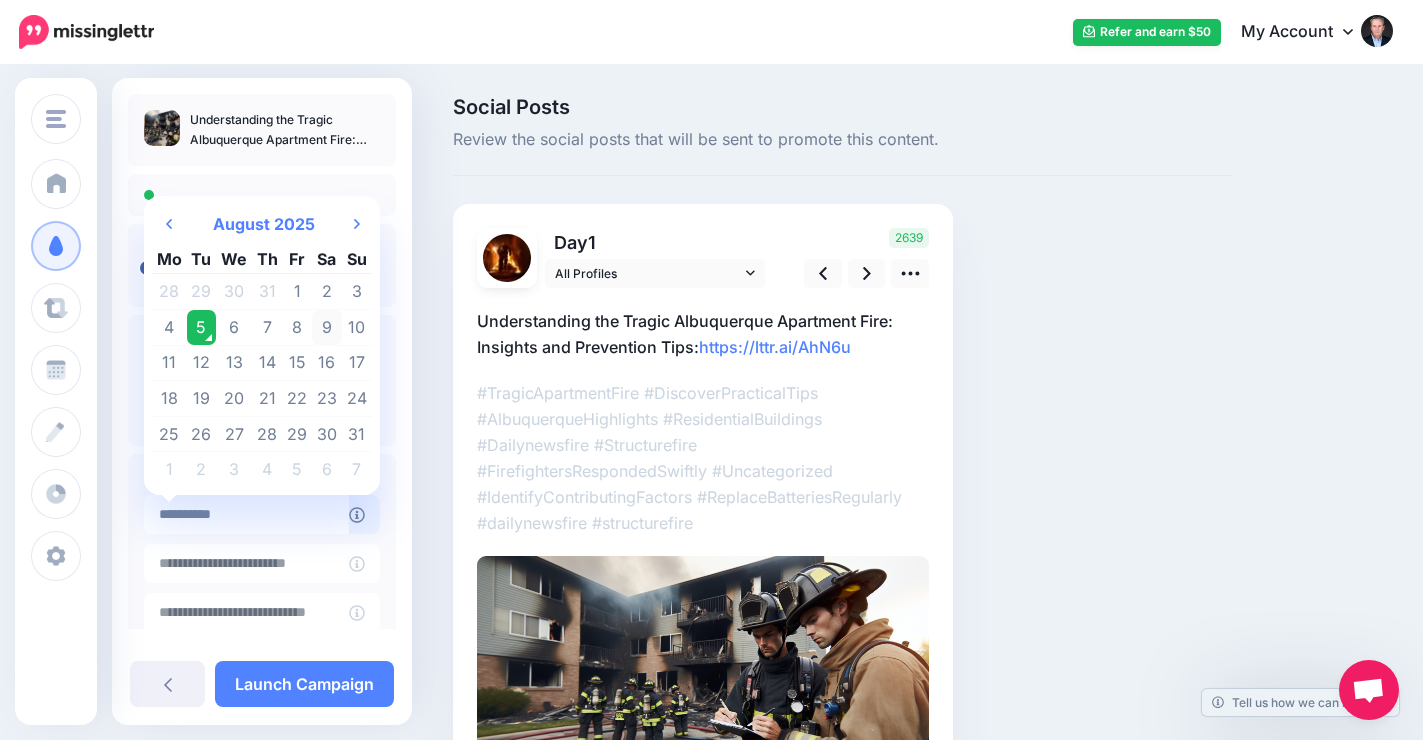 type on "**********" 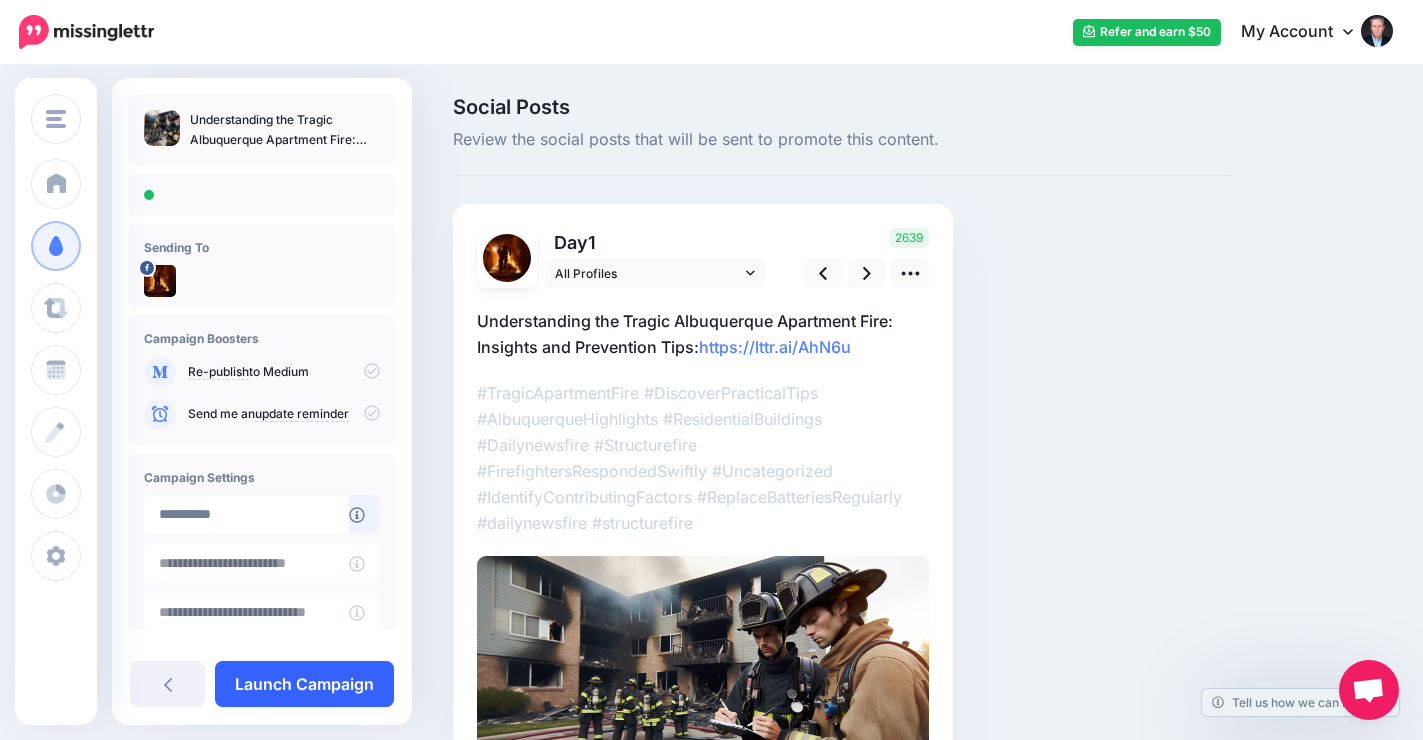 click on "Launch Campaign" at bounding box center (304, 684) 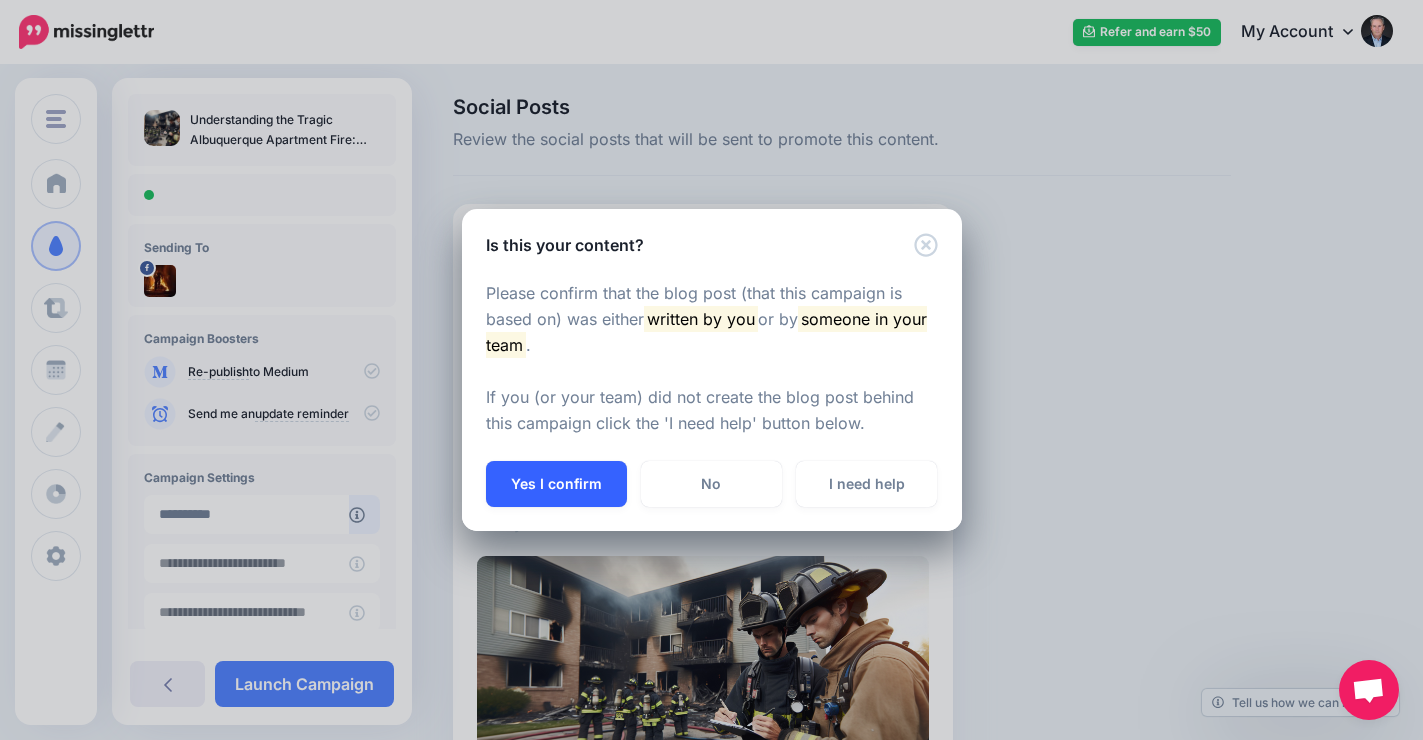click on "Yes I confirm" at bounding box center [556, 484] 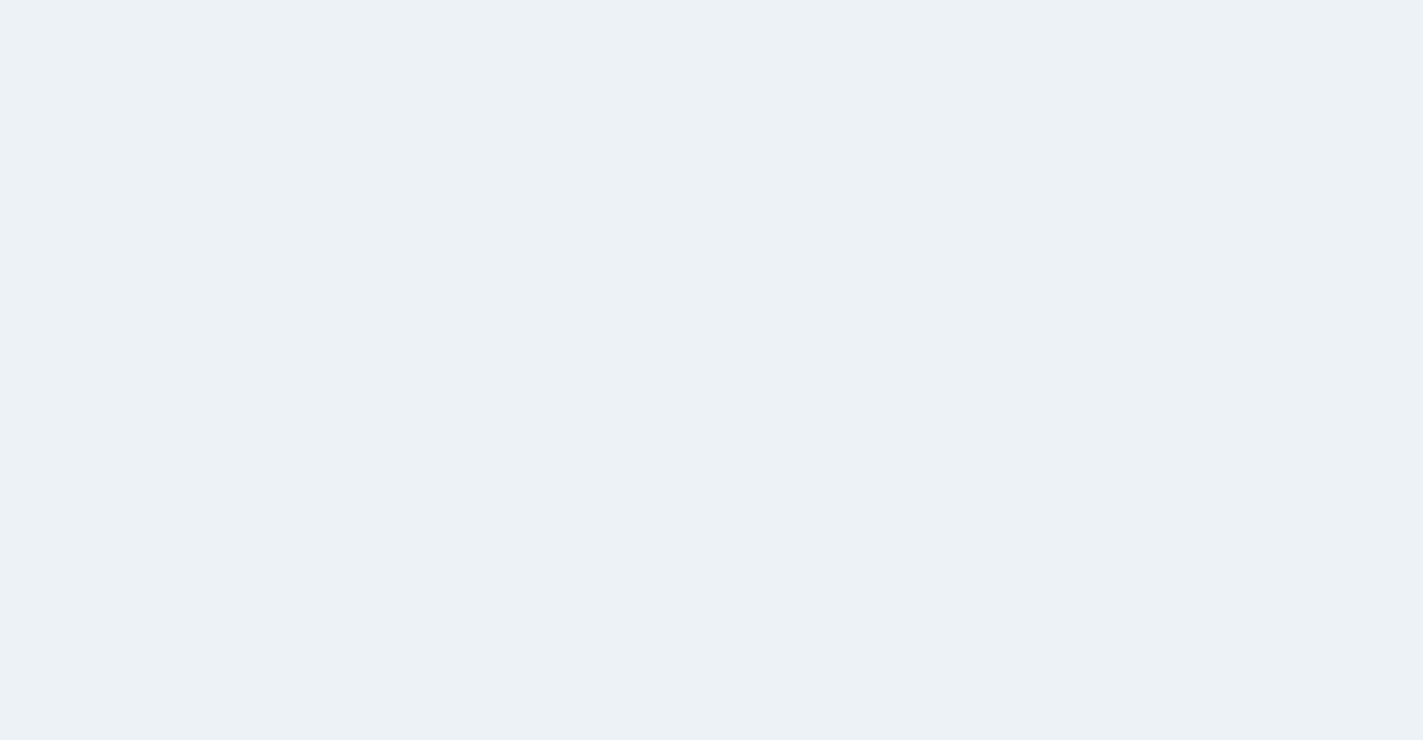 scroll, scrollTop: 0, scrollLeft: 0, axis: both 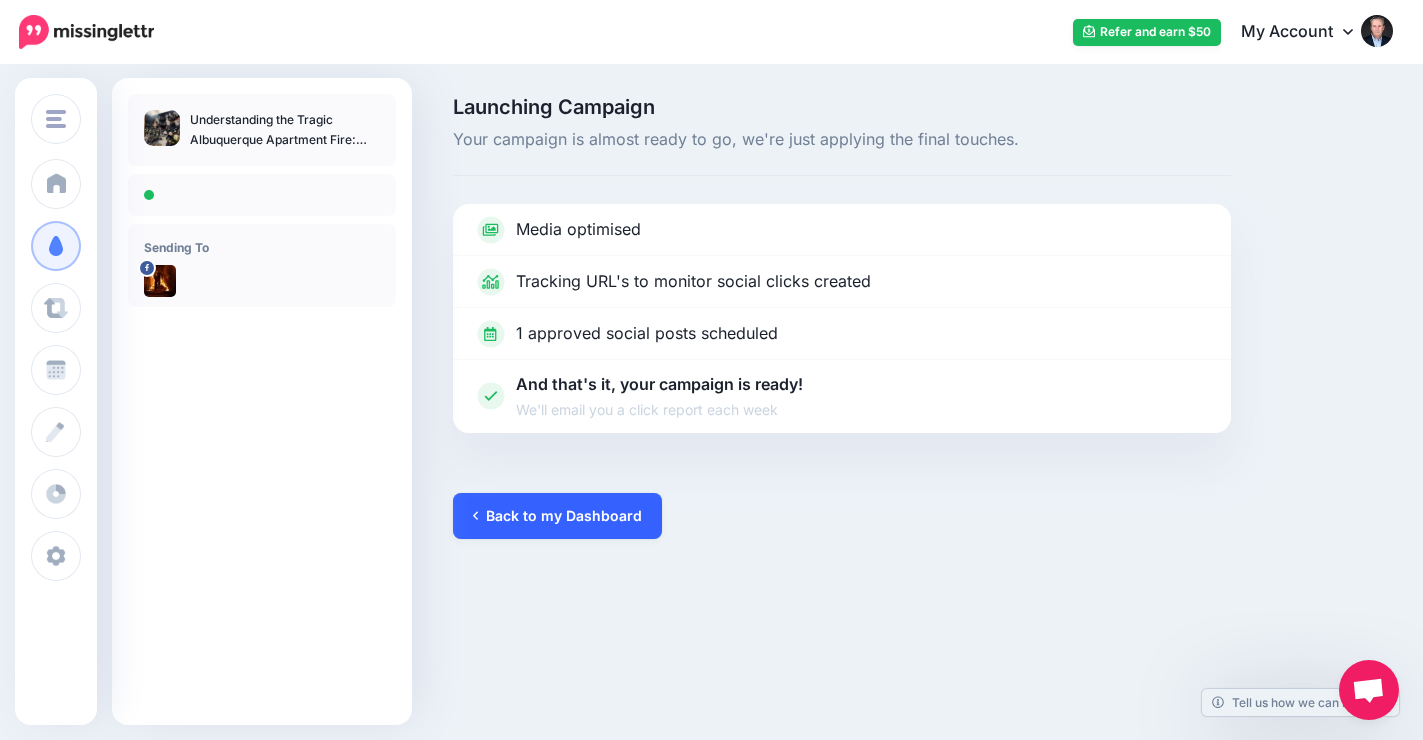 click on "Back to my Dashboard" at bounding box center (557, 516) 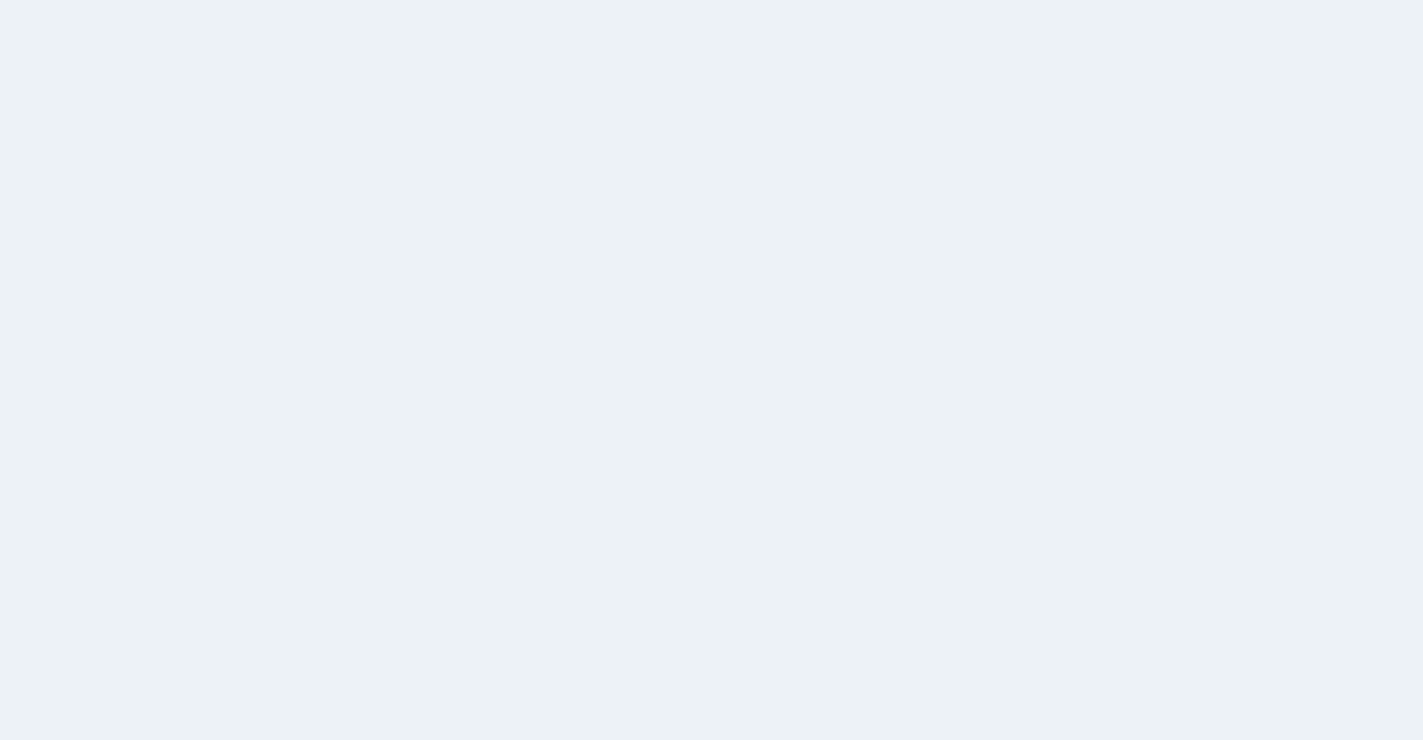 scroll, scrollTop: 0, scrollLeft: 0, axis: both 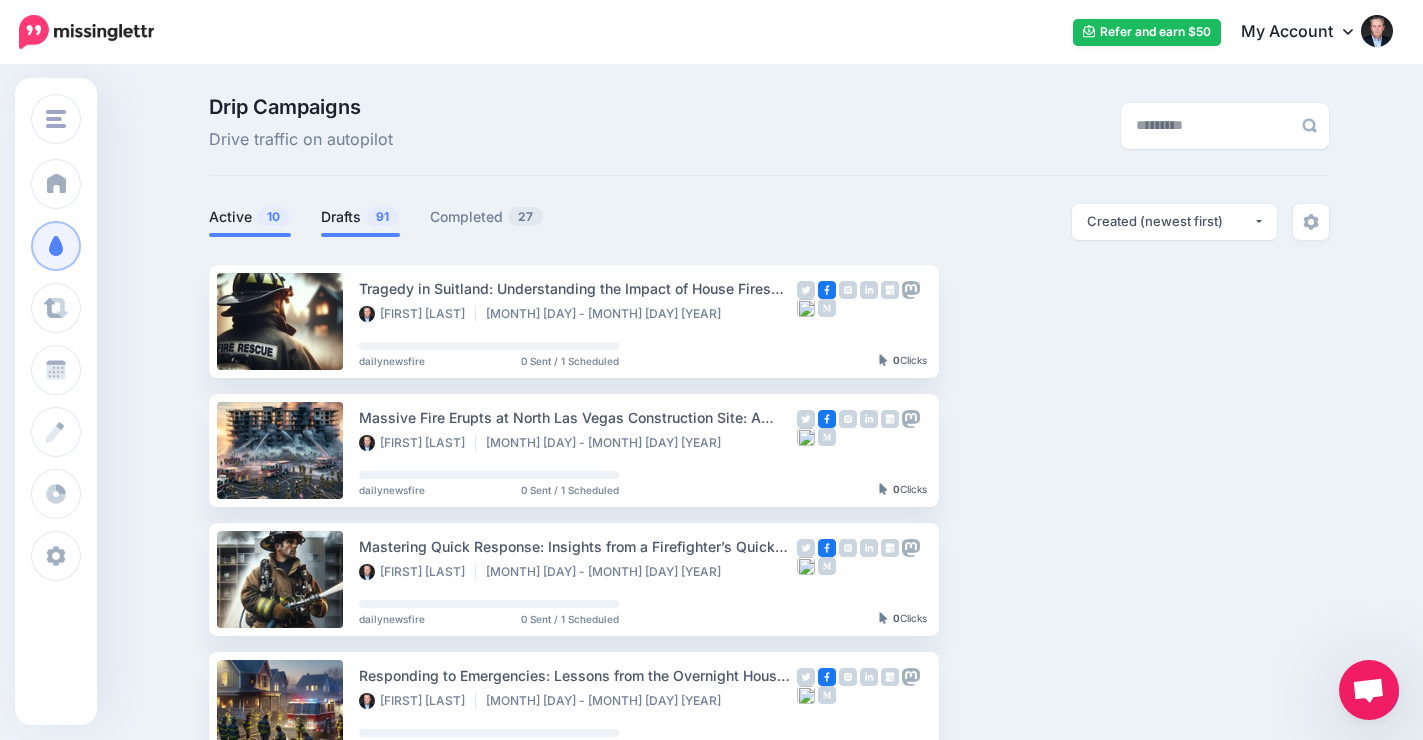 click on "Drafts  91" at bounding box center [360, 217] 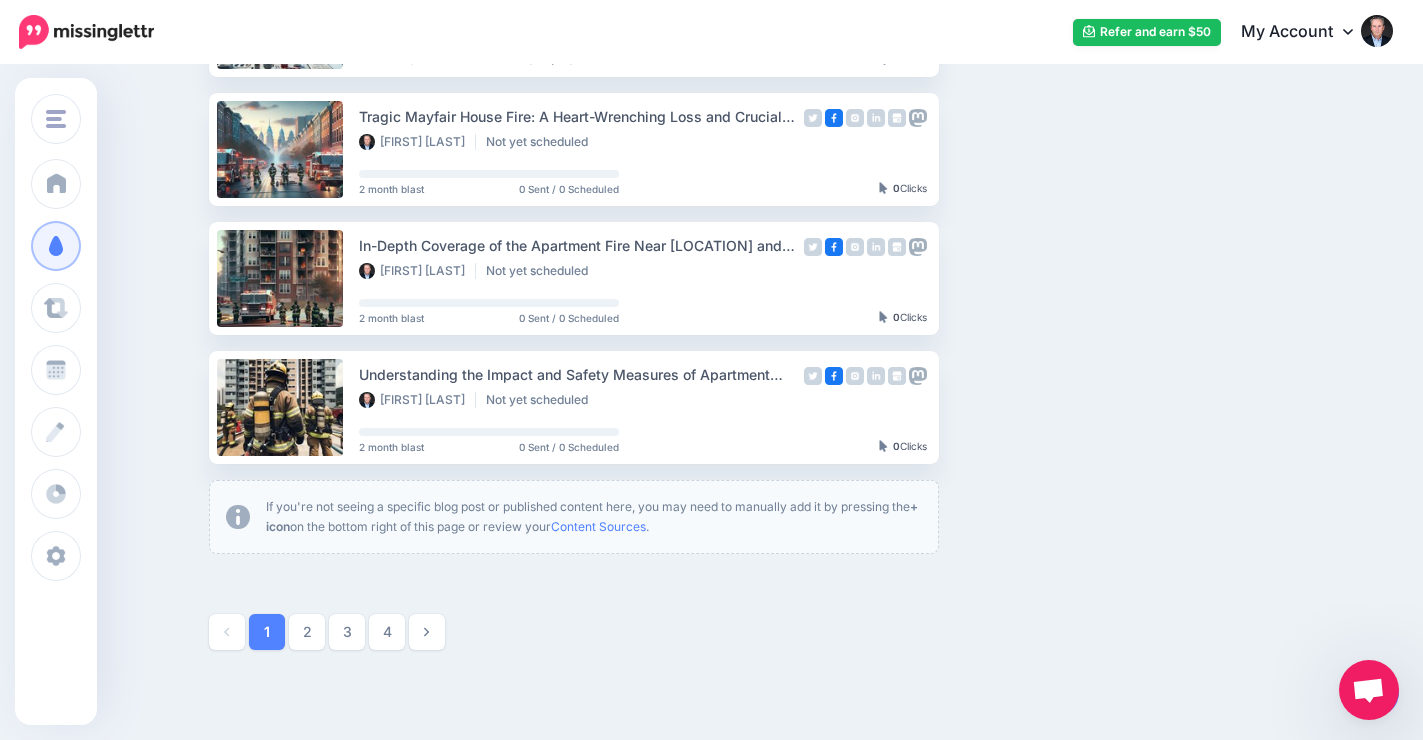 scroll, scrollTop: 1186, scrollLeft: 0, axis: vertical 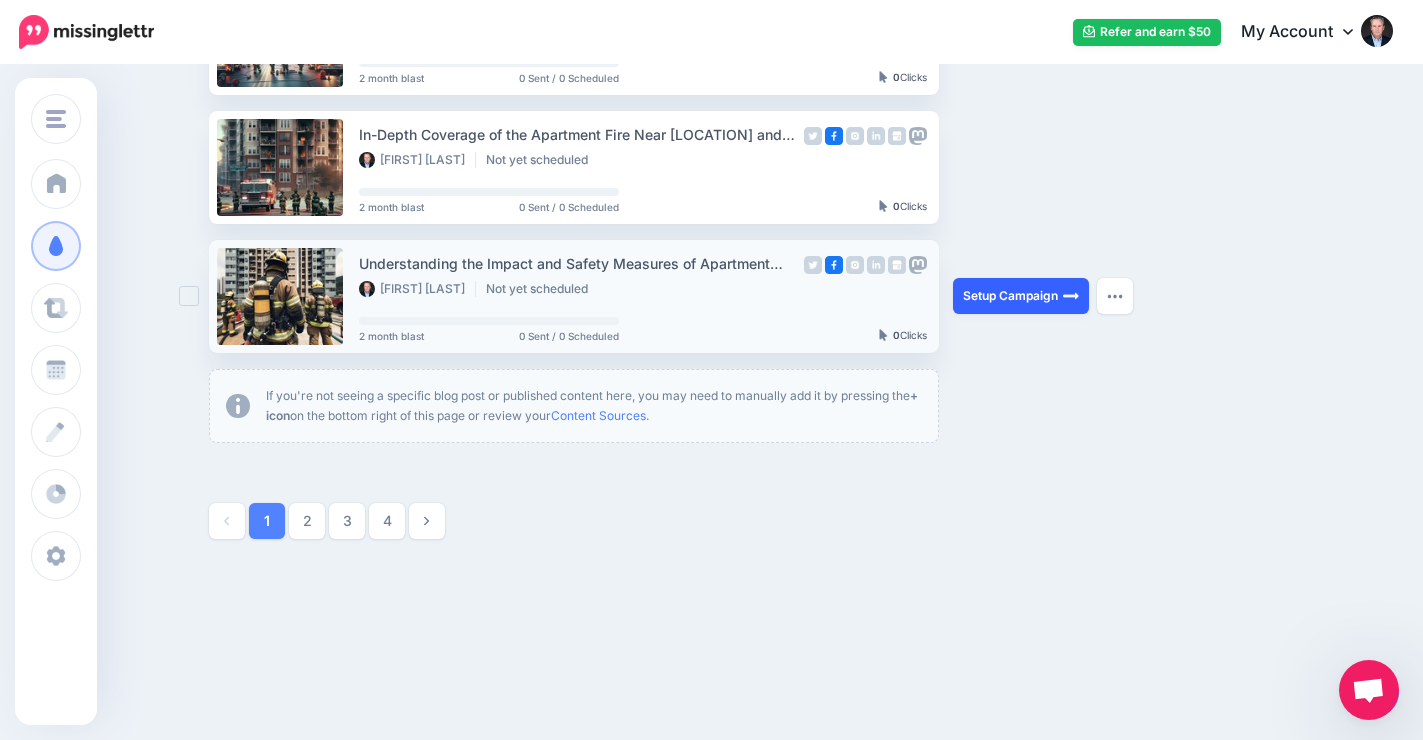 click on "Setup Campaign" at bounding box center (1021, 296) 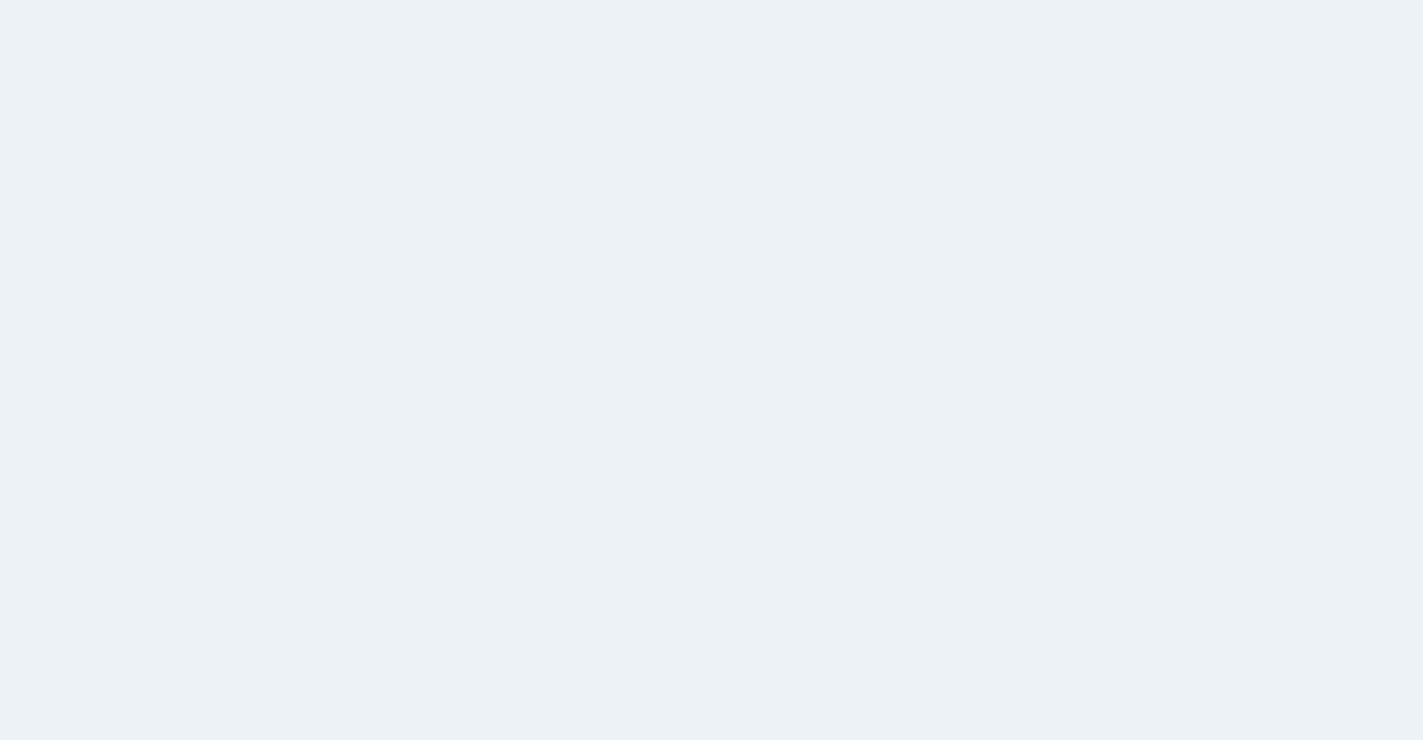 scroll, scrollTop: 0, scrollLeft: 0, axis: both 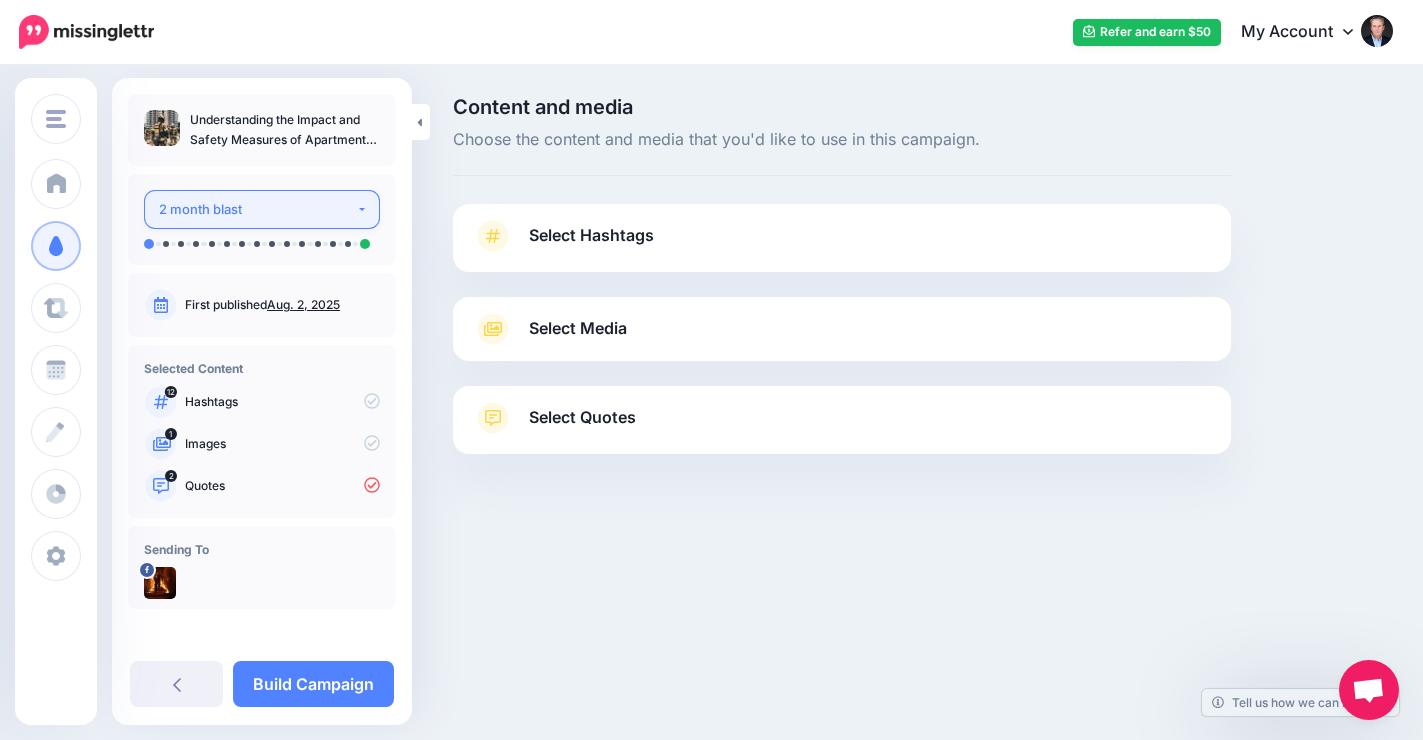 click on "2 month blast" at bounding box center [257, 209] 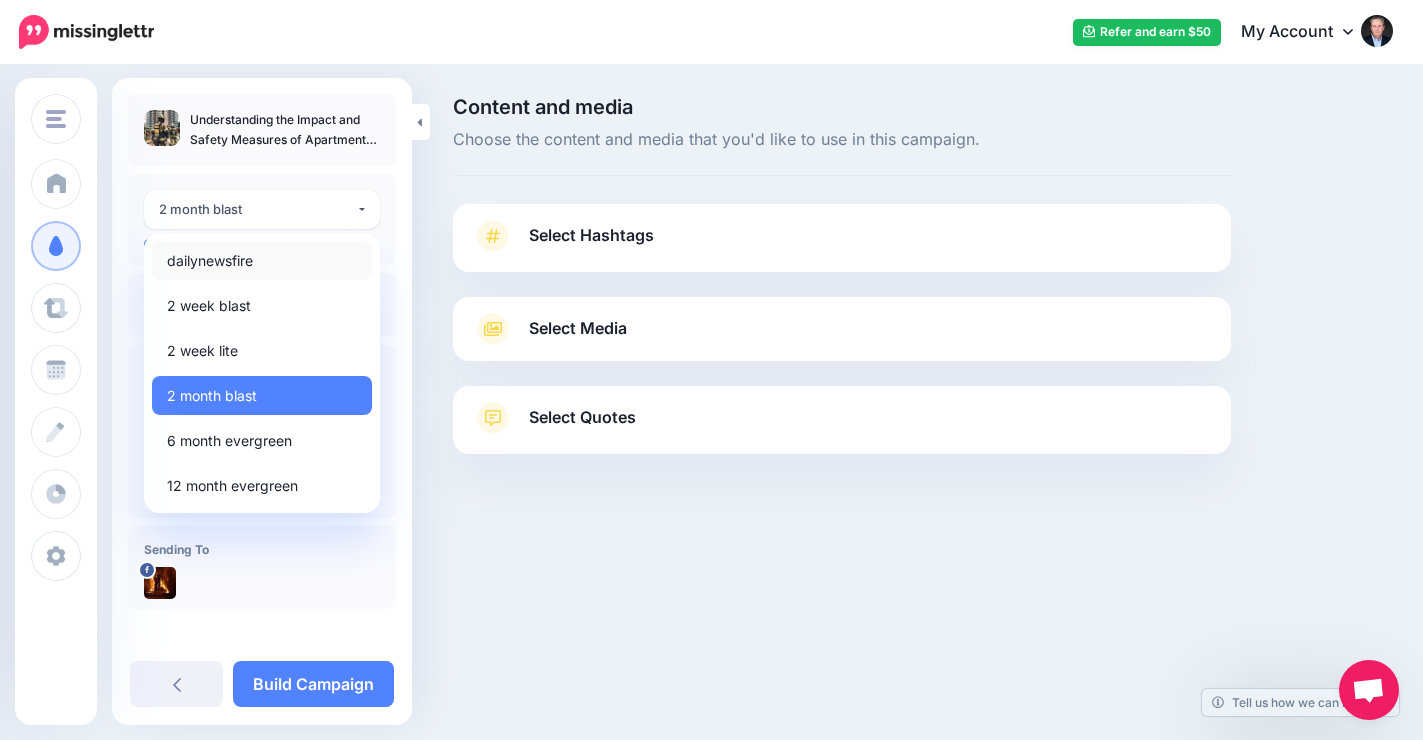 click on "dailynewsfire" at bounding box center [262, 260] 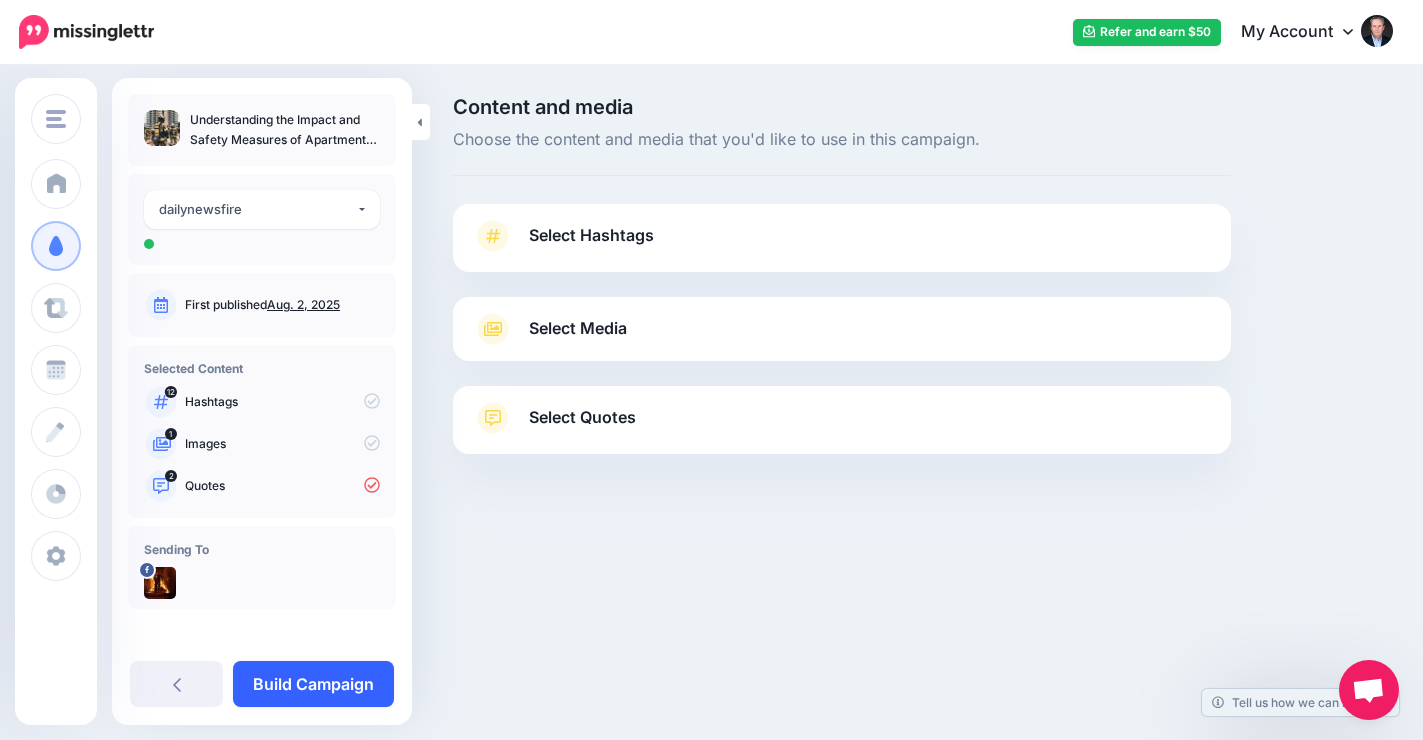 click on "Build Campaign" at bounding box center (313, 684) 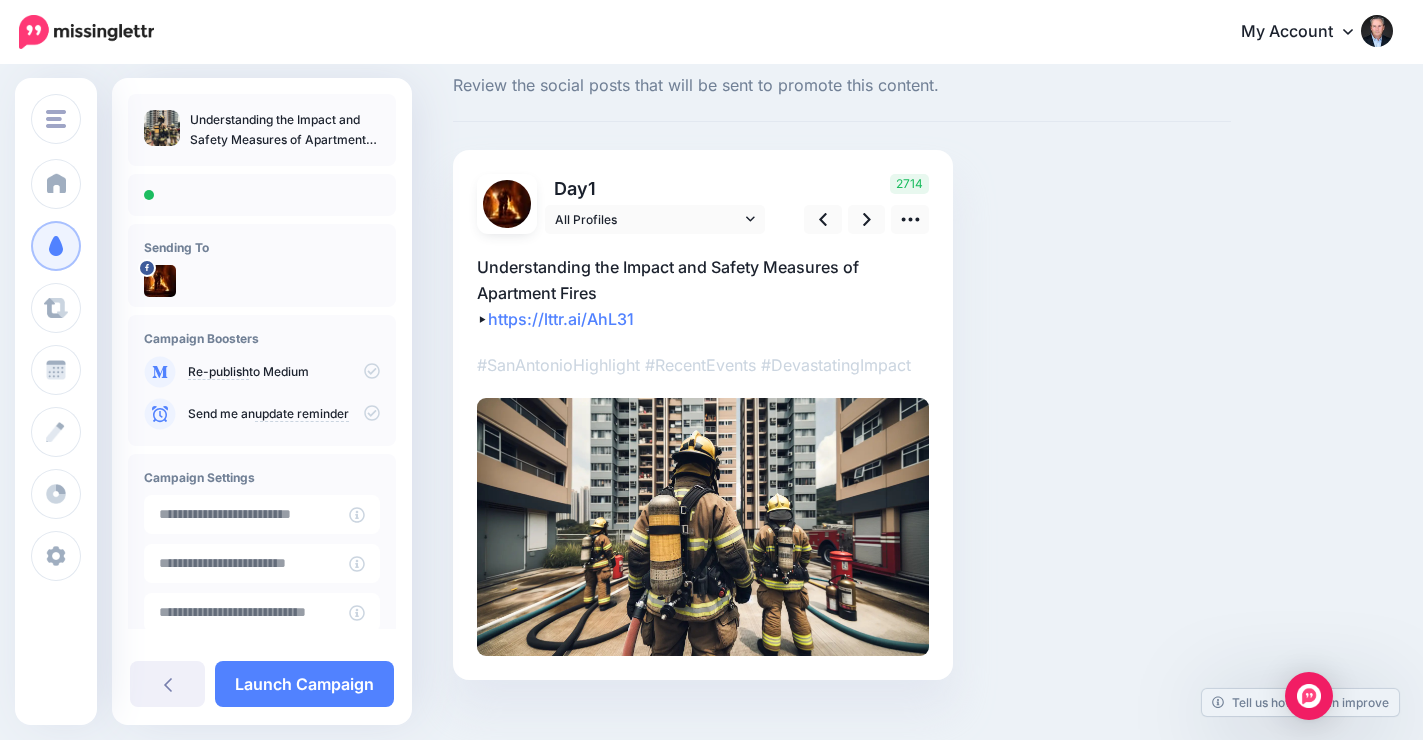 scroll, scrollTop: 84, scrollLeft: 0, axis: vertical 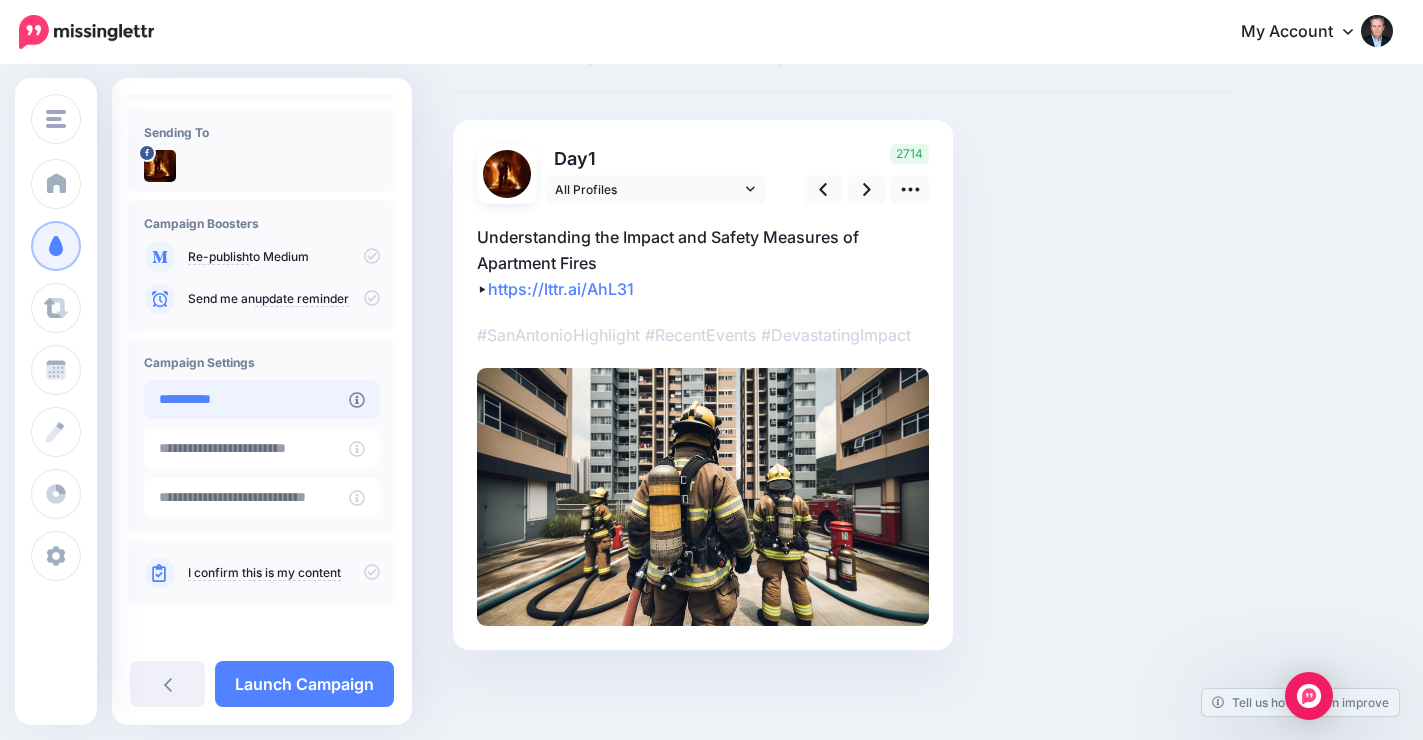 click on "**********" at bounding box center (246, 399) 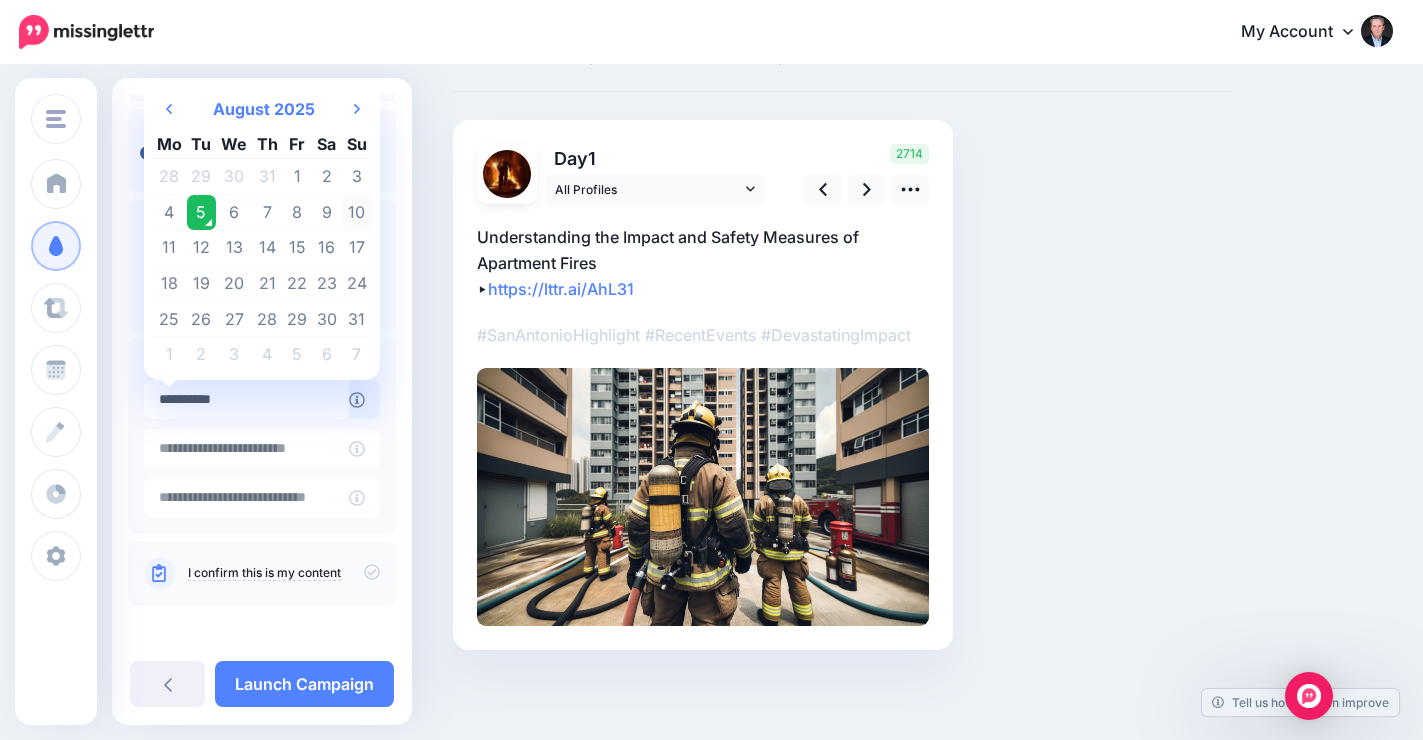 click on "10" at bounding box center [357, 213] 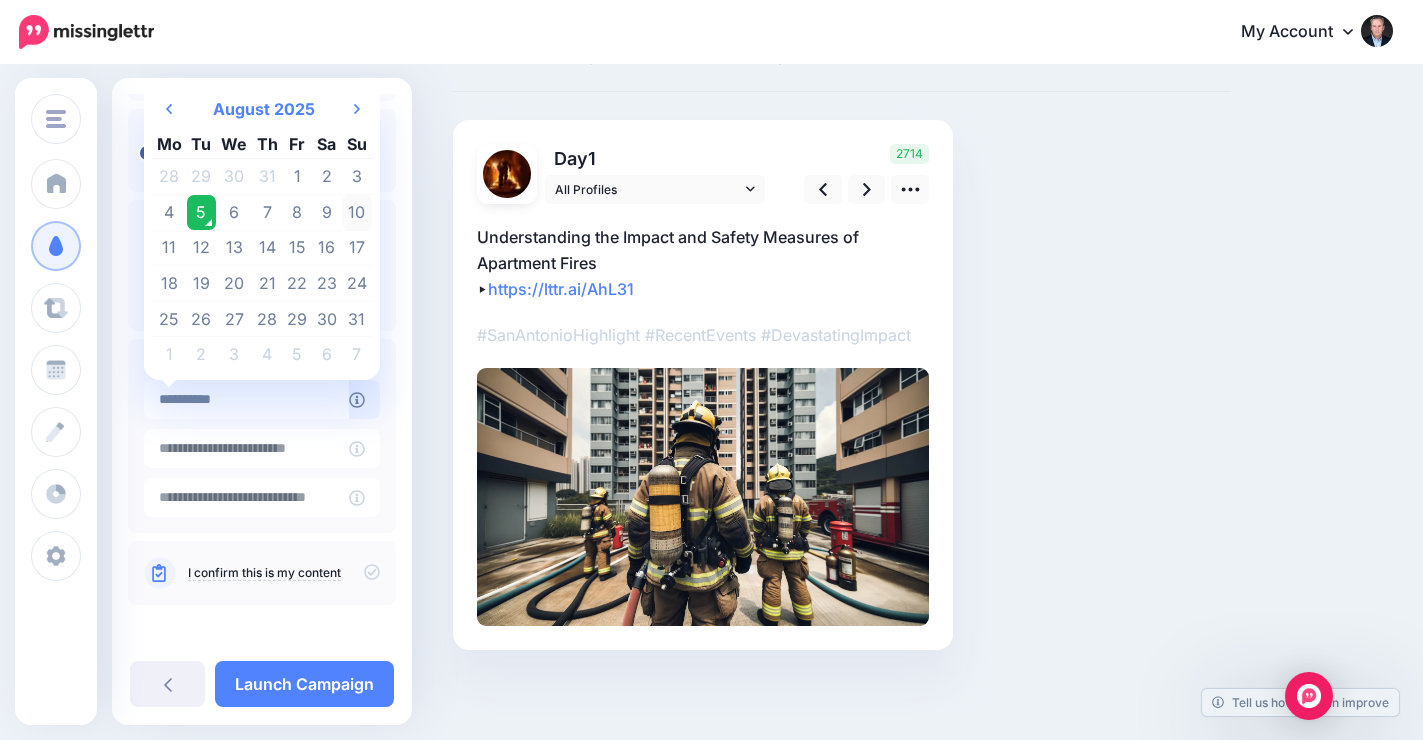 type on "**********" 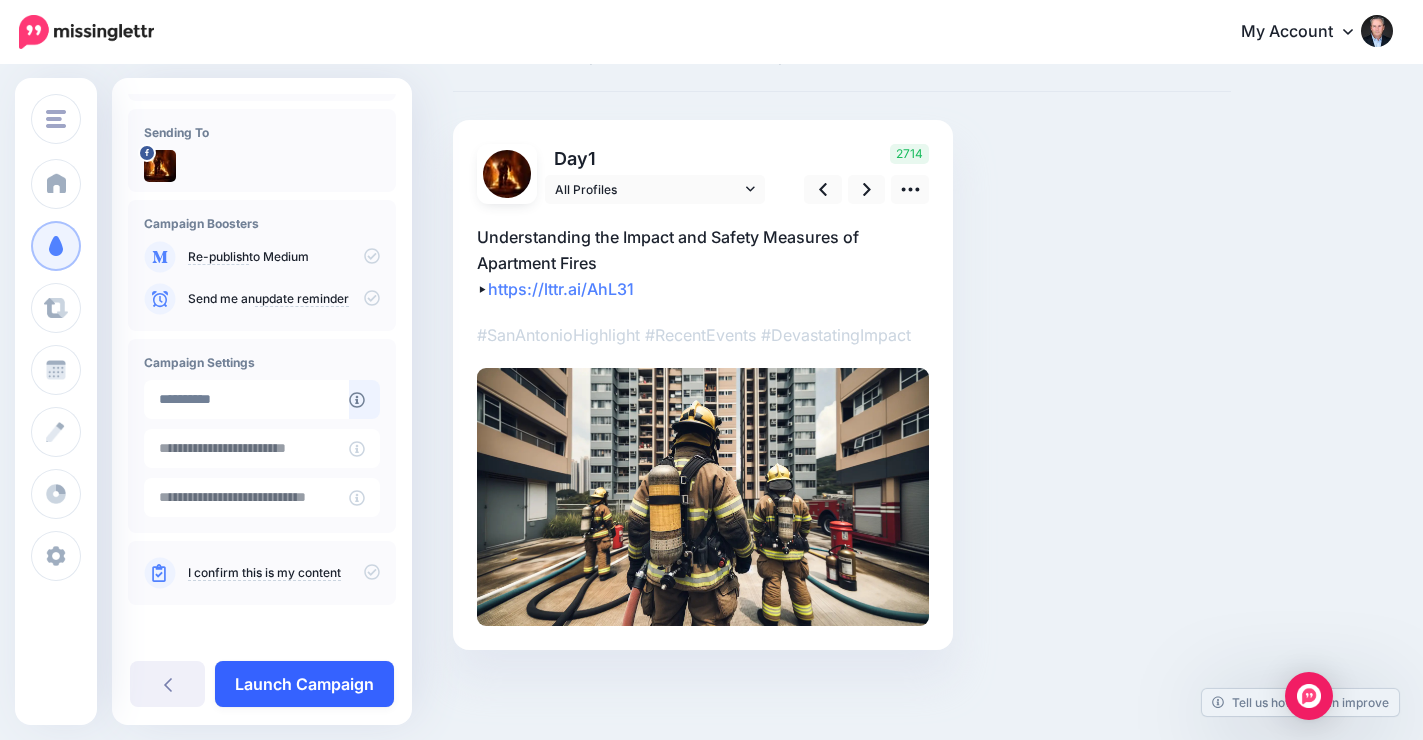 click on "Launch Campaign" at bounding box center (304, 684) 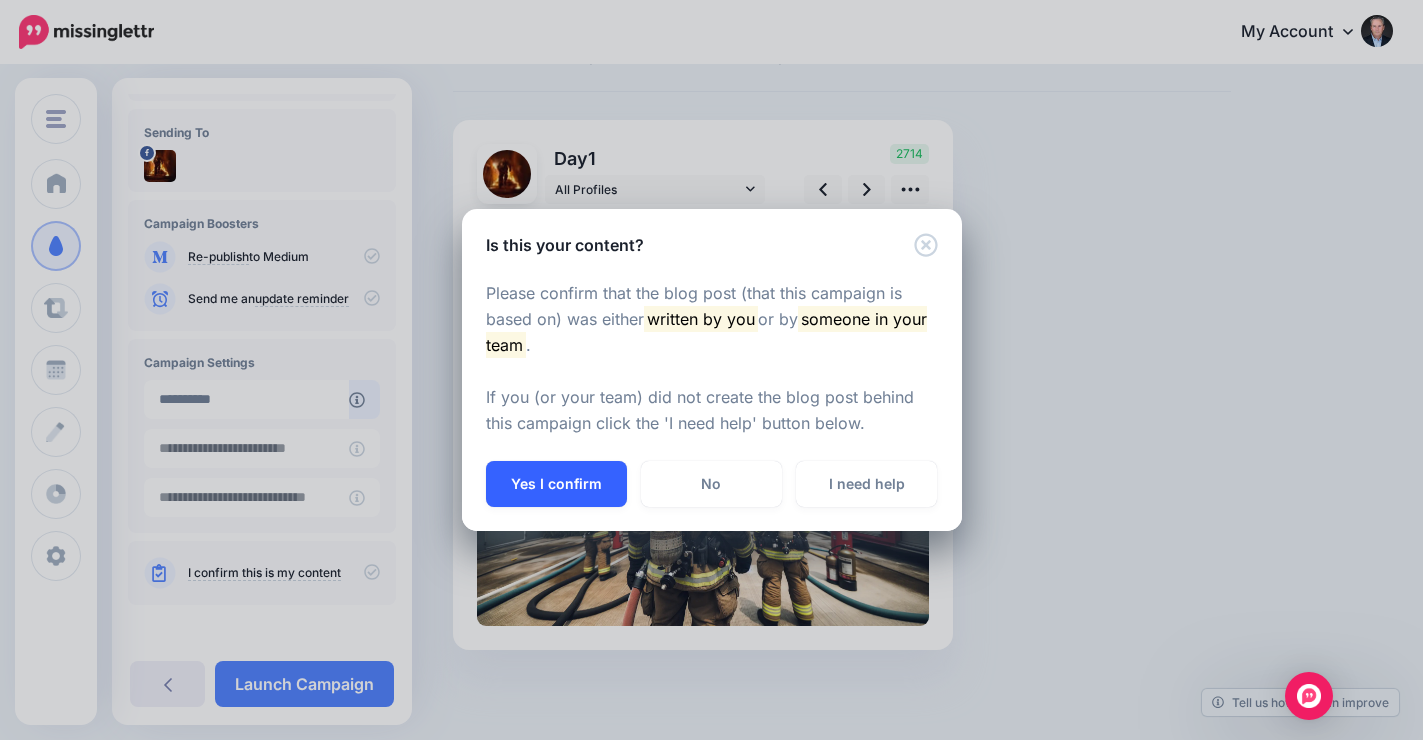 click on "Yes I confirm" at bounding box center [556, 484] 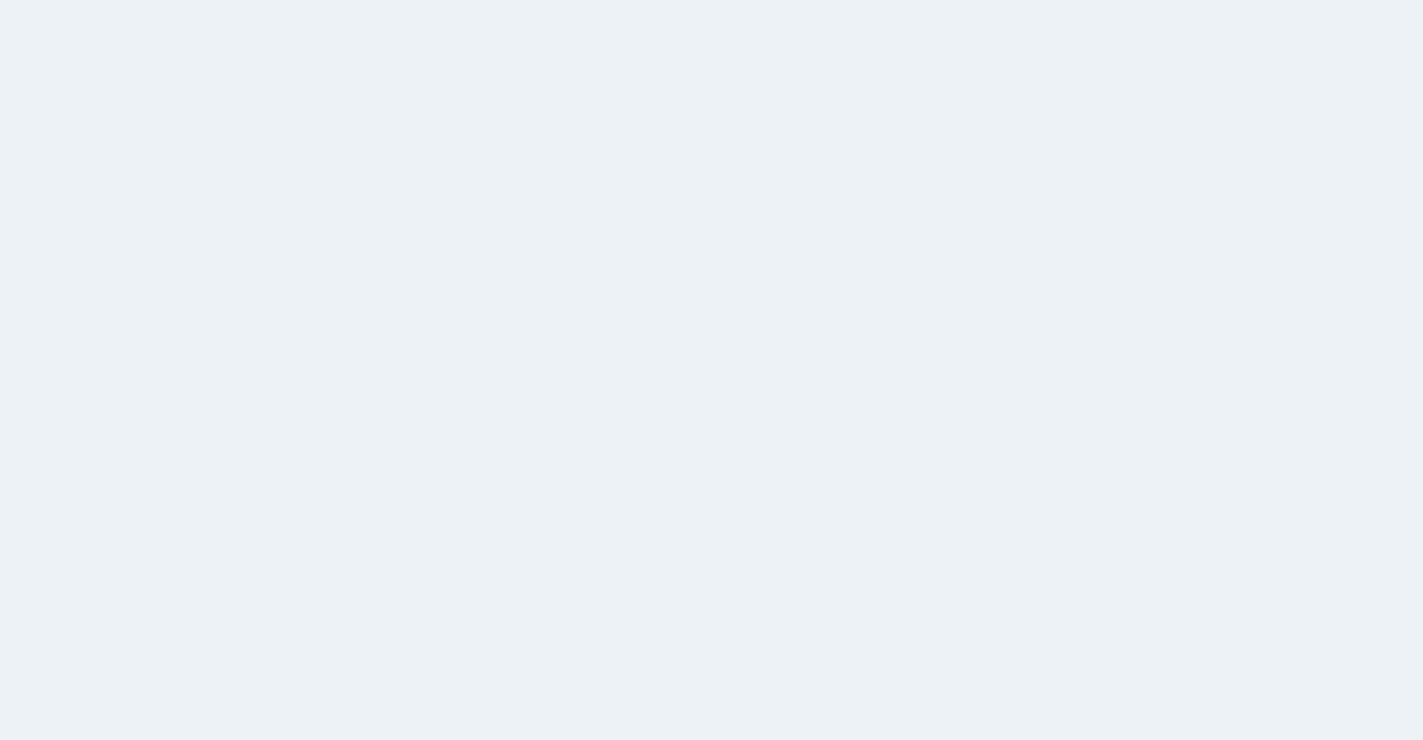 scroll, scrollTop: 0, scrollLeft: 0, axis: both 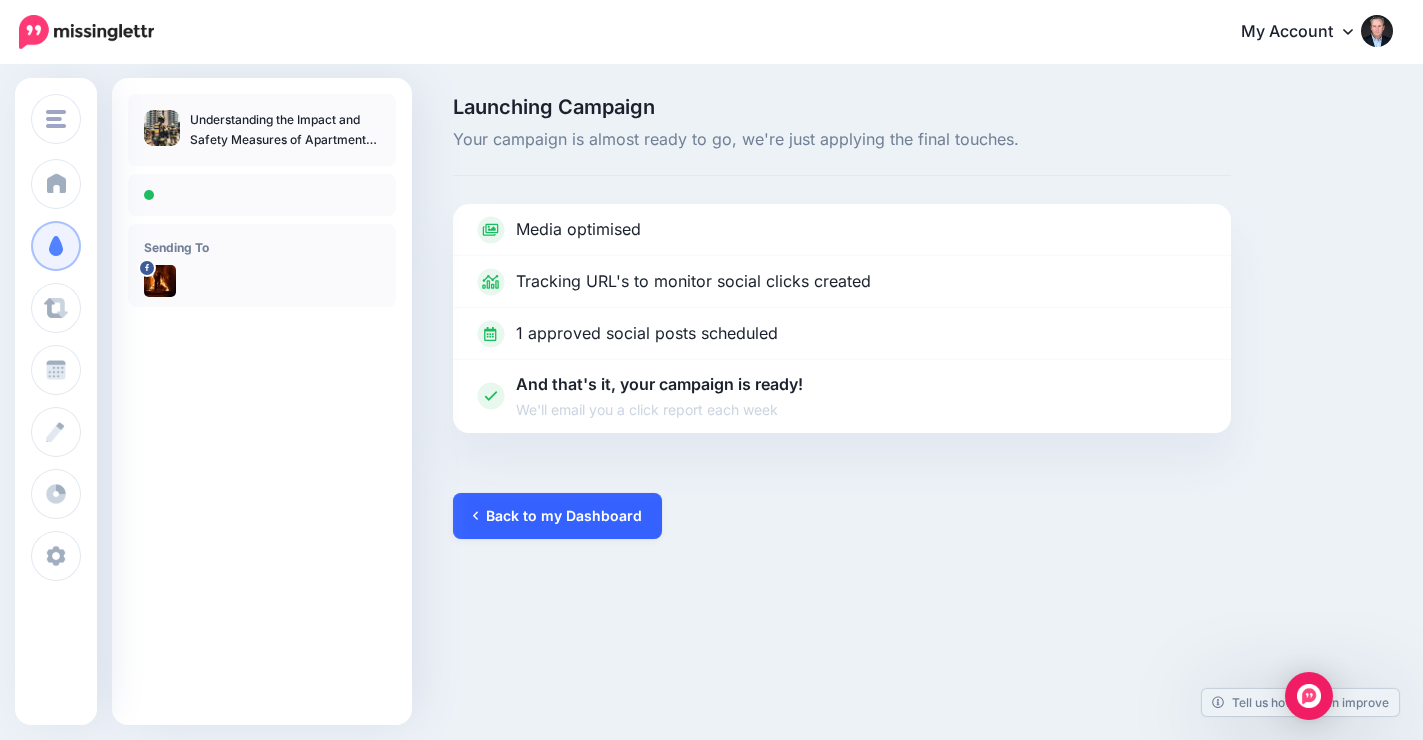 click on "Back to my Dashboard" at bounding box center [557, 516] 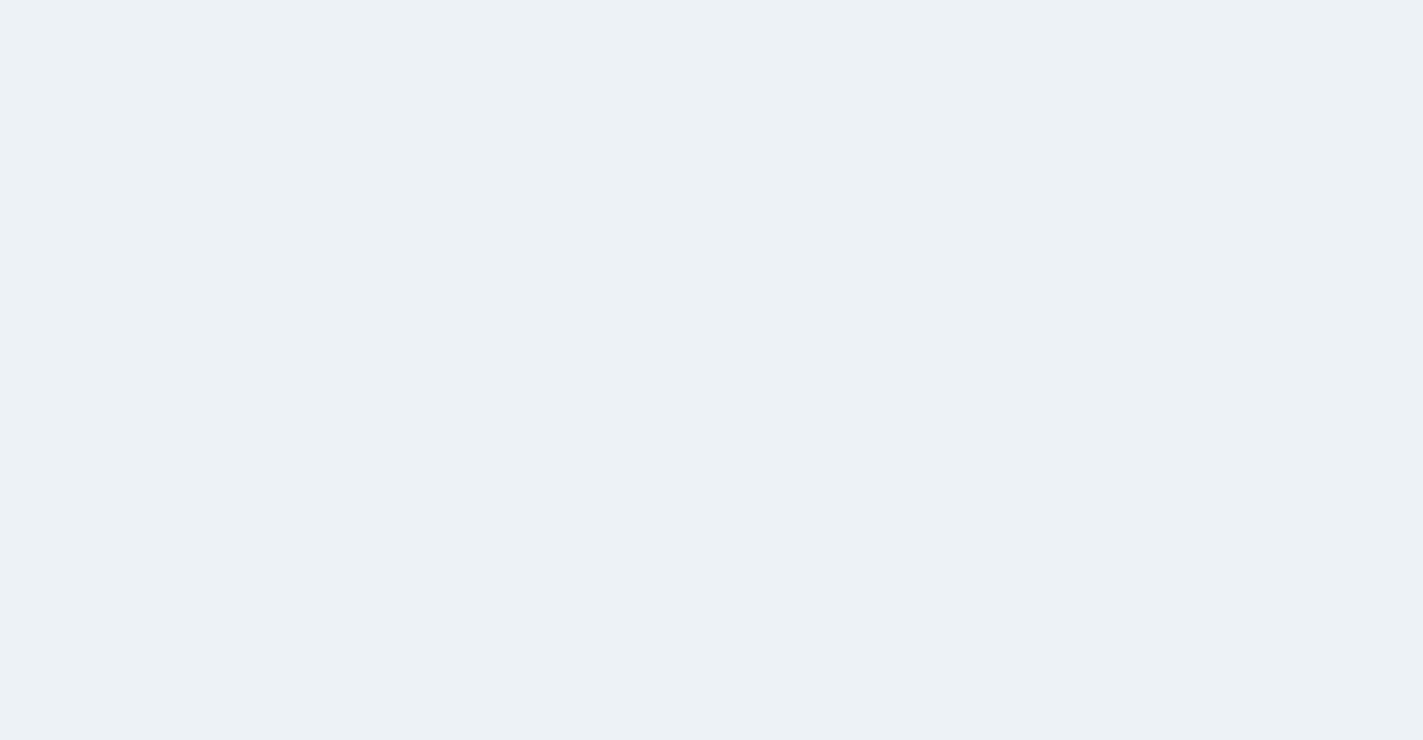 scroll, scrollTop: 0, scrollLeft: 0, axis: both 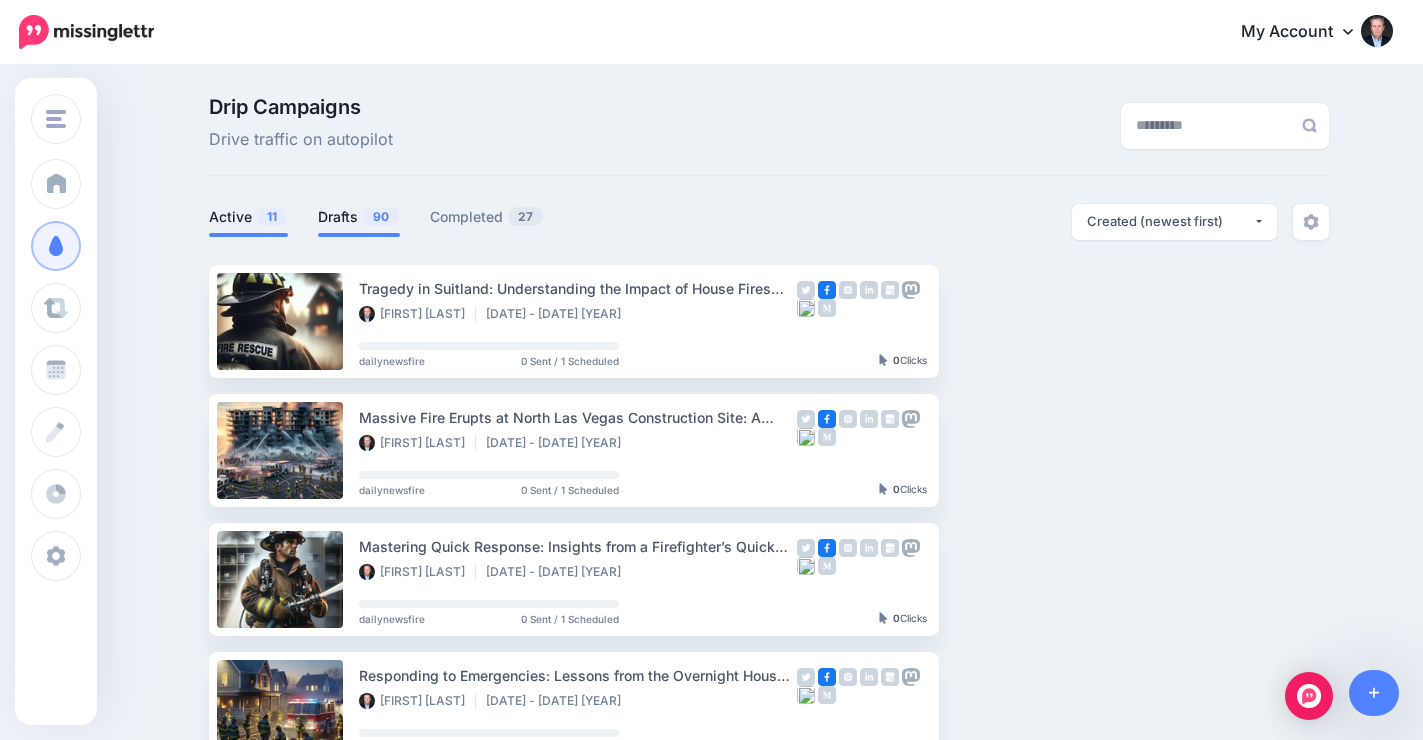 click on "Drafts  90" at bounding box center (359, 217) 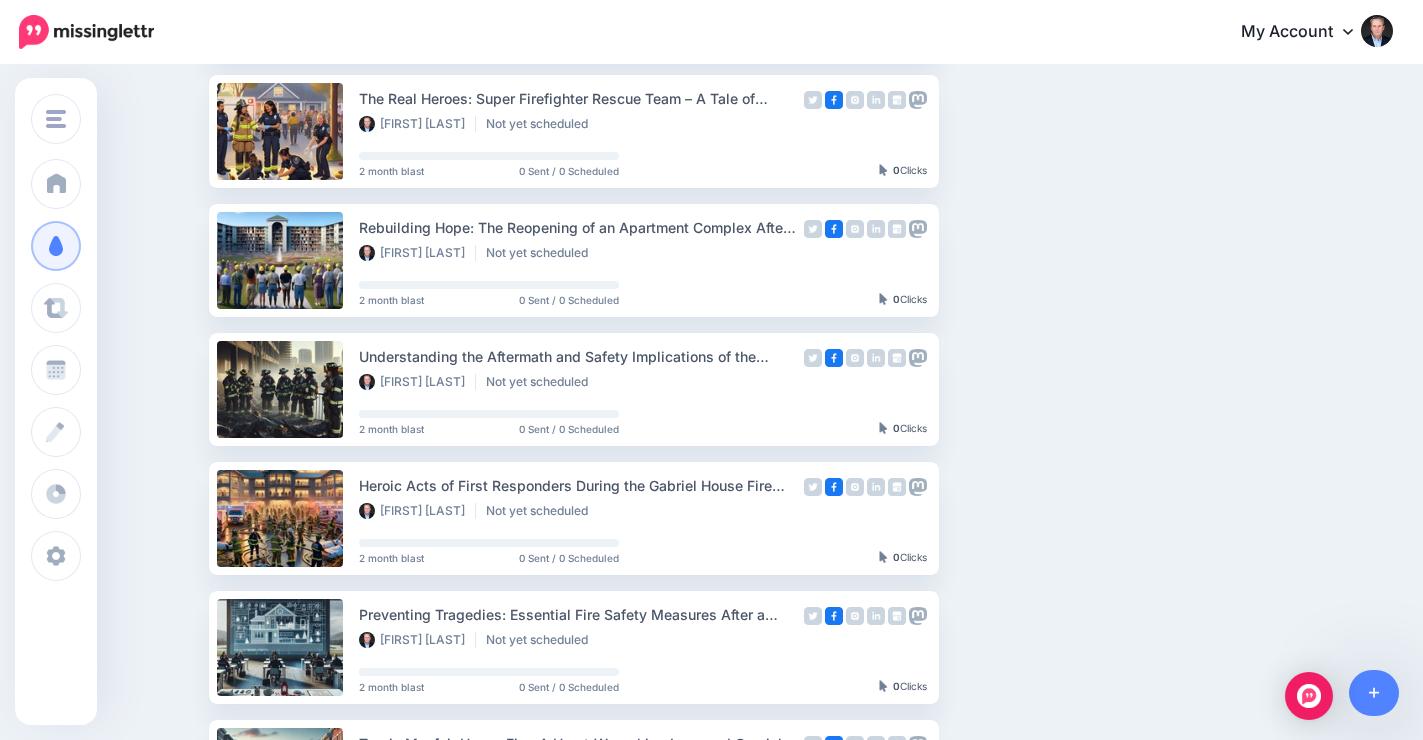 scroll, scrollTop: 450, scrollLeft: 0, axis: vertical 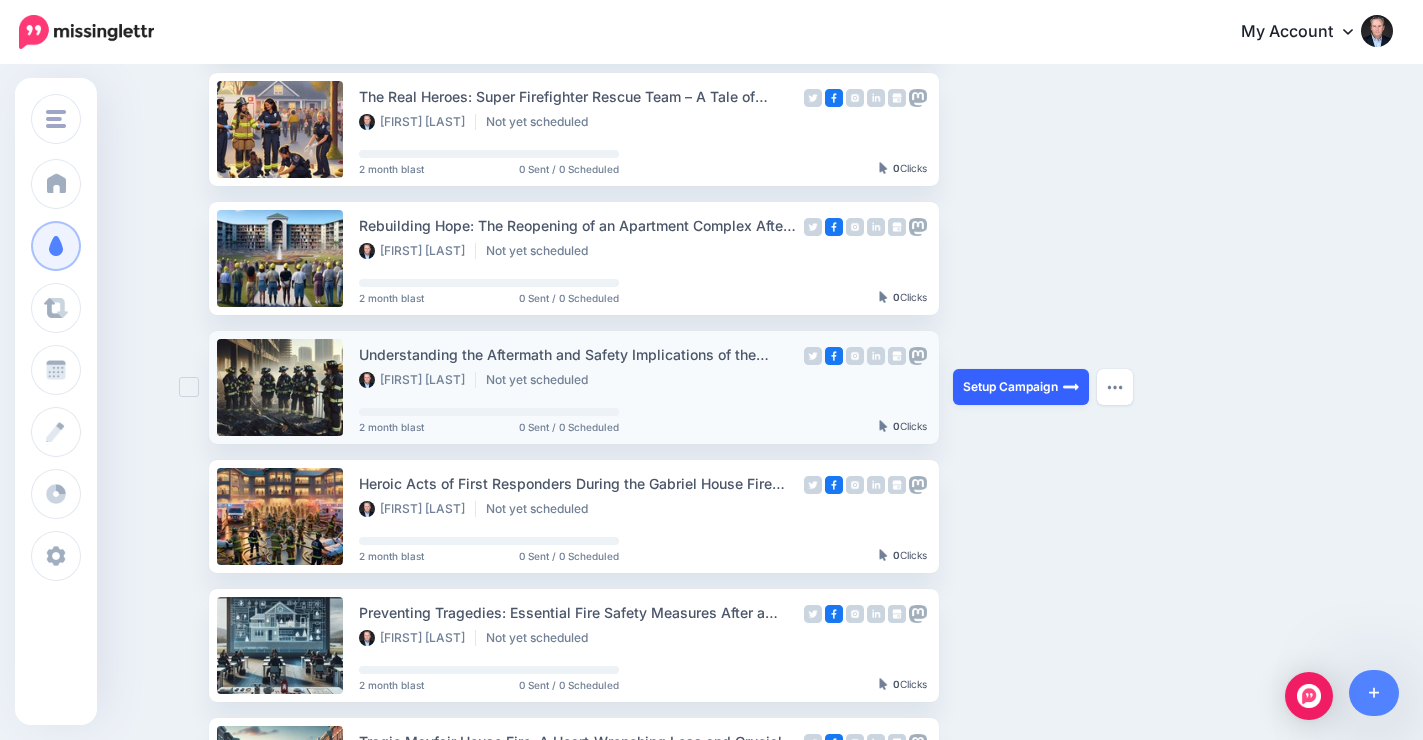 click on "Setup Campaign" at bounding box center (1021, 387) 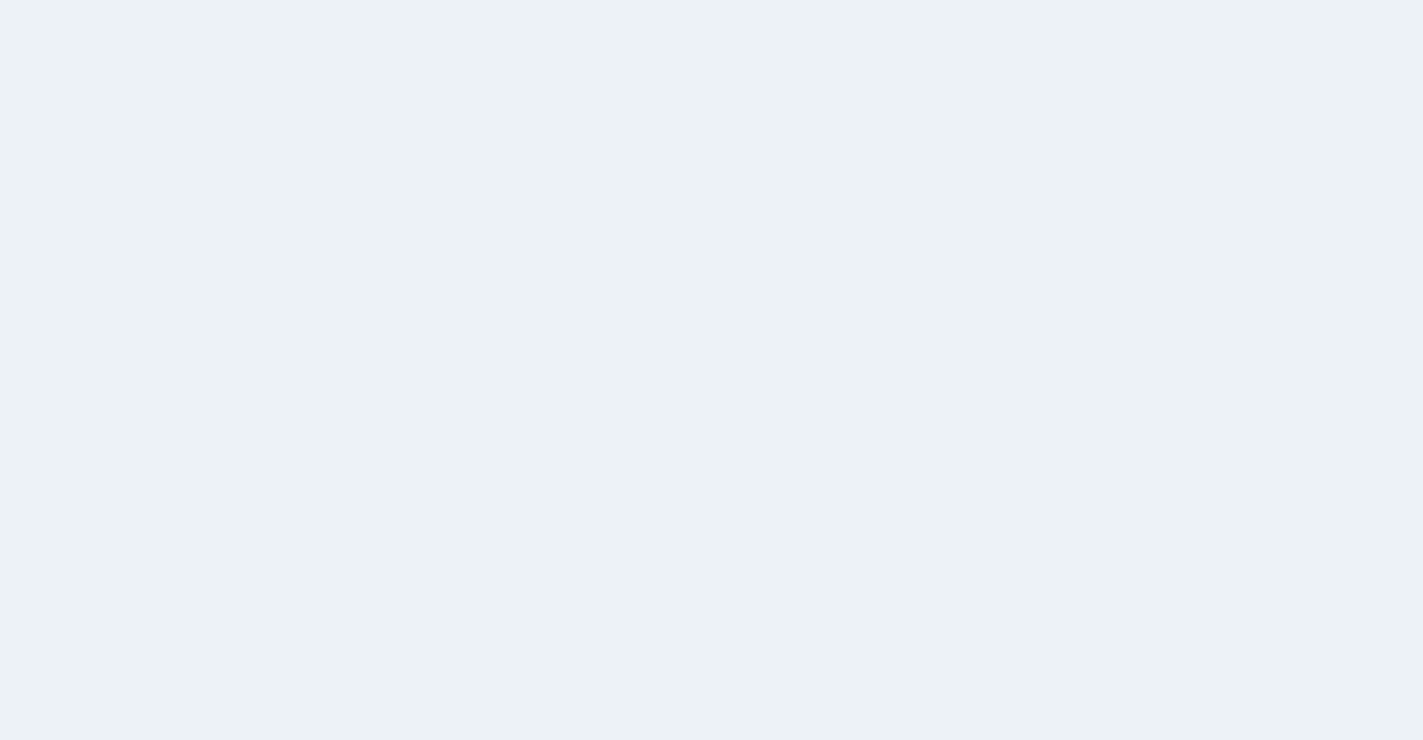 scroll, scrollTop: 0, scrollLeft: 0, axis: both 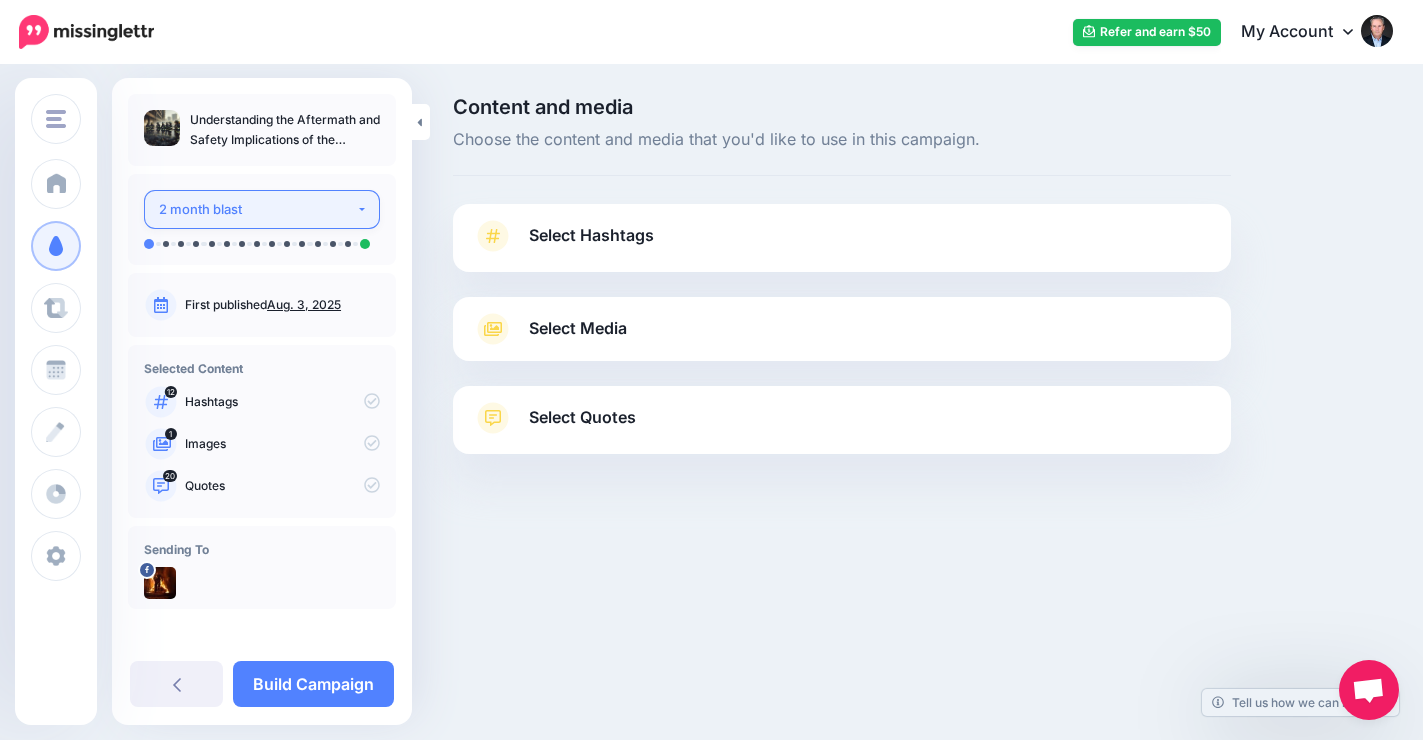 click on "2 month blast" at bounding box center (257, 209) 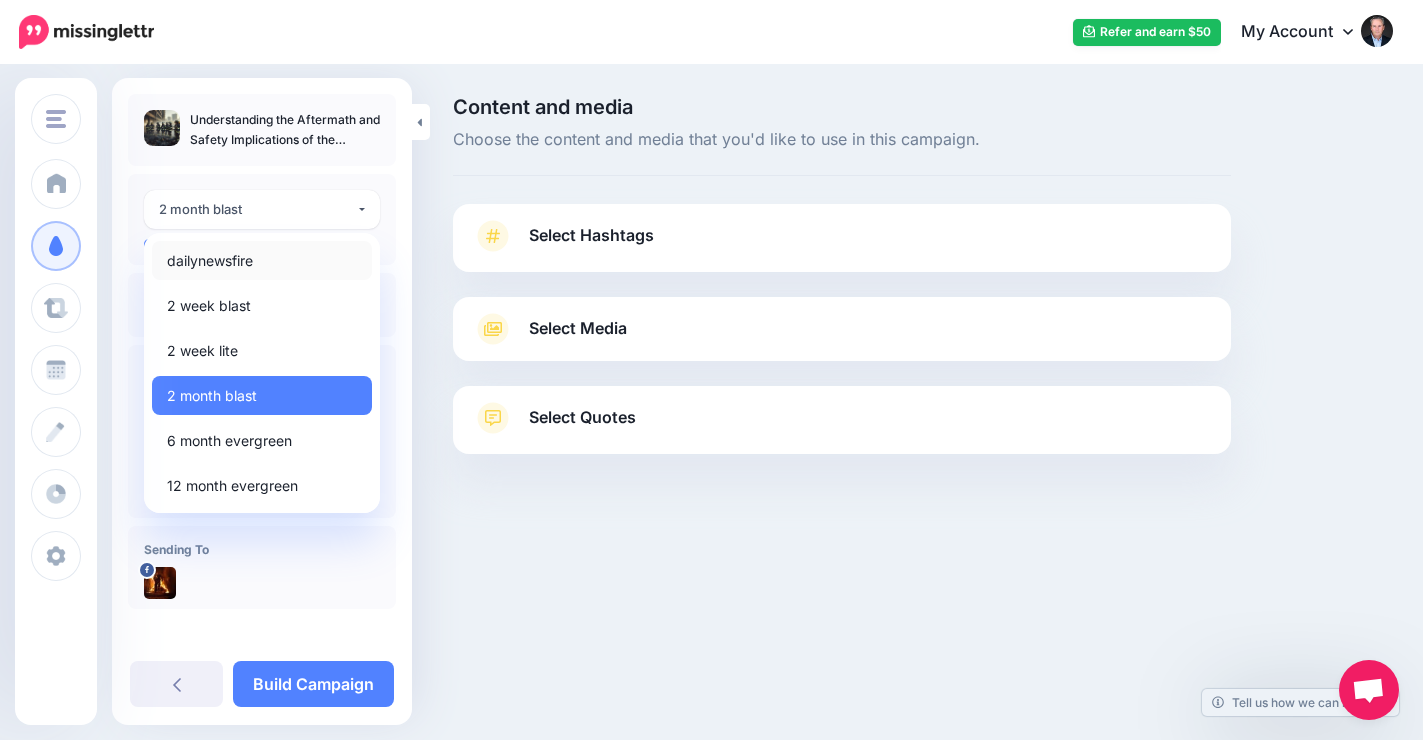 click on "dailynewsfire" at bounding box center [262, 260] 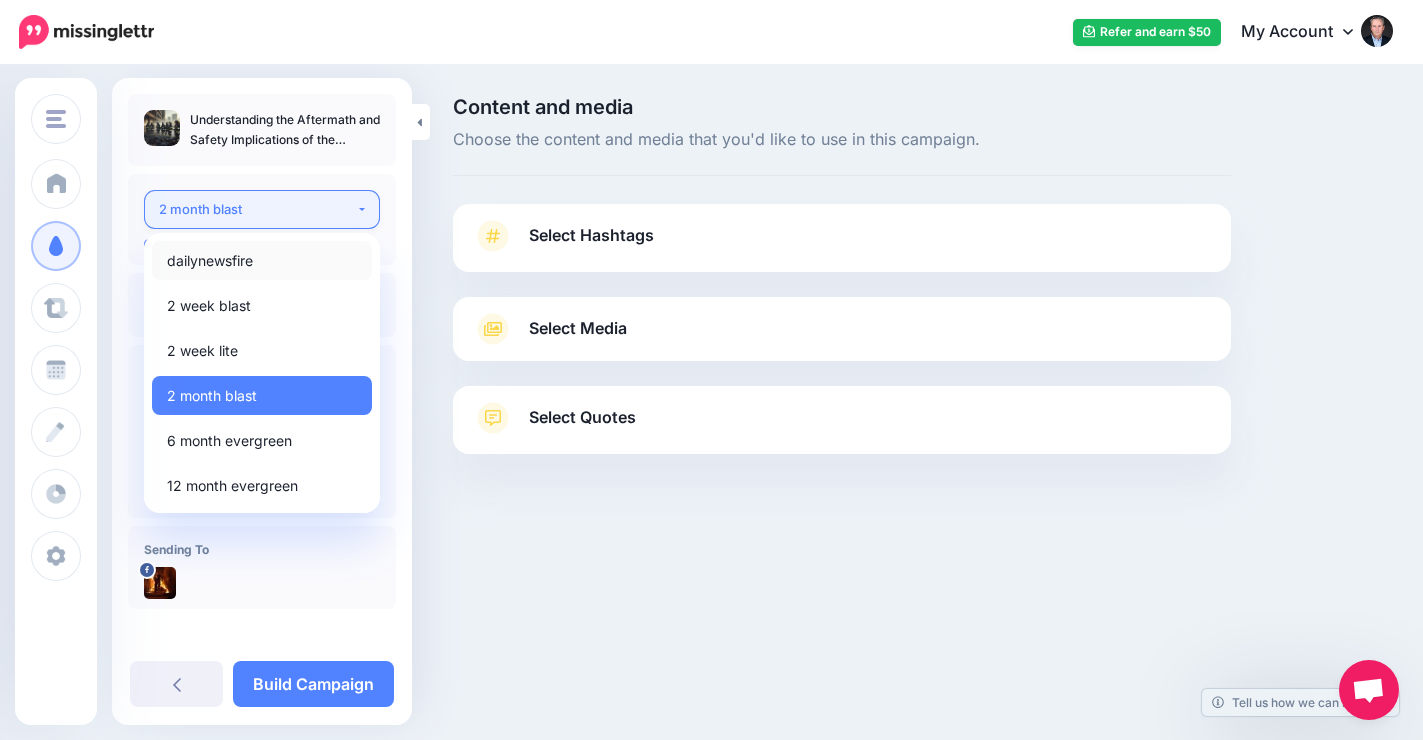 select on "******" 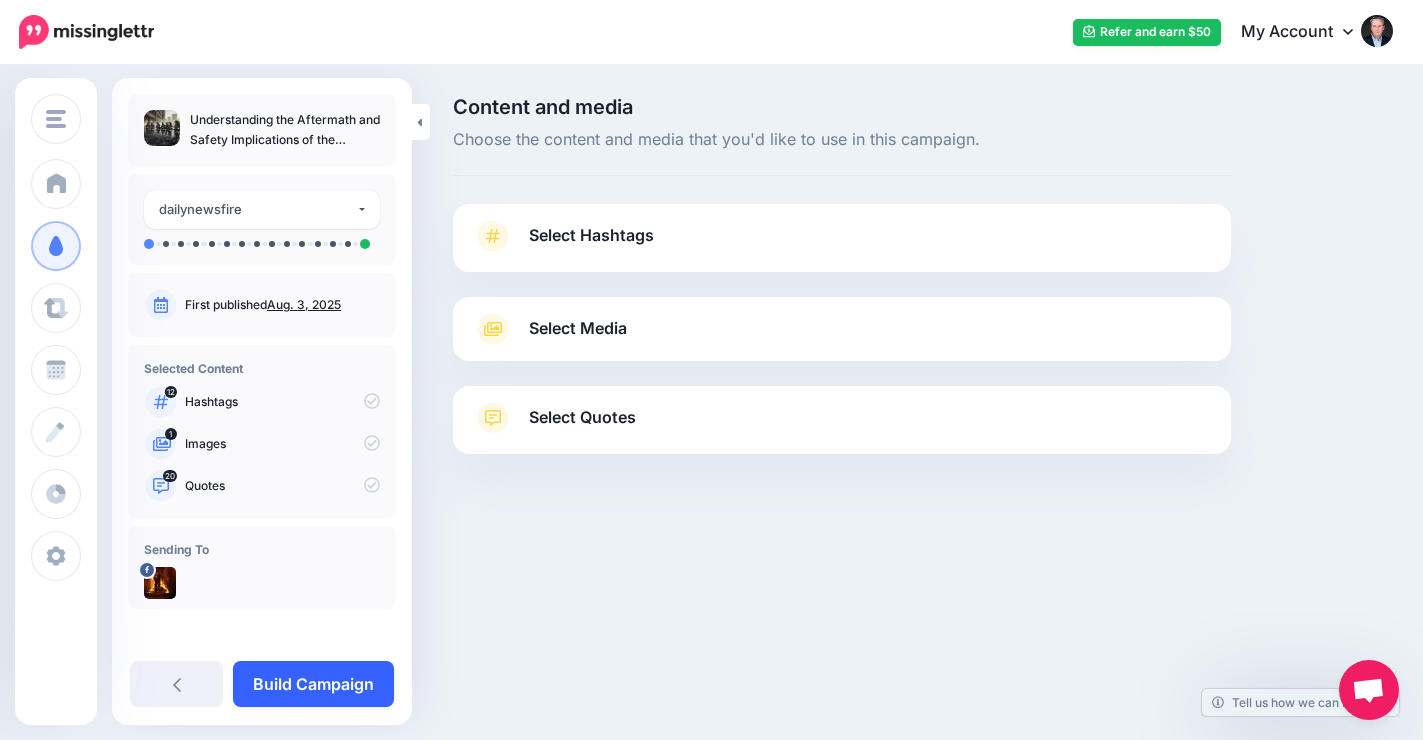 click on "Build Campaign" at bounding box center [313, 684] 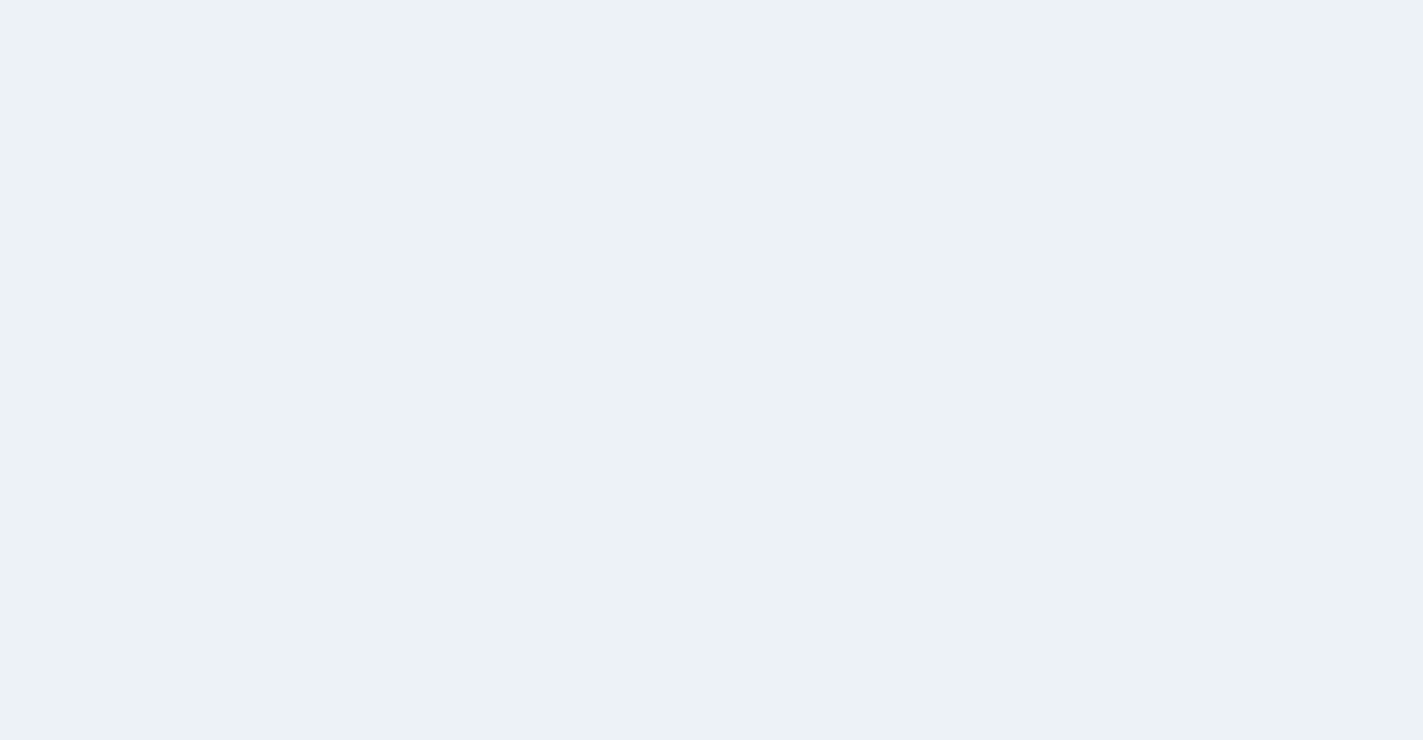 scroll, scrollTop: 0, scrollLeft: 0, axis: both 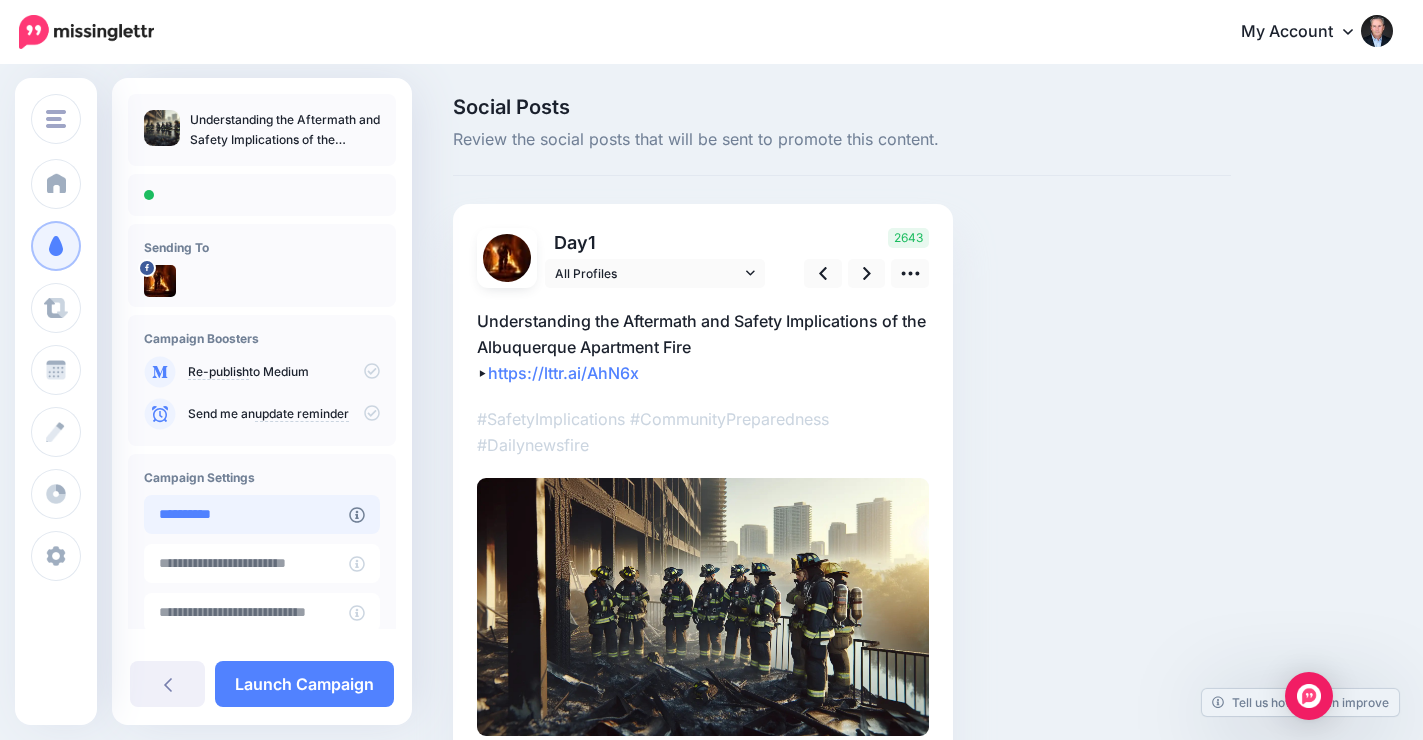 click on "**********" at bounding box center [246, 514] 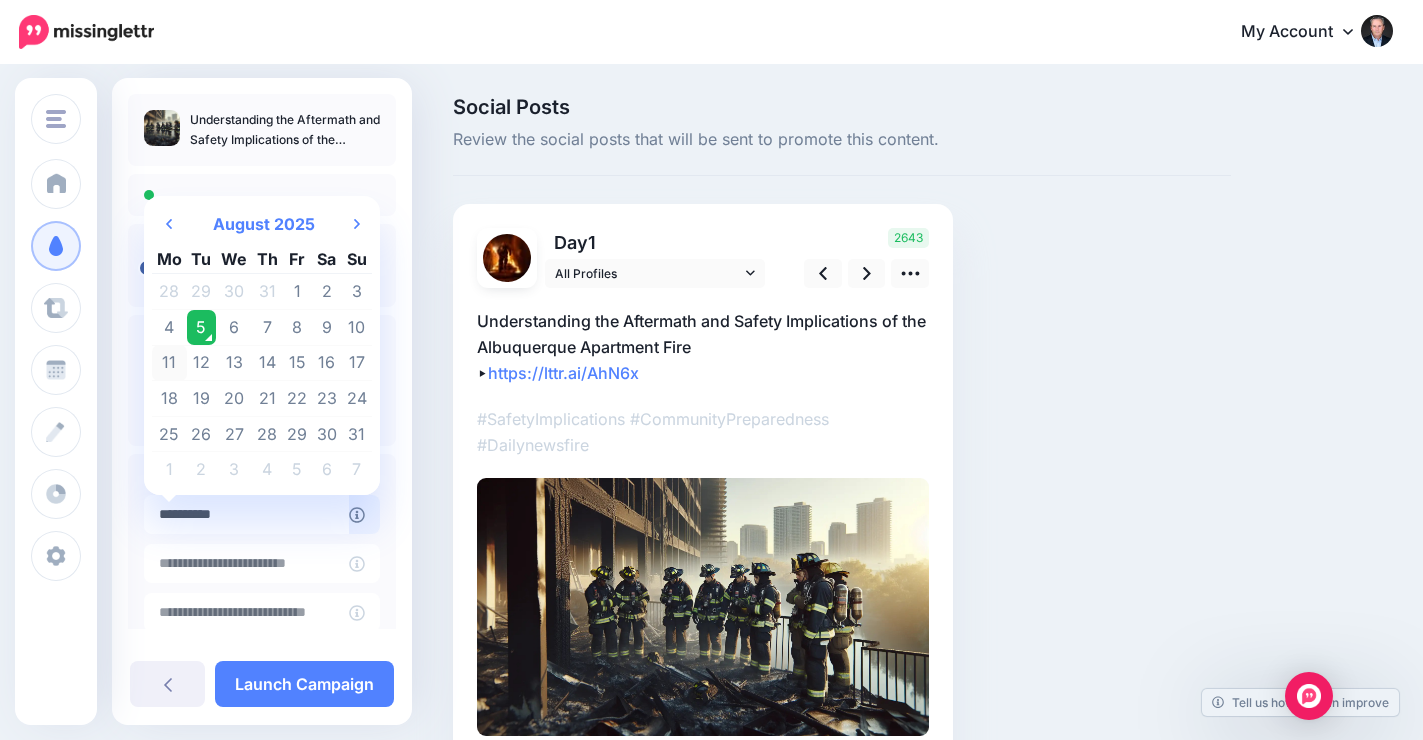 click on "11" at bounding box center [169, 363] 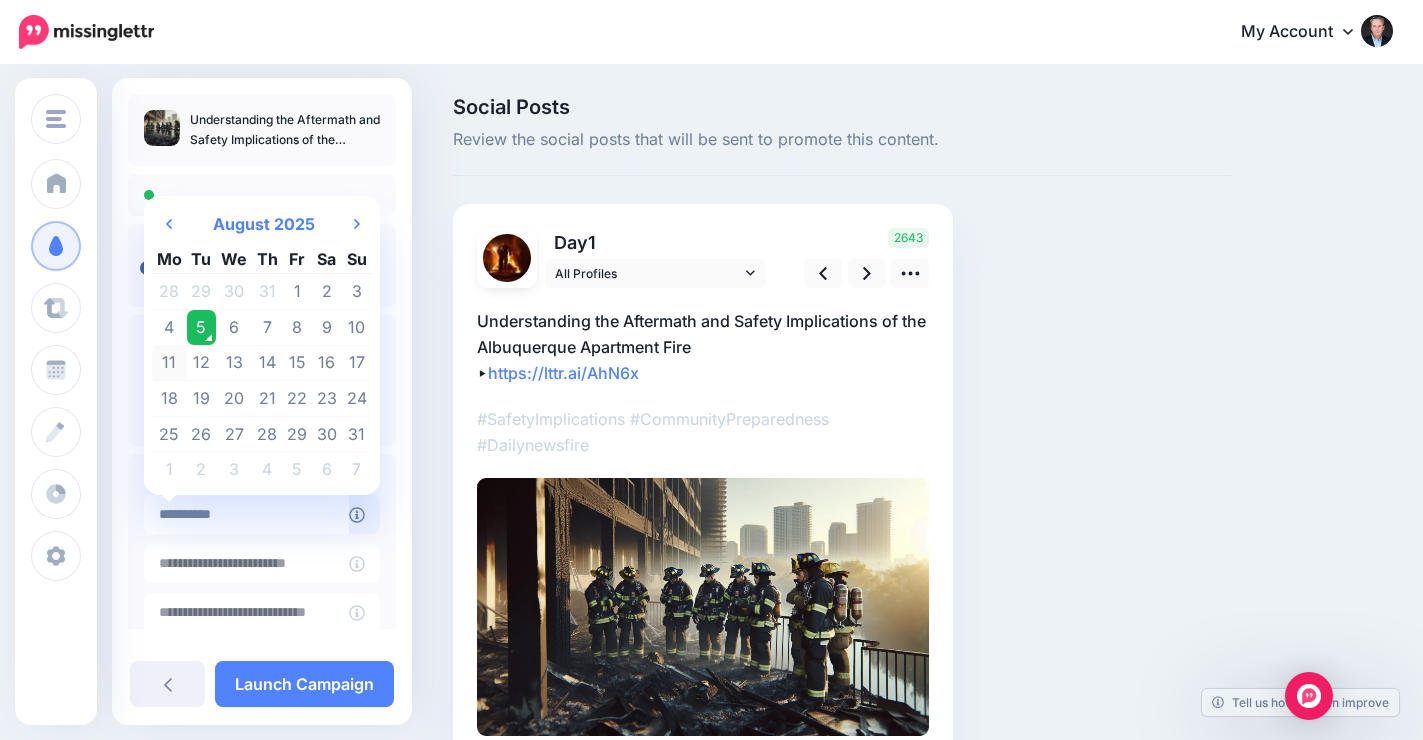 type on "**********" 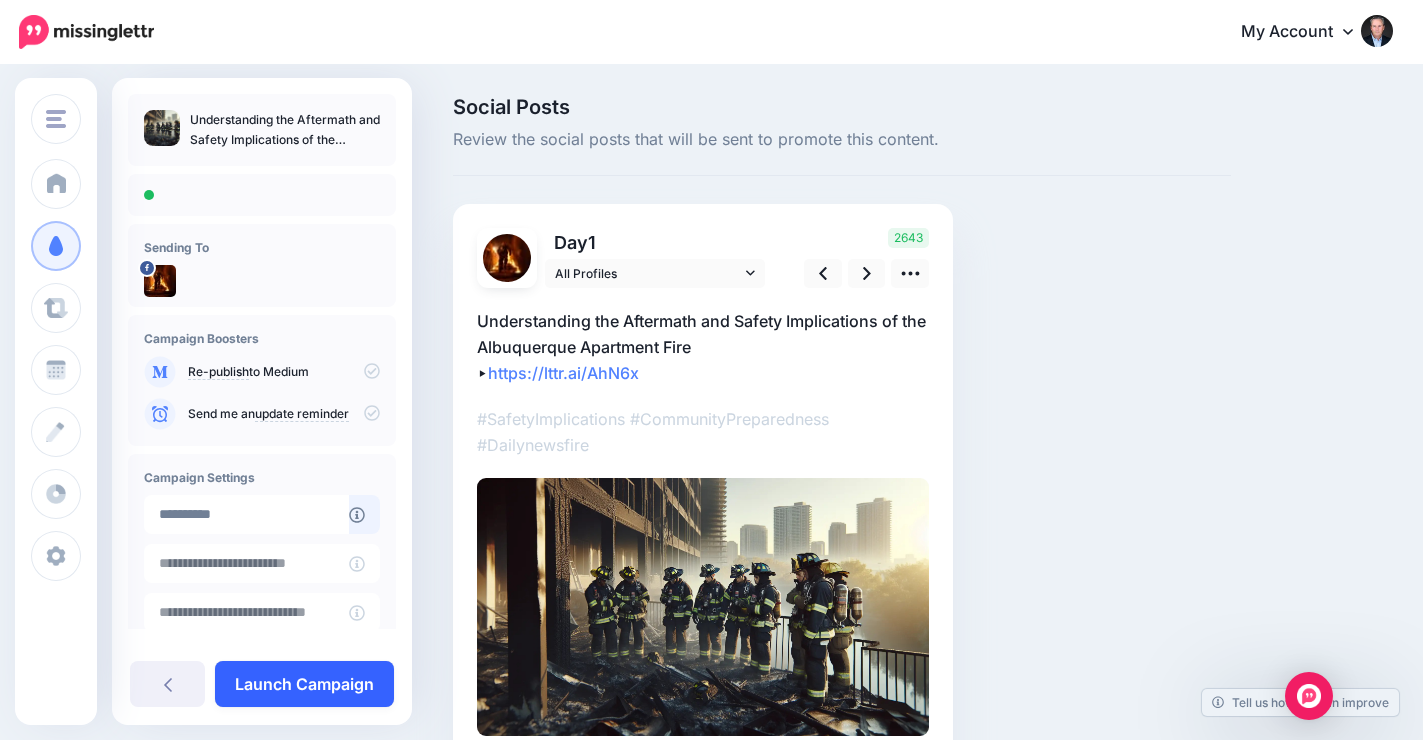 click on "Launch Campaign" at bounding box center [304, 684] 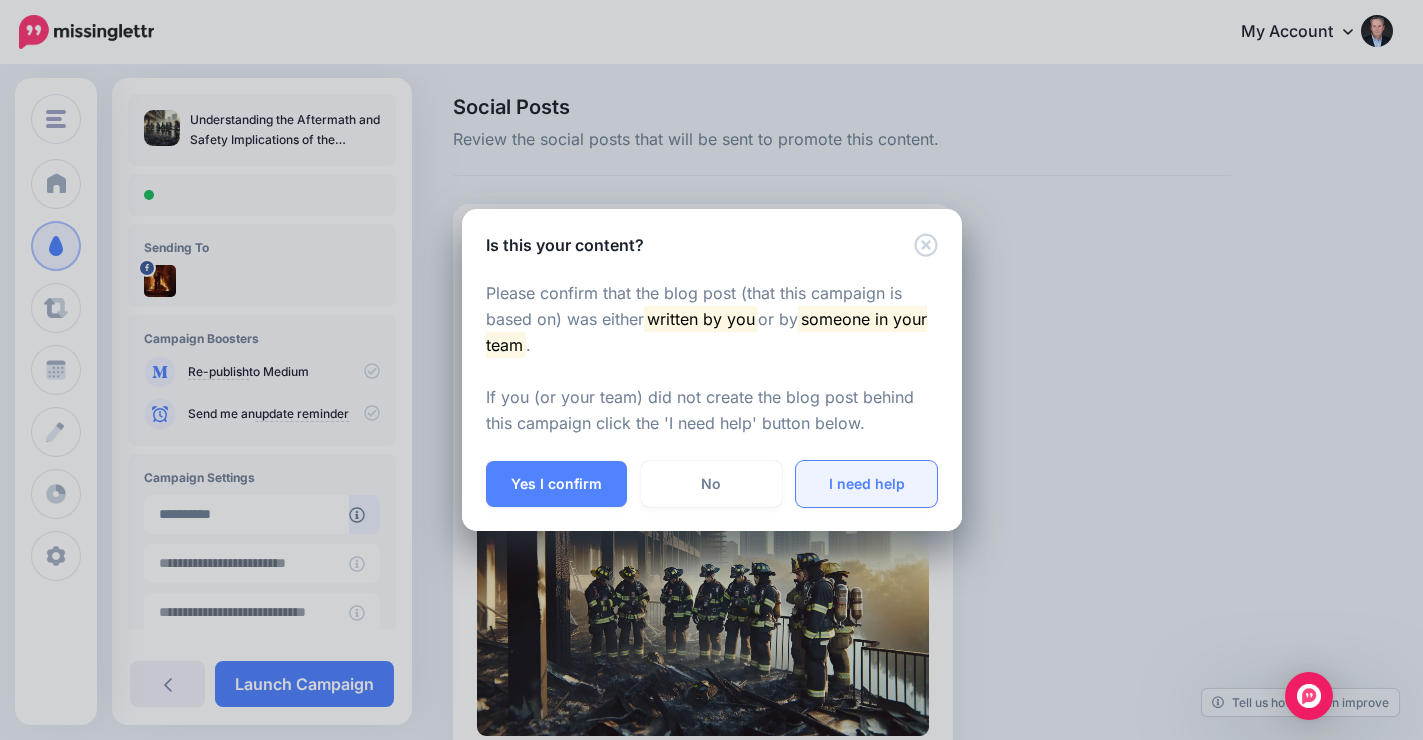 click on "I need help" at bounding box center [866, 484] 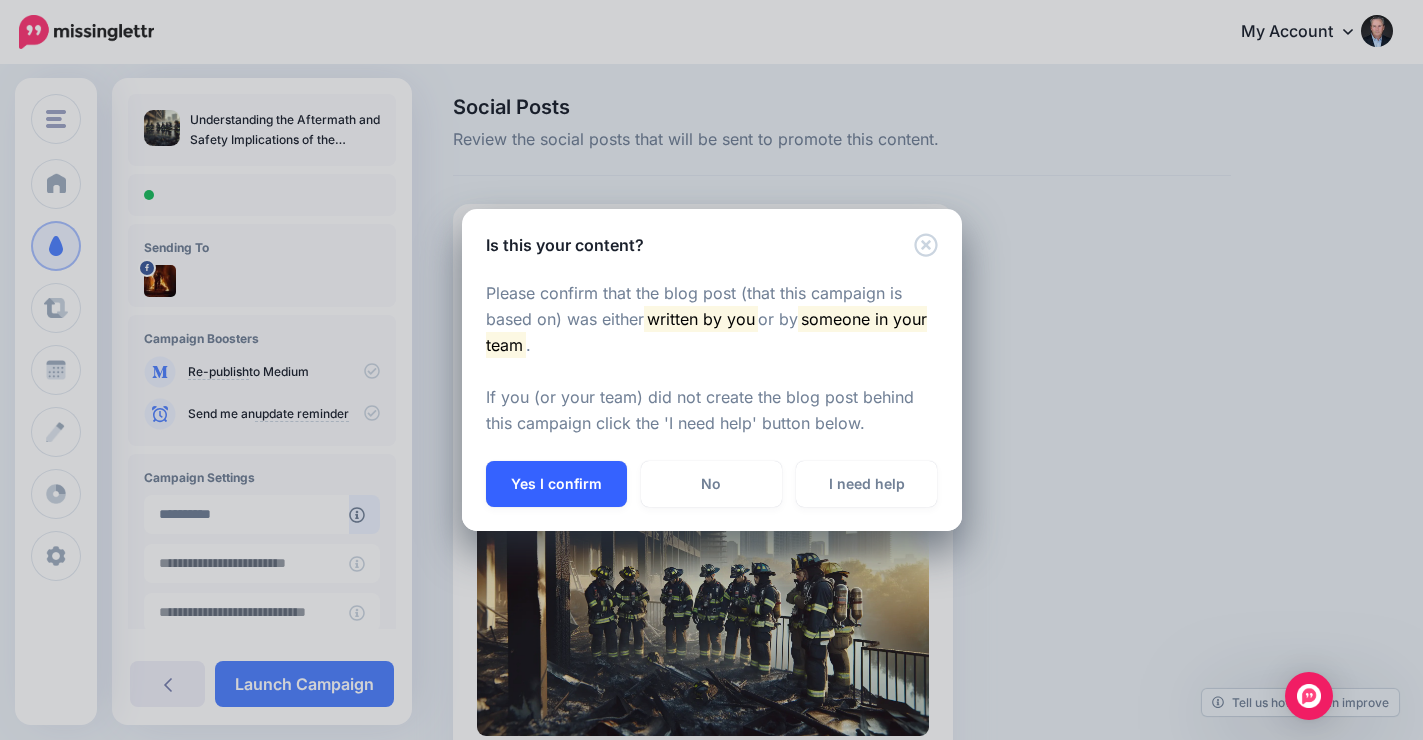click on "Yes I confirm" at bounding box center [556, 484] 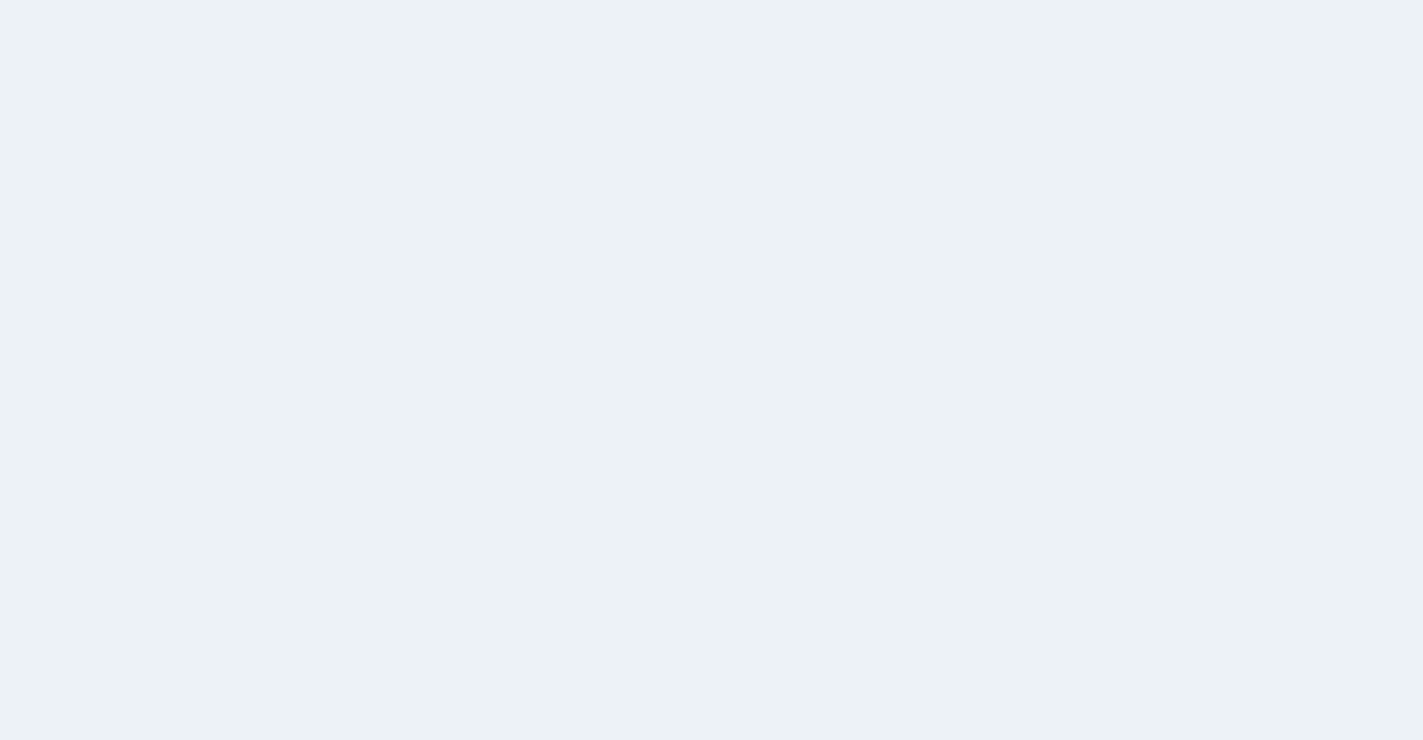 scroll, scrollTop: 0, scrollLeft: 0, axis: both 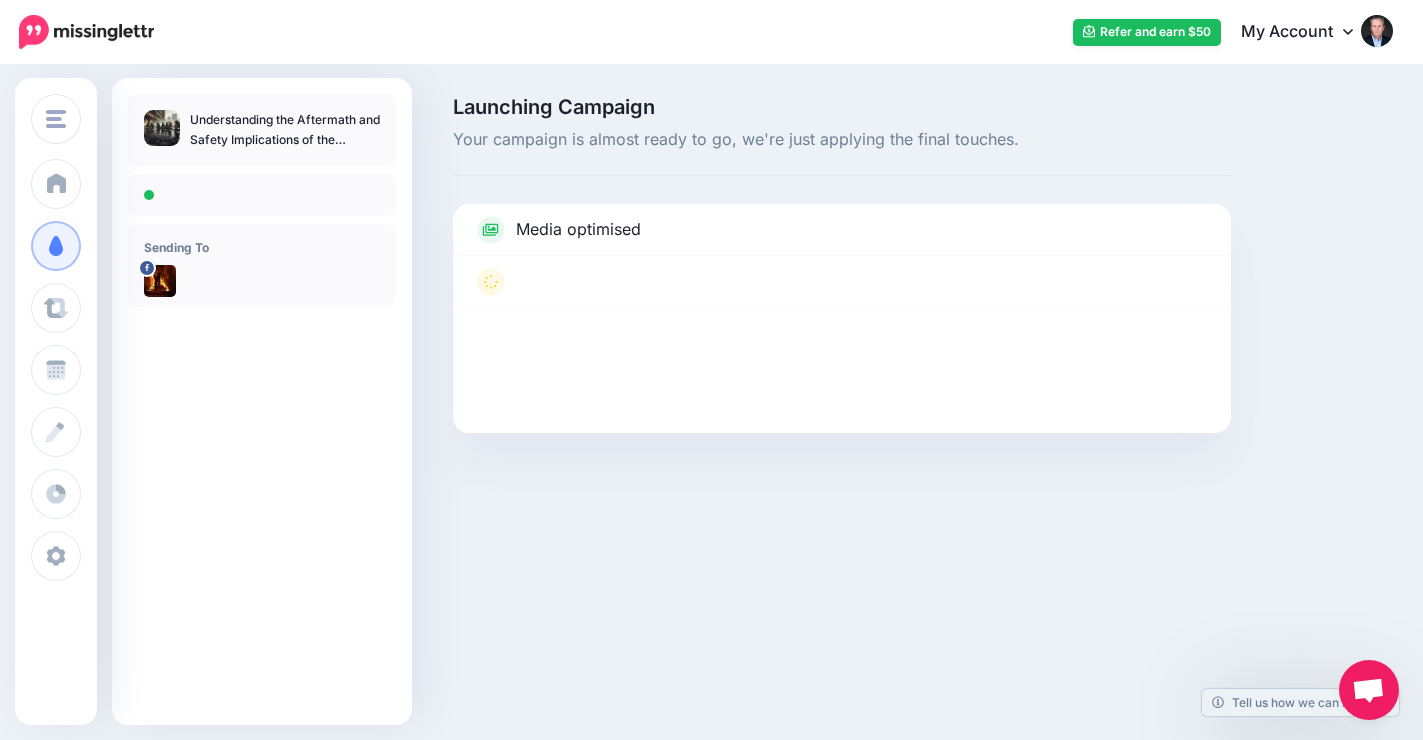 click at bounding box center (1368, 692) 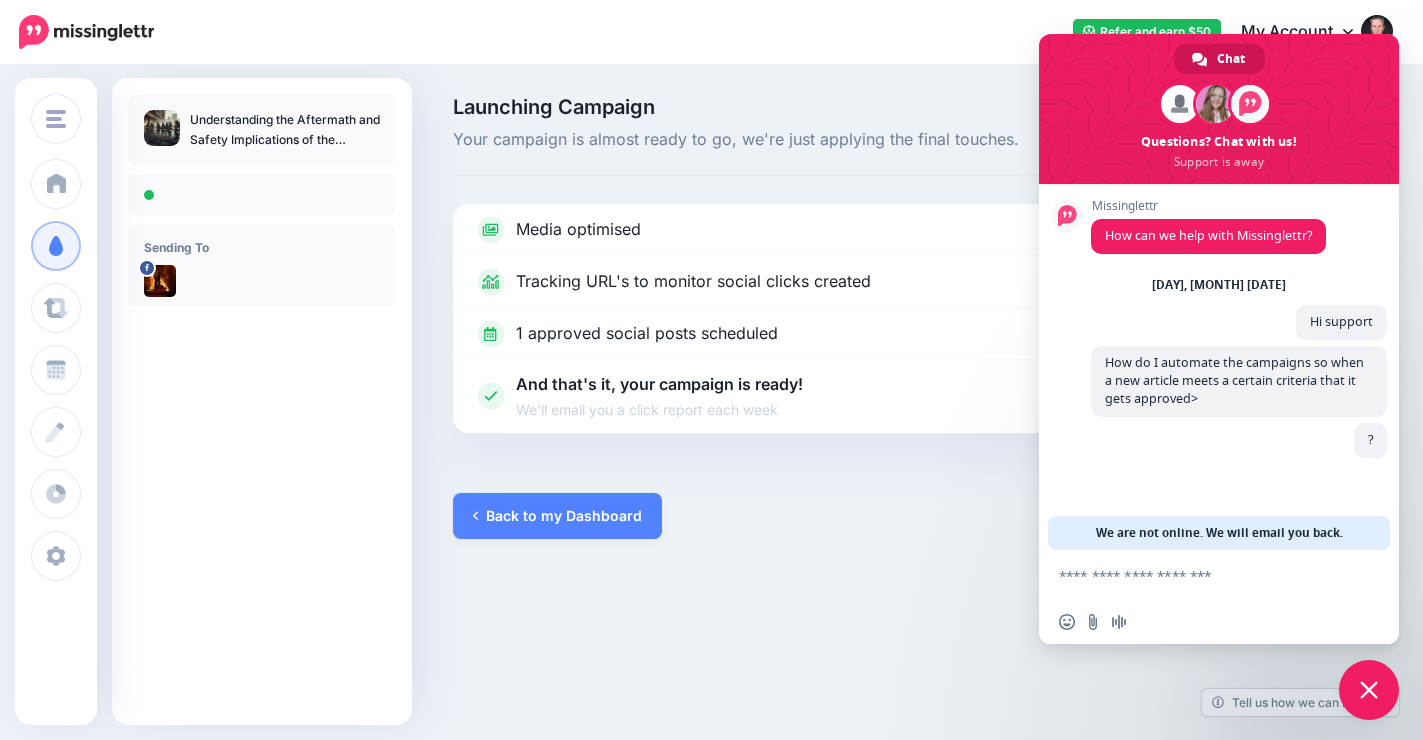 click at bounding box center [842, 463] 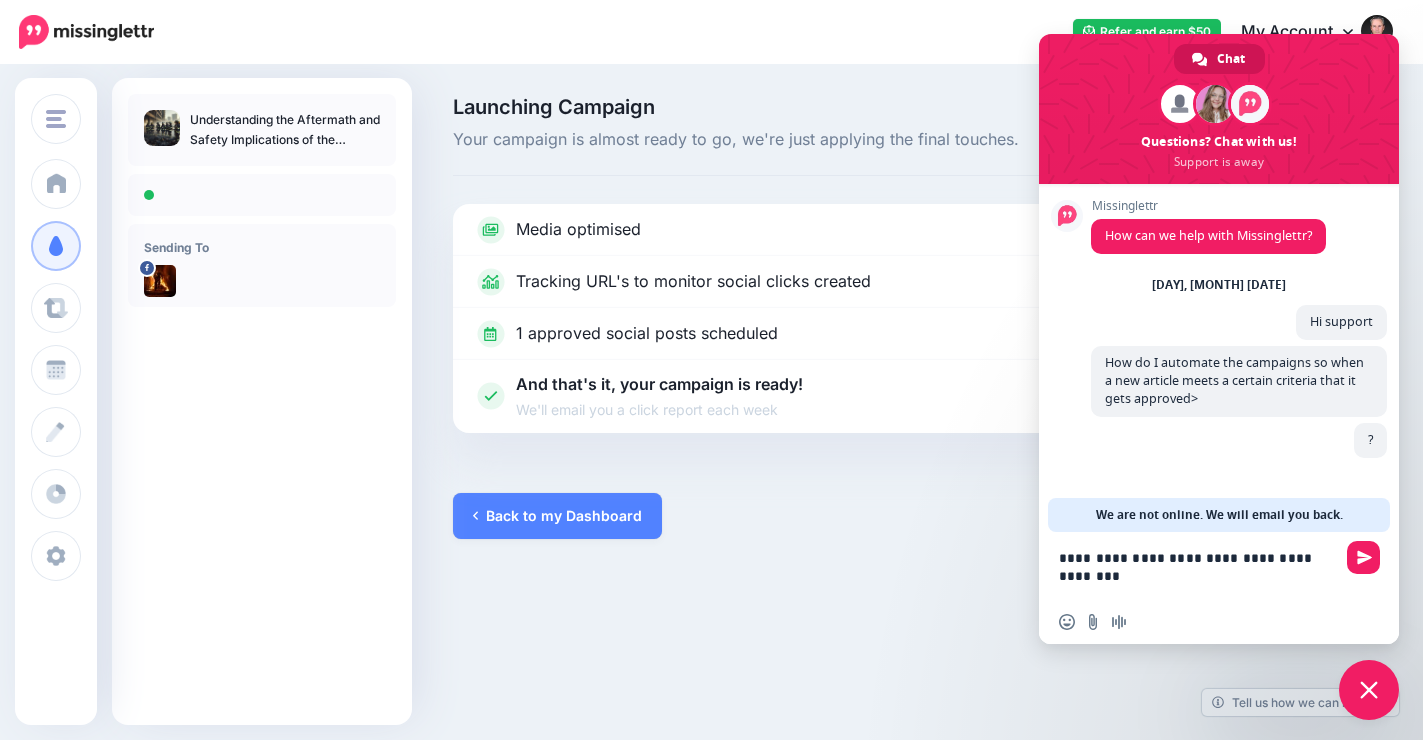 type on "**********" 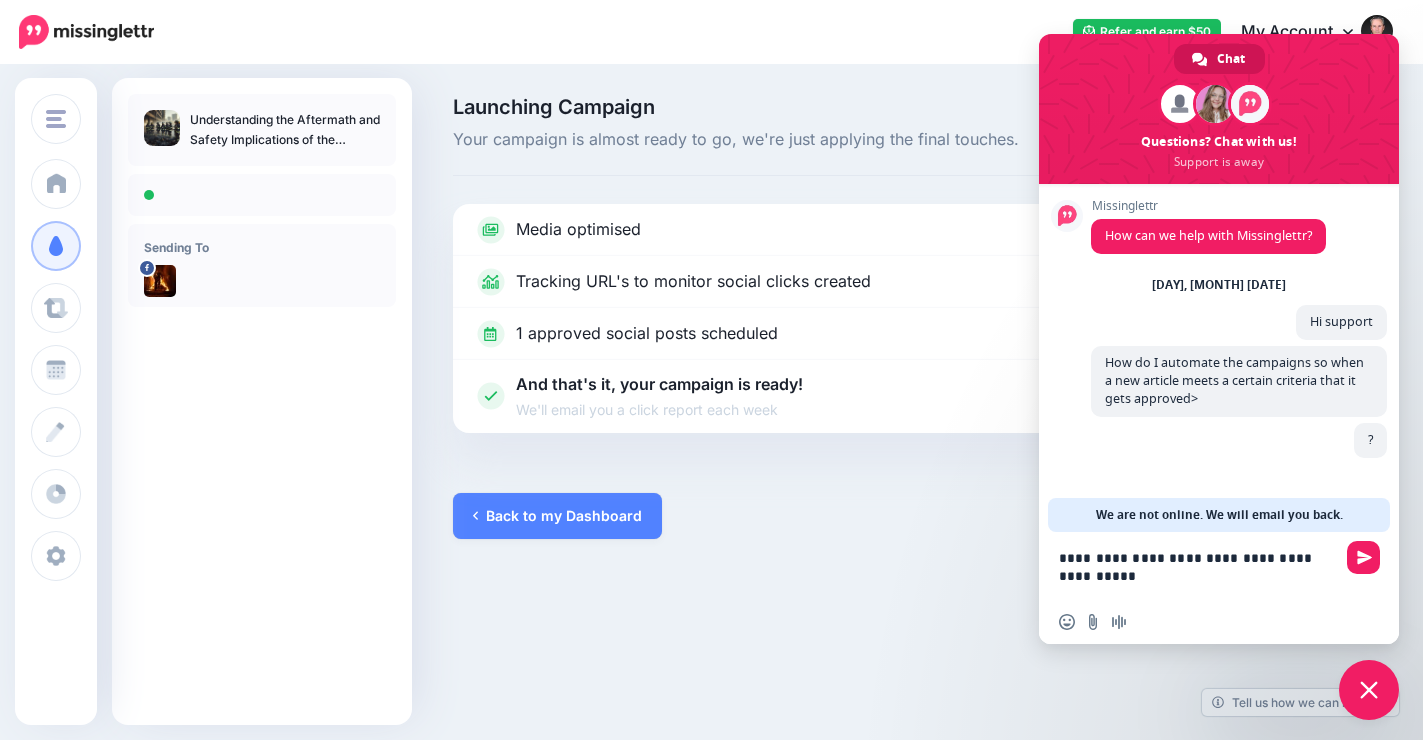 type 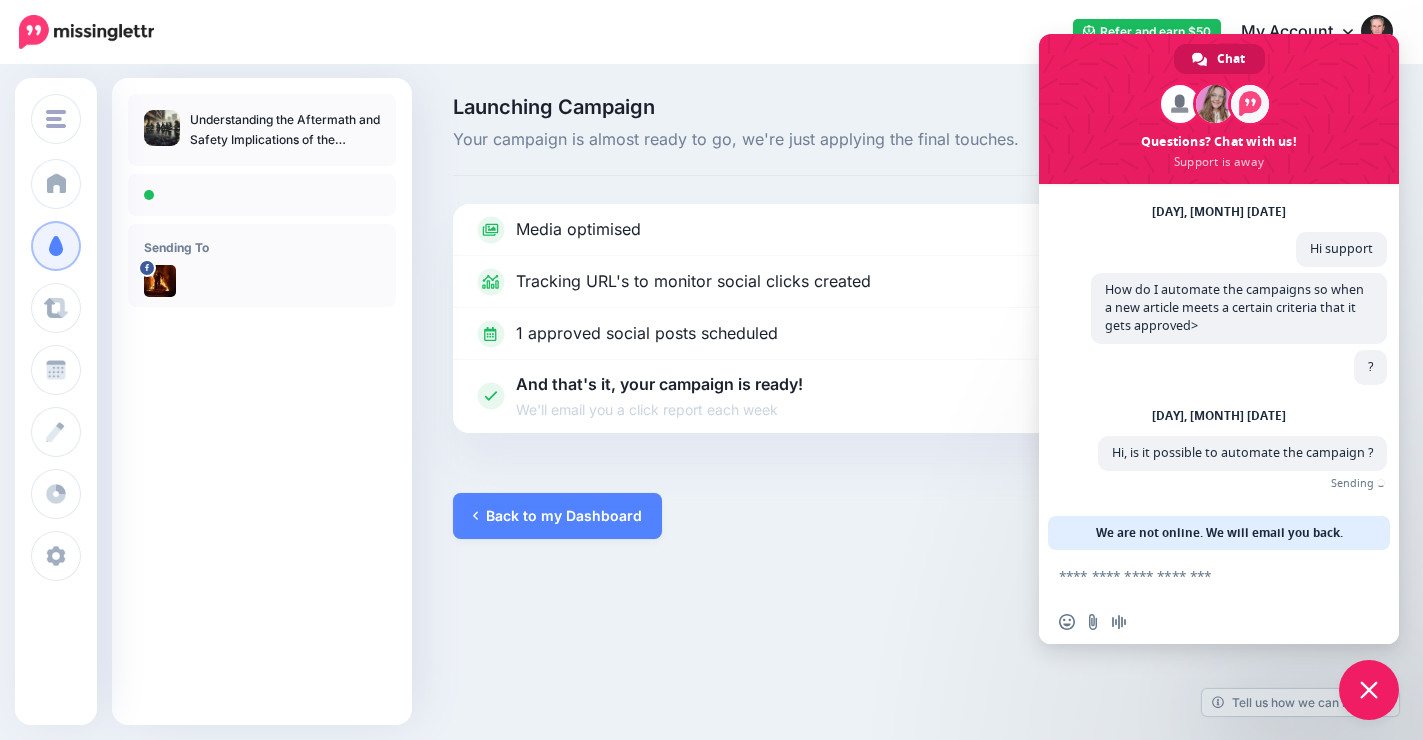 scroll, scrollTop: 53, scrollLeft: 0, axis: vertical 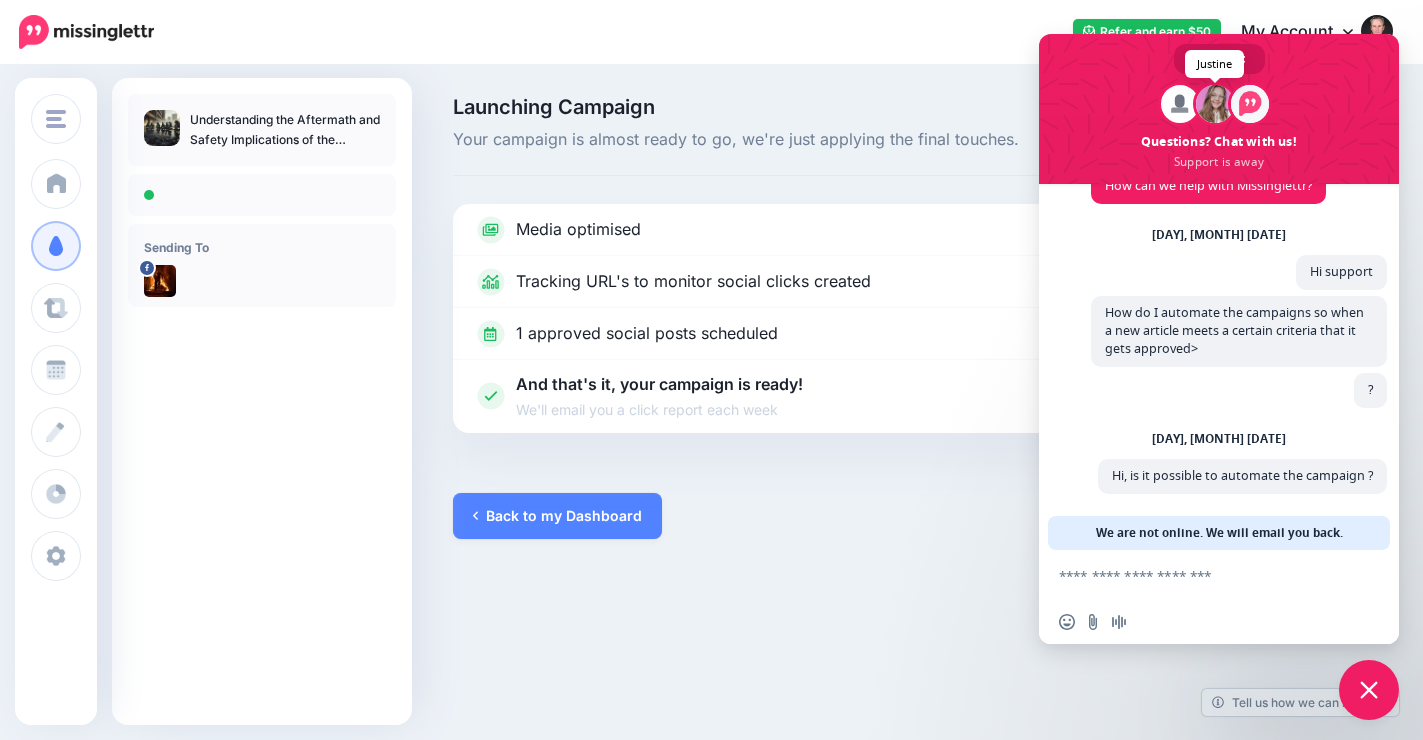 click at bounding box center (1215, 104) 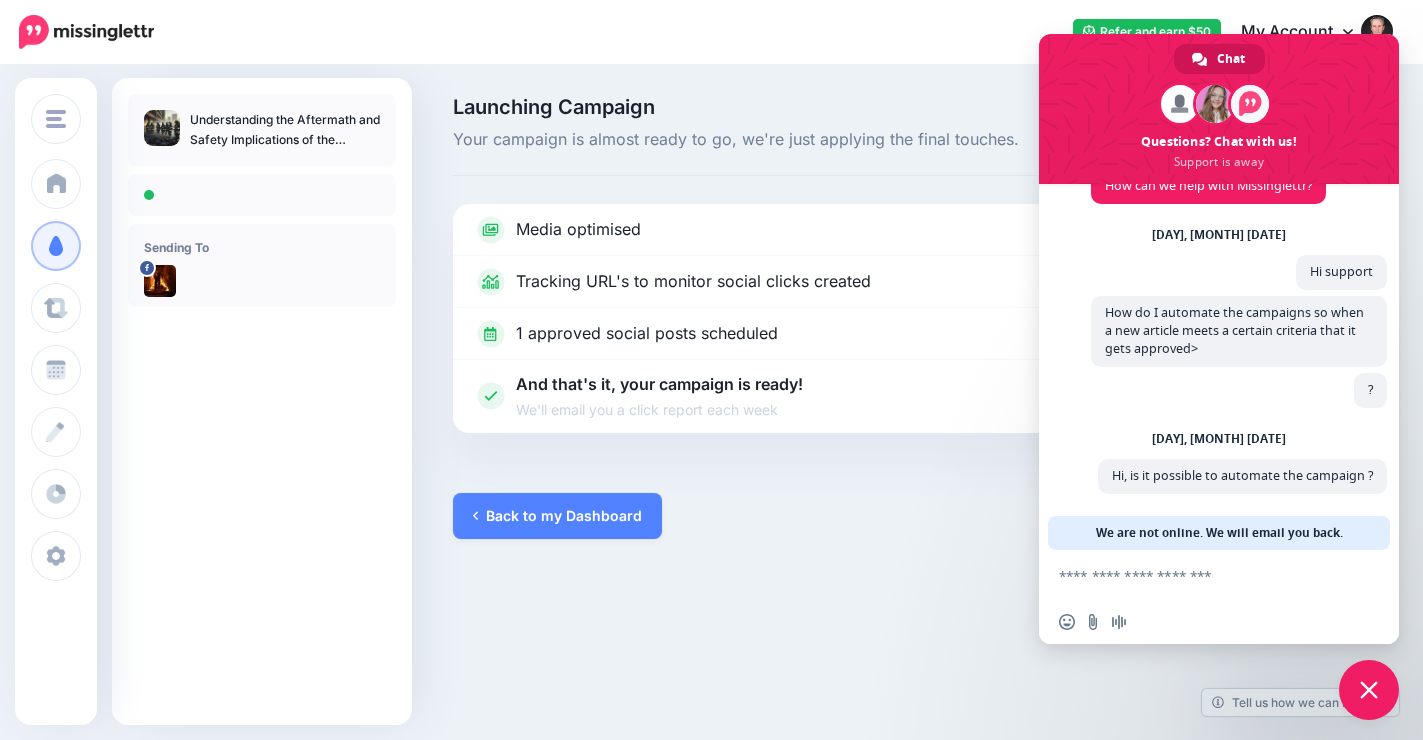 click at bounding box center [1250, 104] 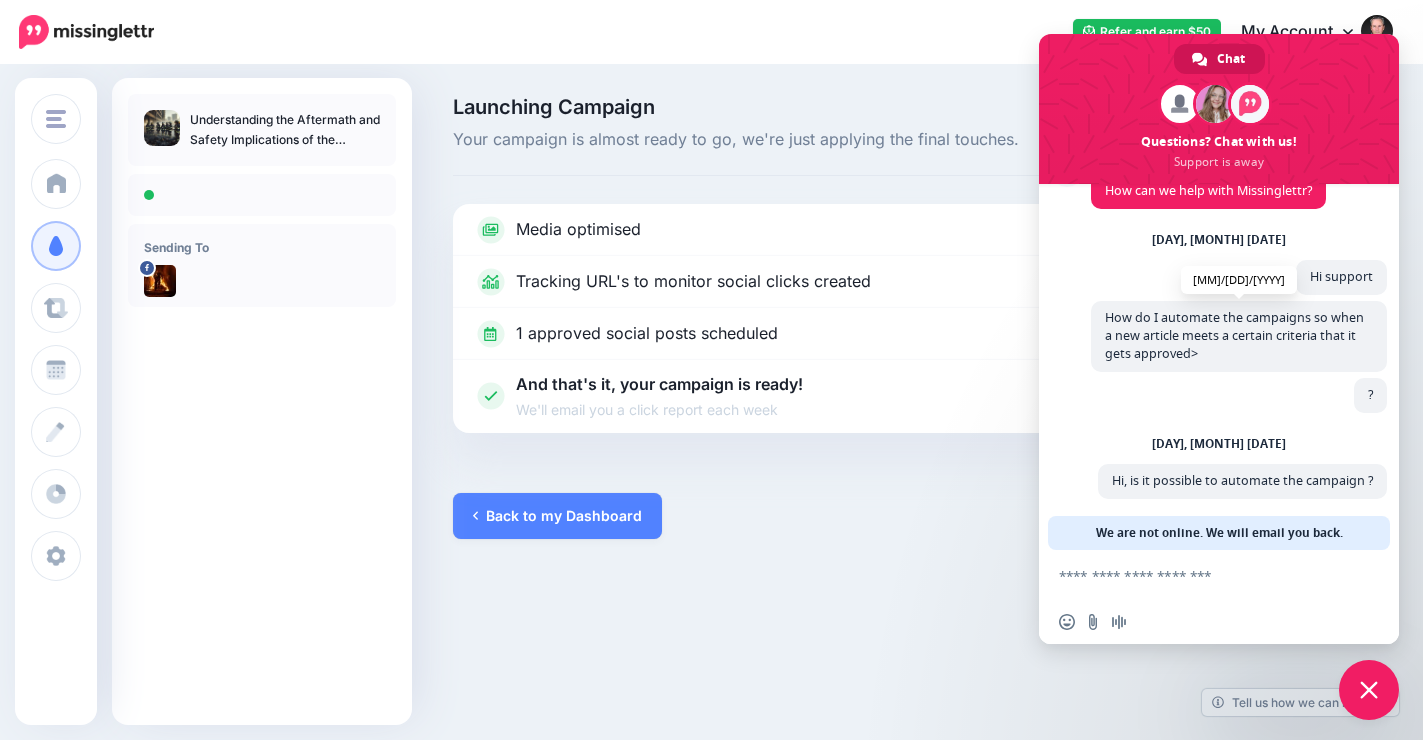 scroll, scrollTop: 53, scrollLeft: 0, axis: vertical 